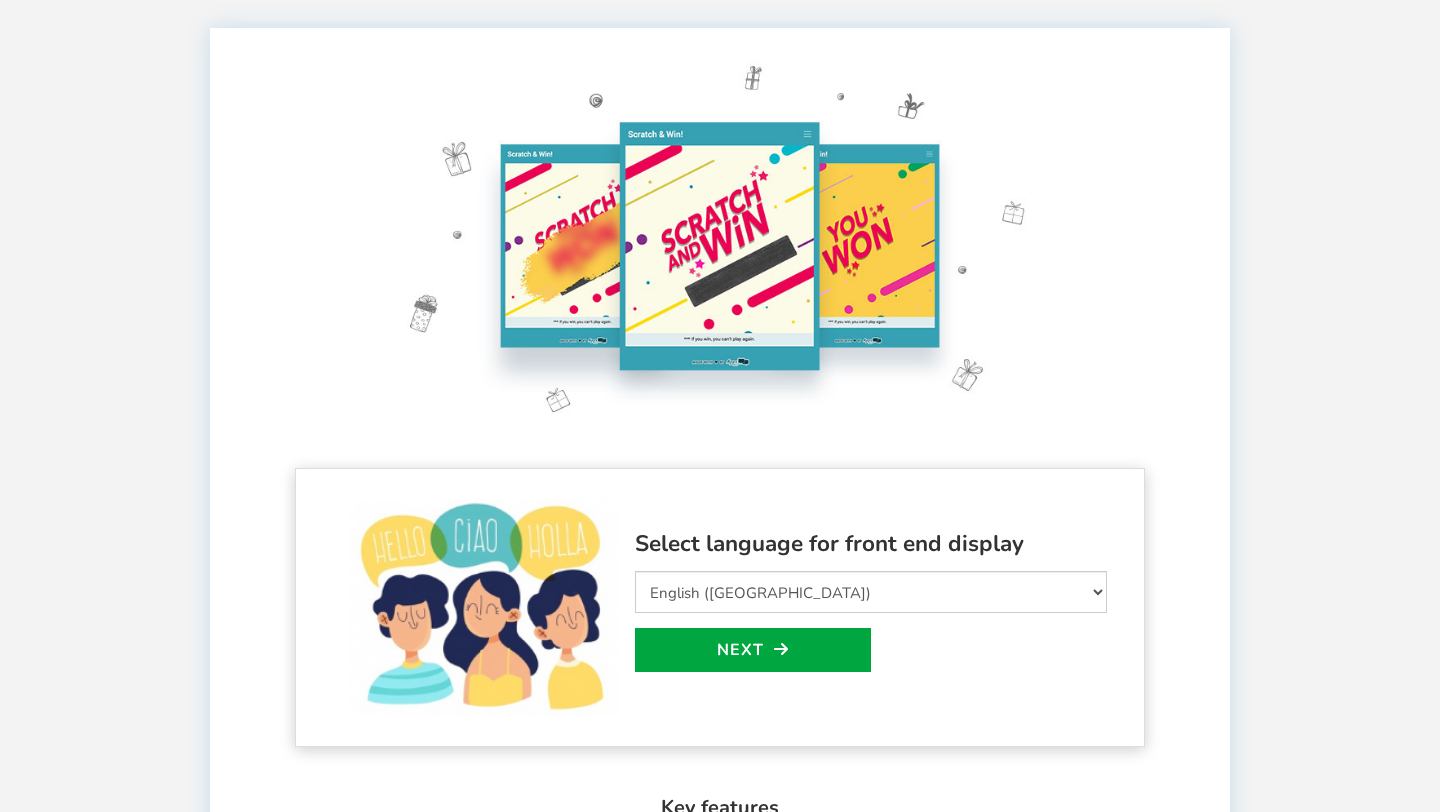 scroll, scrollTop: 89, scrollLeft: 0, axis: vertical 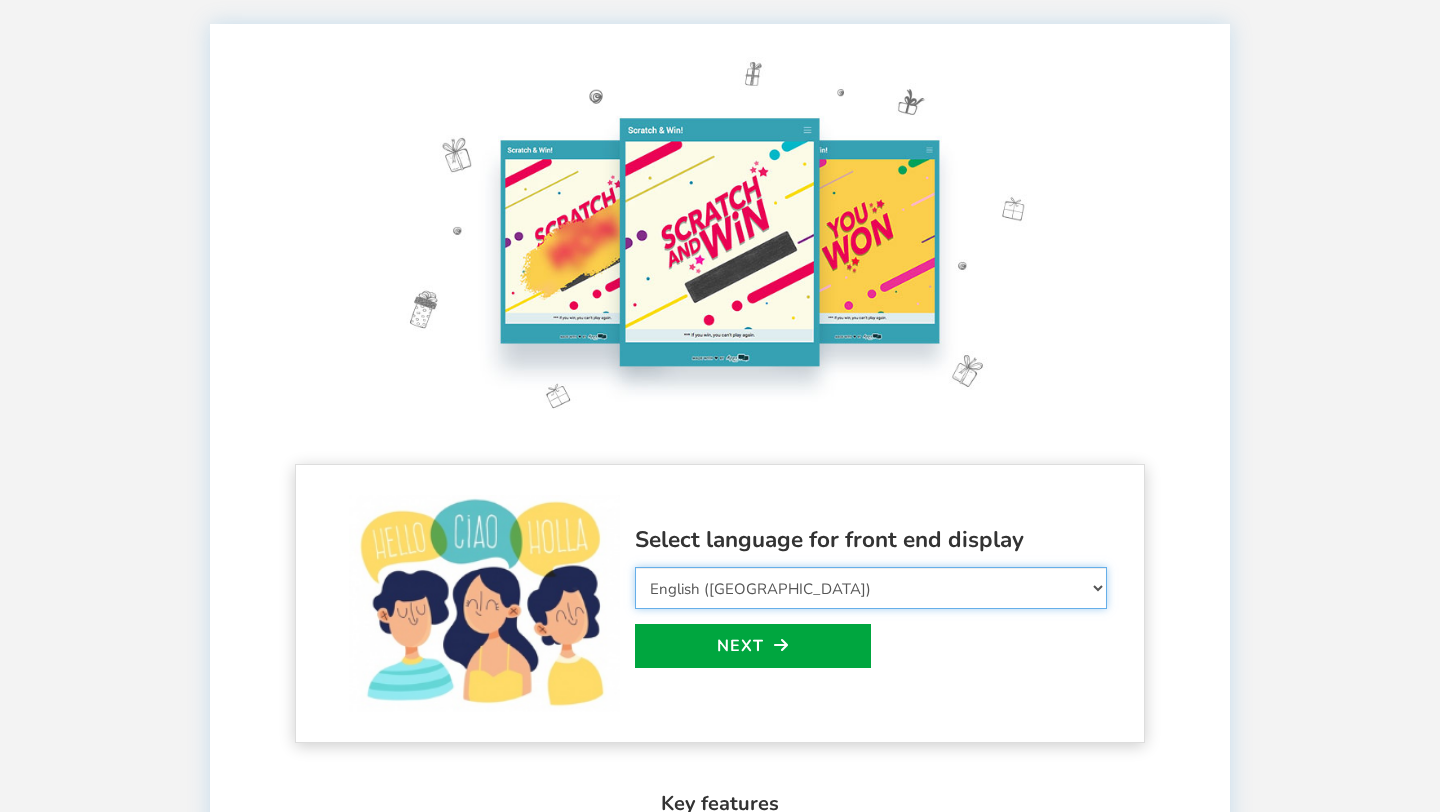click on "Select Language
Afrikaans Arabic Azerbaijani Belarusian Bulgarian Bengali Bosnian Catalan Czech Welsh Danish German Greek English ([GEOGRAPHIC_DATA]) English (Pirate) English (Upside Down) English ([GEOGRAPHIC_DATA]) Esperanto Spanish ([GEOGRAPHIC_DATA]) Spanish Estonian Basque Persian Leet Speak Finnish Faroese French ([GEOGRAPHIC_DATA]) French ([GEOGRAPHIC_DATA]) Frisian Irish Galician Hebrew Hindi Croatian Hungarian Armenian Indonesian Icelandic Italian Japanese Georgian Khmer Korean Kurdish Latin Lithuanian Latvian Macedonian Malayalam Malay Burmese ([GEOGRAPHIC_DATA]) Norwegian (bokmal) Nepali Dutch Norwegian (nynorsk) Punjabi Polish Pashto Portuguese ([GEOGRAPHIC_DATA]) Portuguese ([GEOGRAPHIC_DATA]) Romanian Russian Slovak Slovenian Albanian Serbian Swedish Swahili Tamil Telugu Thai Filipino Turkish Ukrainian Vietnamese Simplified Chinese Traditional Chinese (Hong Kong version) Traditional Chinese" at bounding box center [871, 588] 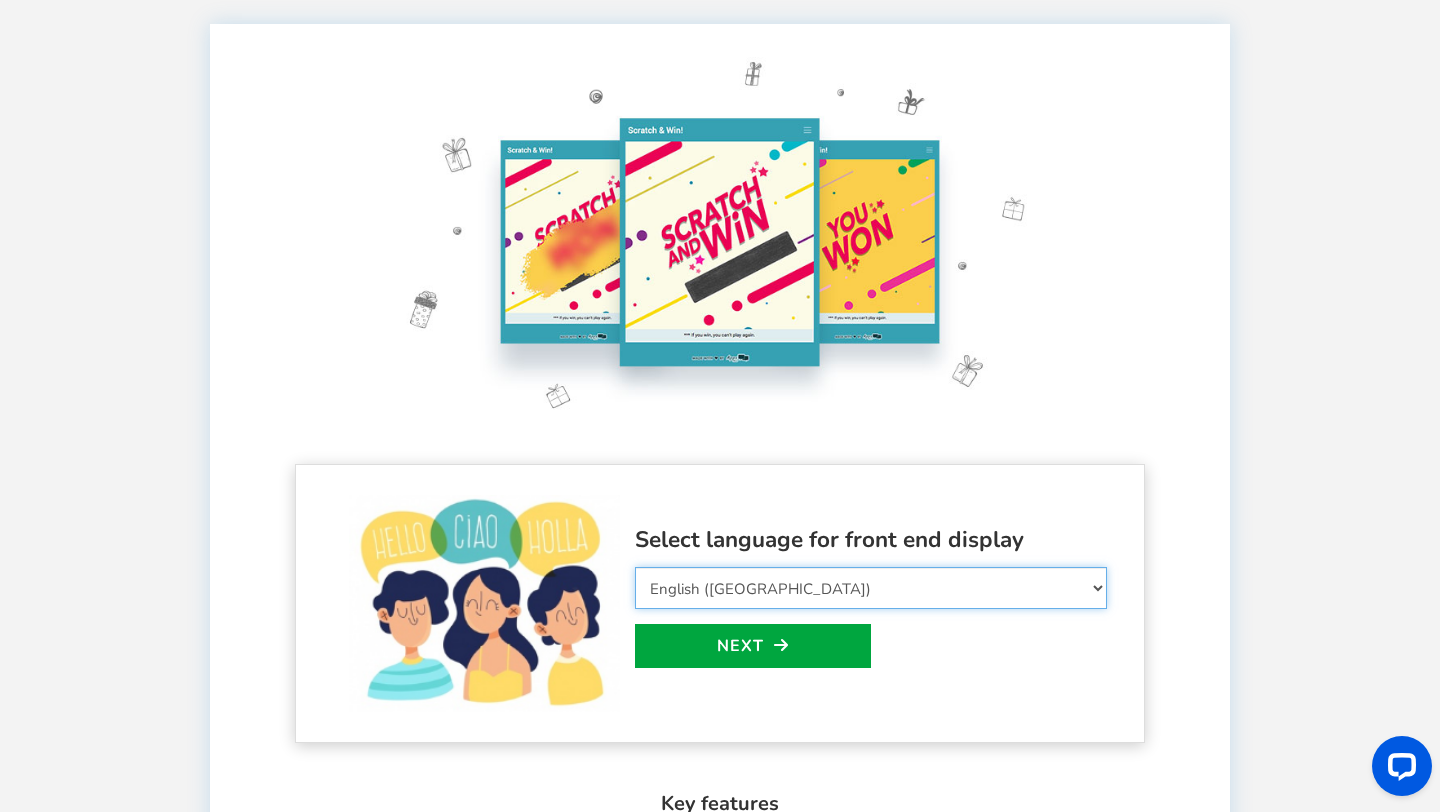 scroll, scrollTop: 0, scrollLeft: 0, axis: both 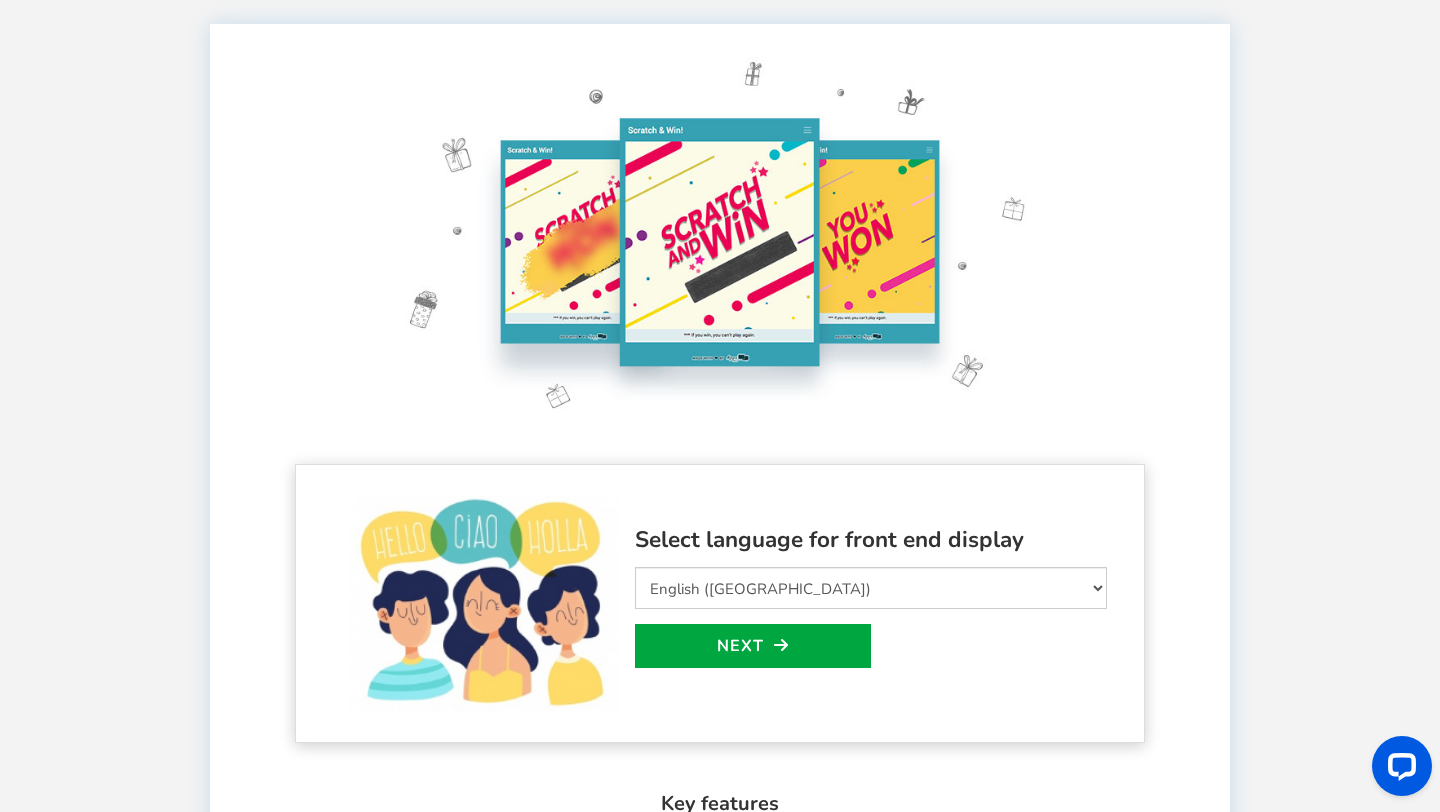 click on "Welcome to Scratch and WIN!
Select language for front end display
Select Language
Afrikaans Arabic Azerbaijani Belarusian Bulgarian Bengali Bosnian Catalan Czech Welsh Danish German Greek English ([GEOGRAPHIC_DATA]) English (Pirate) English (Upside Down) English ([GEOGRAPHIC_DATA]) Esperanto Spanish ([GEOGRAPHIC_DATA]) Spanish Estonian Basque Persian Leet Speak Finnish Faroese French ([GEOGRAPHIC_DATA]) French ([GEOGRAPHIC_DATA]) Frisian Irish Galician Hebrew Hindi Croatian Hungarian Armenian Indonesian Icelandic Italian Japanese Georgian Khmer Korean Kurdish Latin Lithuanian Latvian Macedonian Malayalam Malay Burmese ([GEOGRAPHIC_DATA]) Norwegian (bokmal) Nepali Dutch Norwegian (nynorsk)" at bounding box center [720, 757] 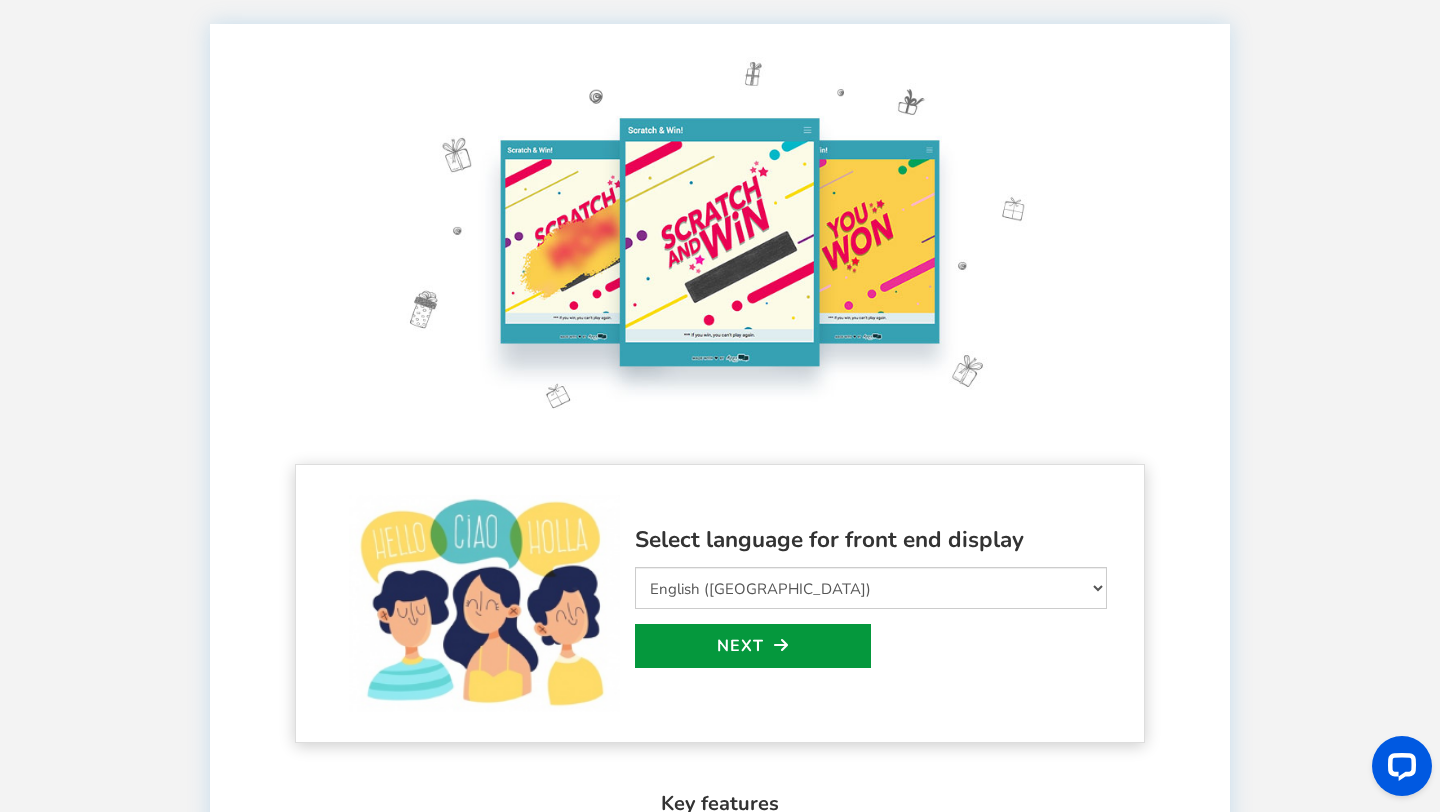 click at bounding box center [781, 645] 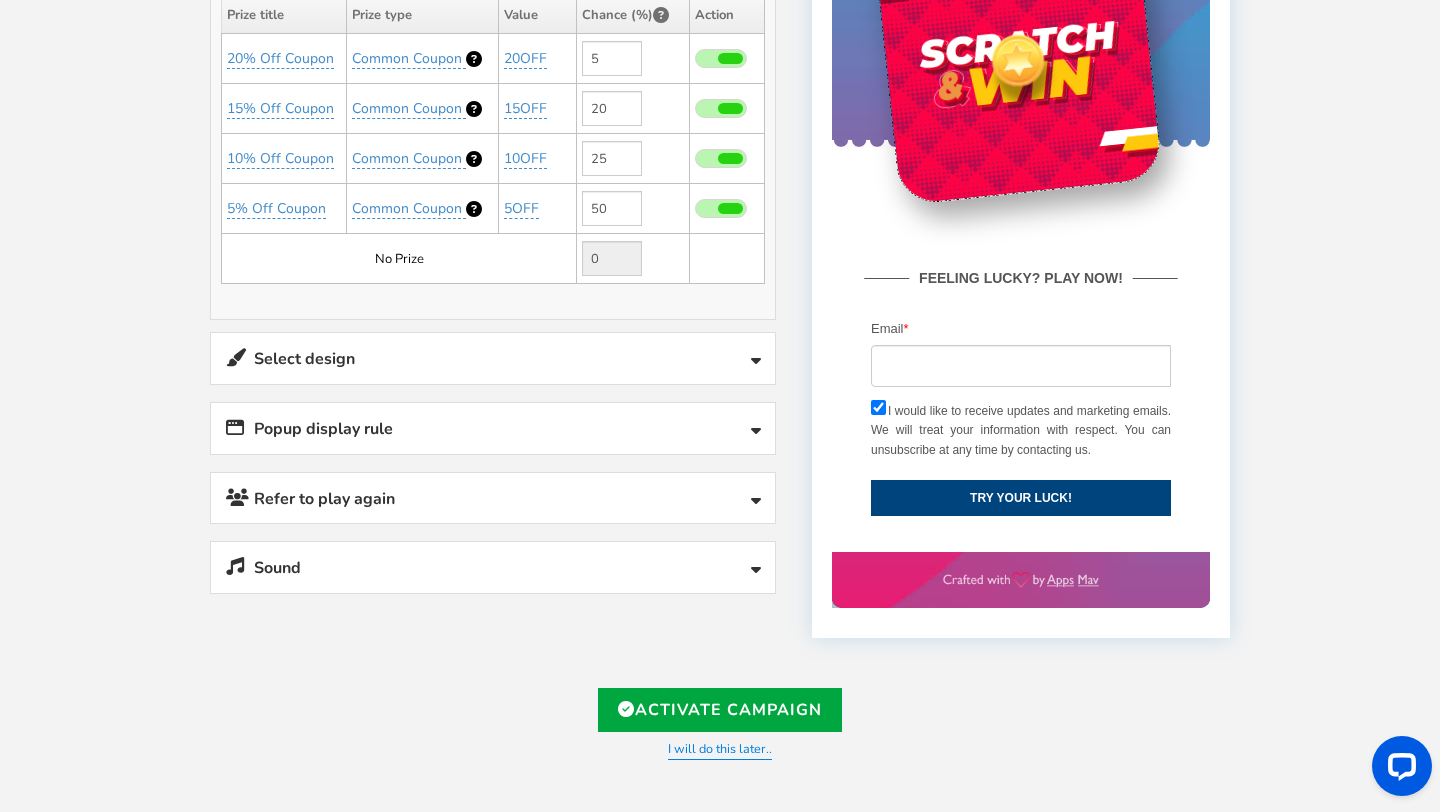 scroll, scrollTop: 672, scrollLeft: 0, axis: vertical 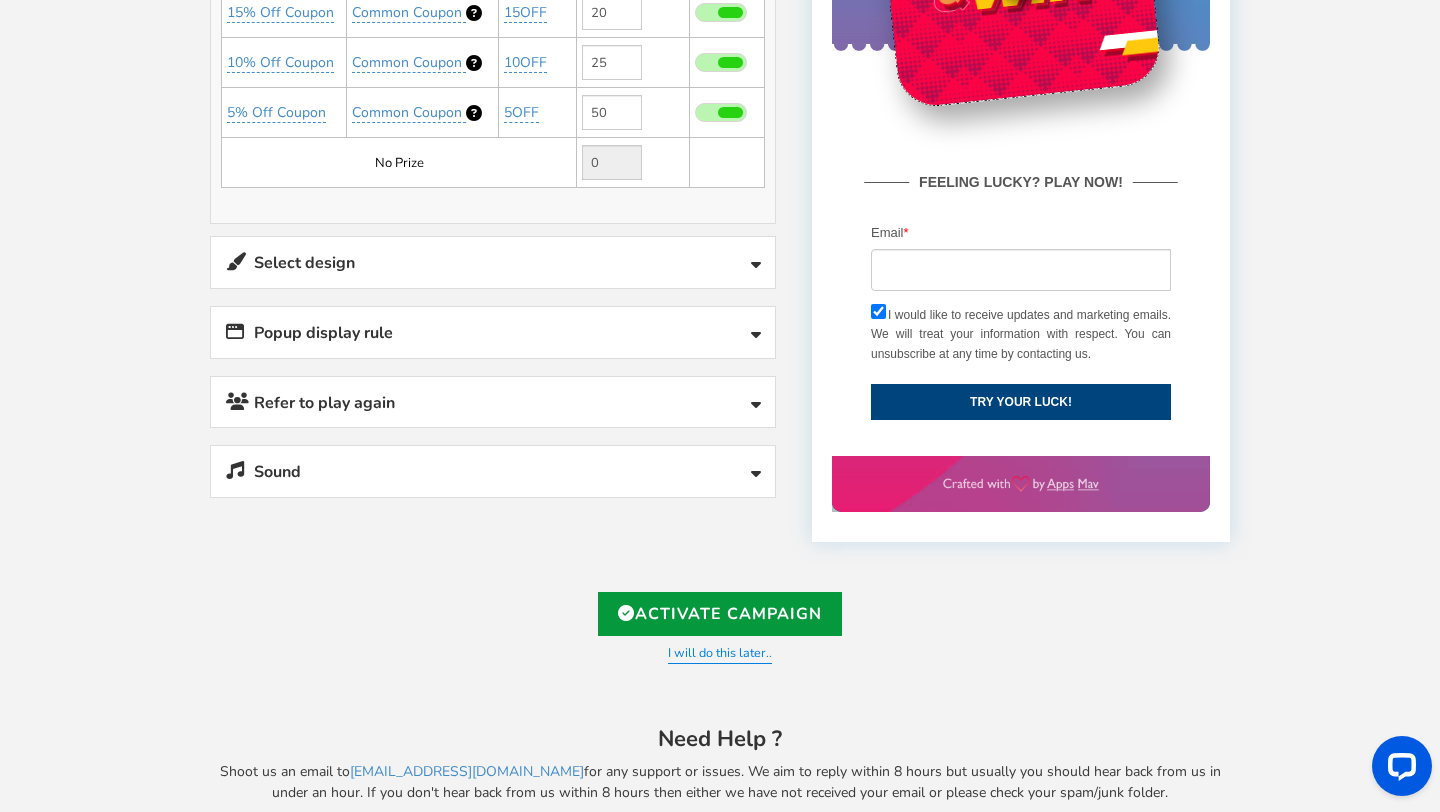 click on "Activate Campaign" at bounding box center (720, 614) 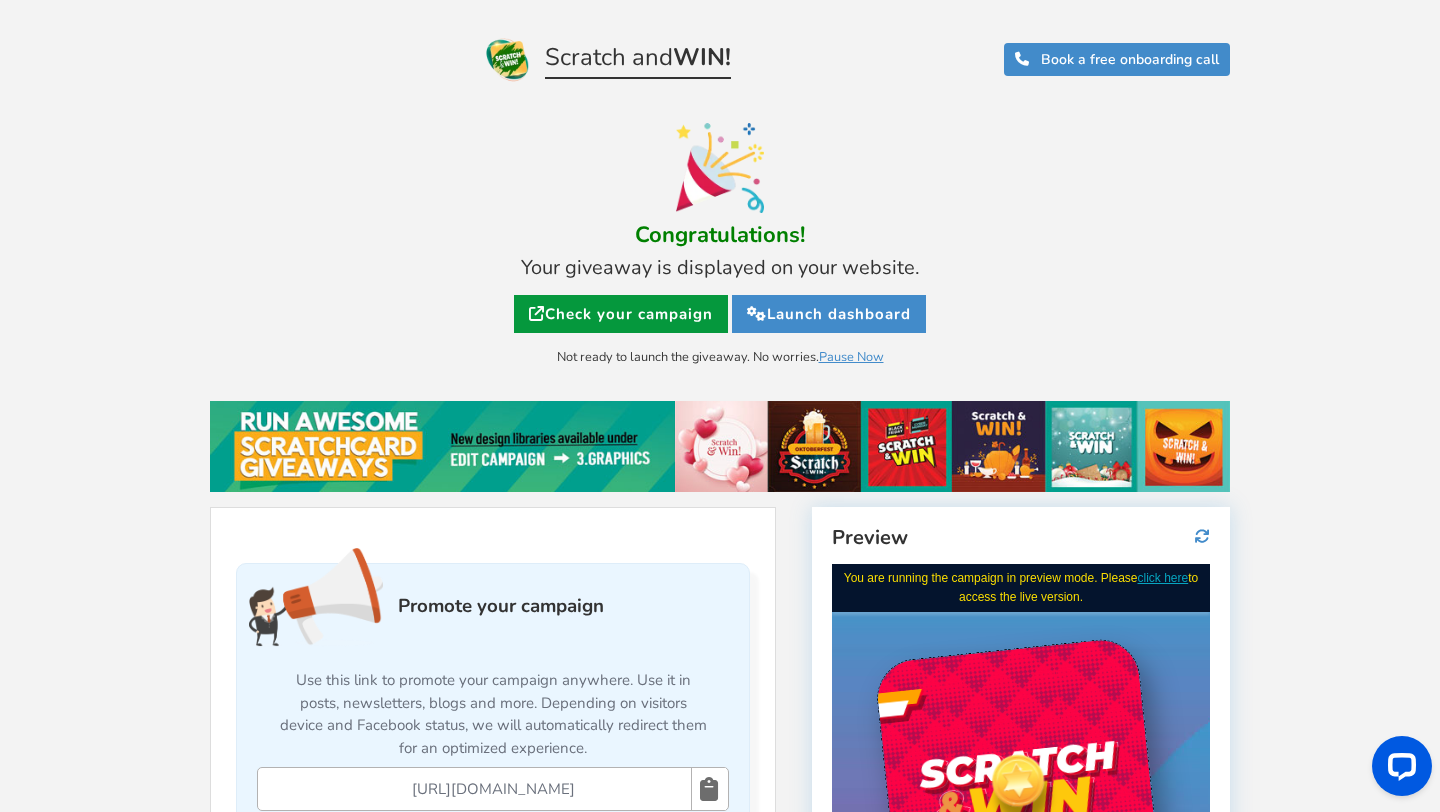 click on "Check your campaign" at bounding box center [621, 314] 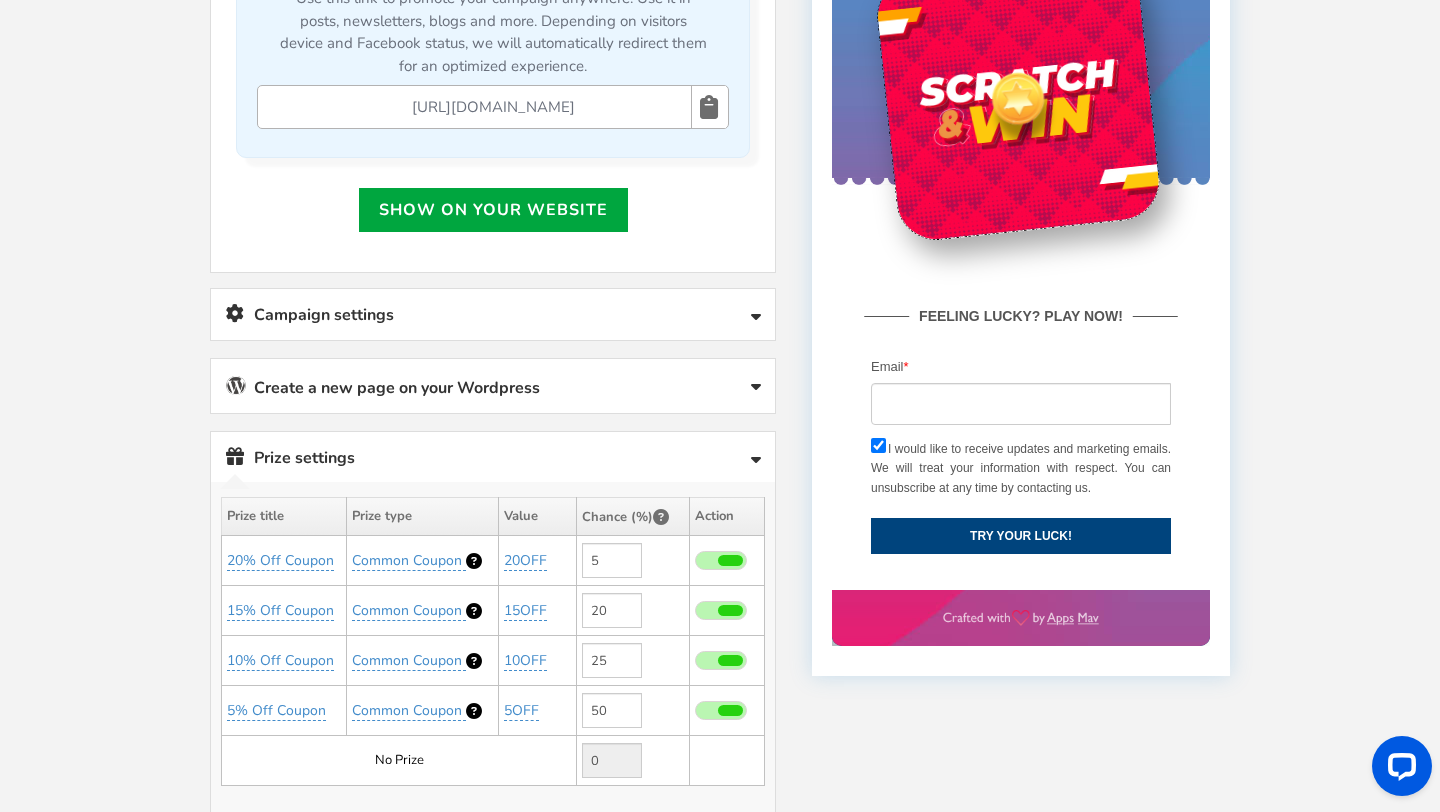 scroll, scrollTop: 691, scrollLeft: 0, axis: vertical 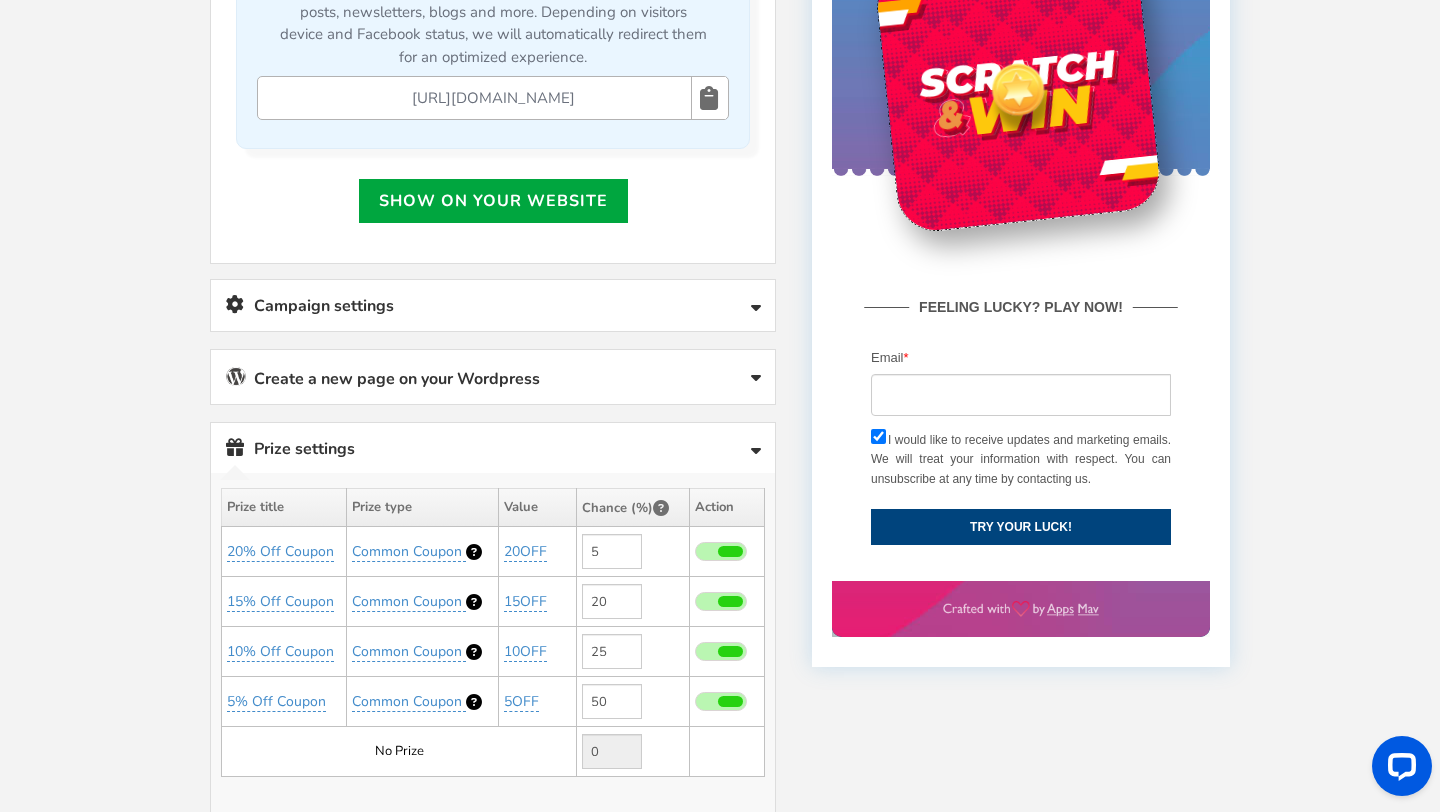 click on "Create a new page on your Wordpress" at bounding box center [493, 377] 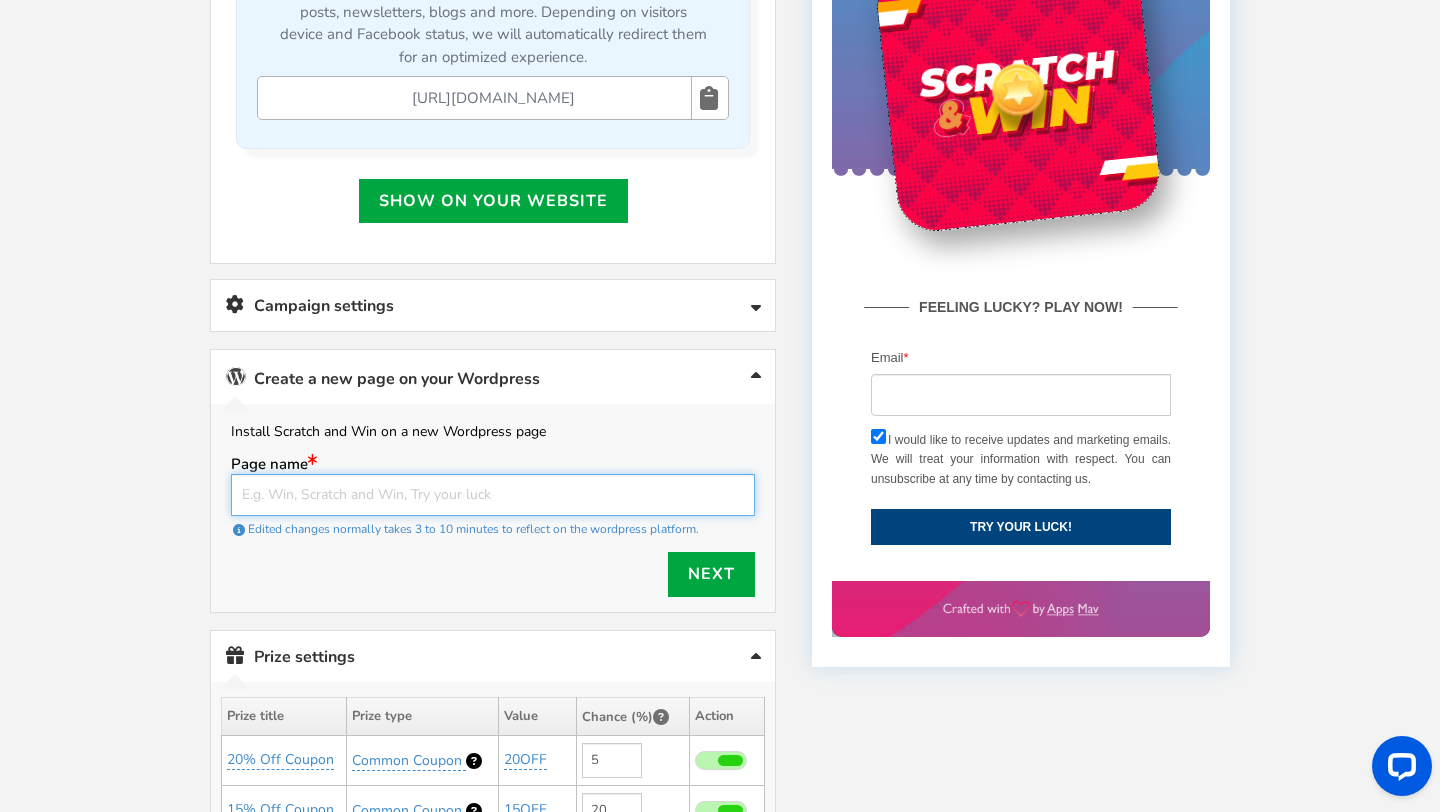 click at bounding box center (493, 495) 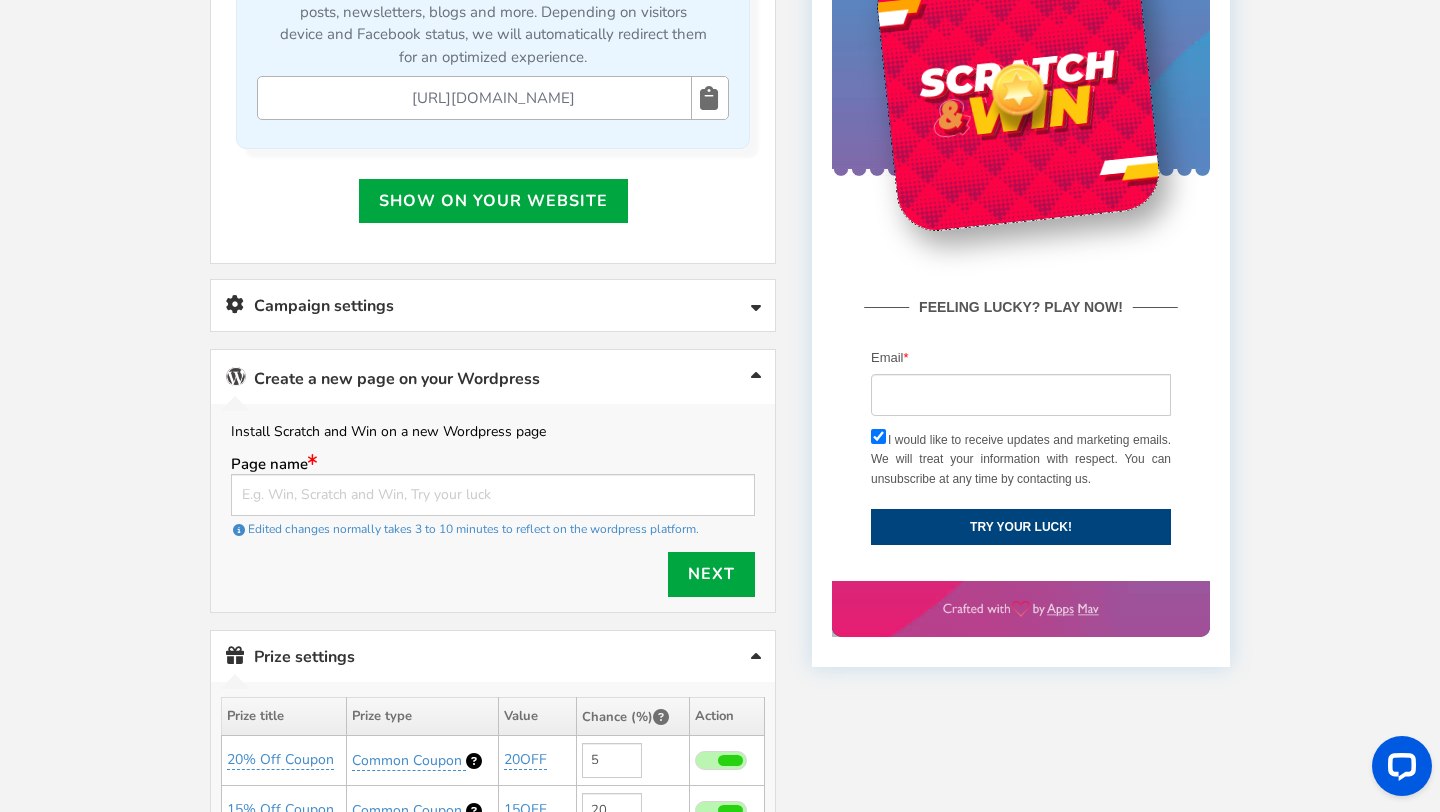 click on "Create a new page on your Wordpress" at bounding box center (493, 377) 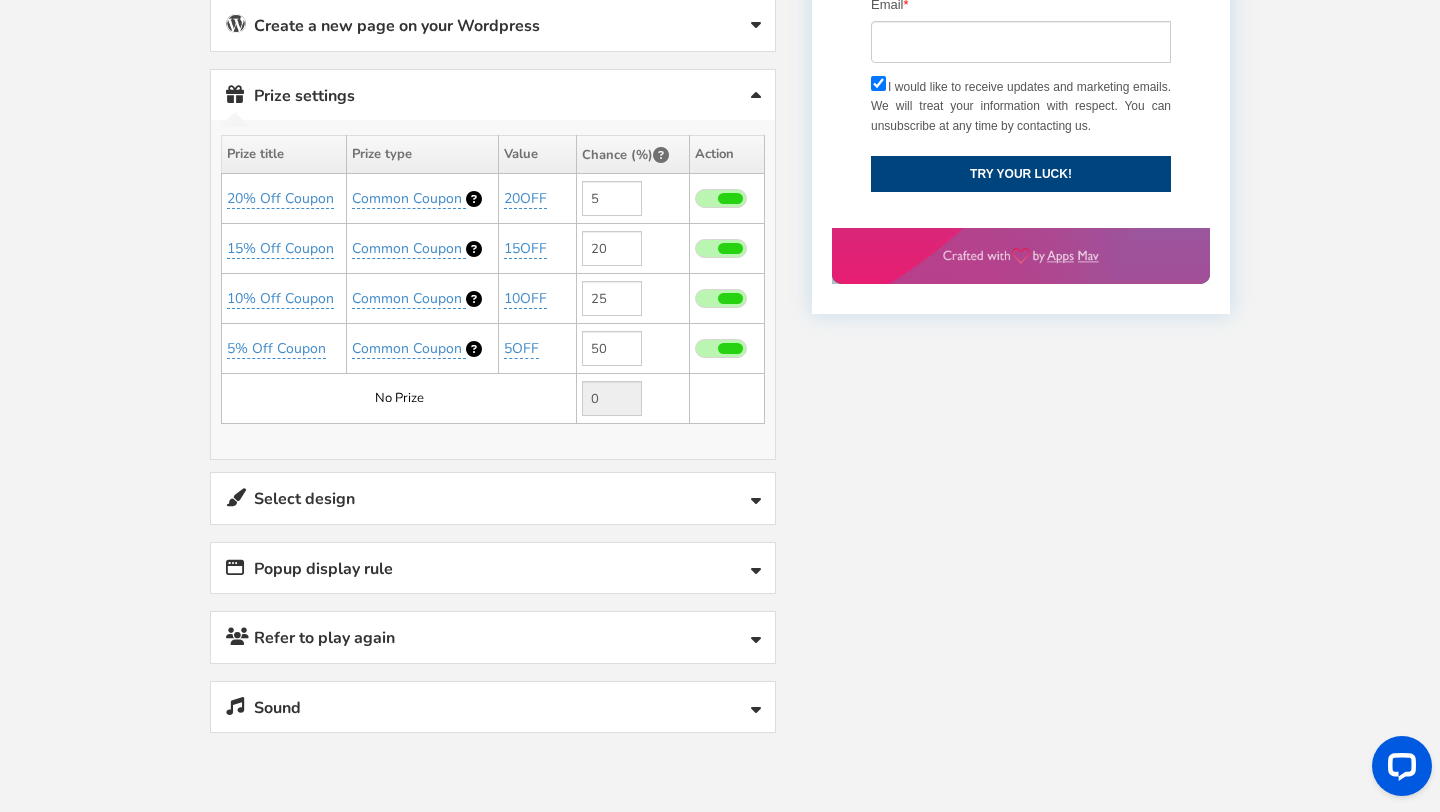 scroll, scrollTop: 1060, scrollLeft: 0, axis: vertical 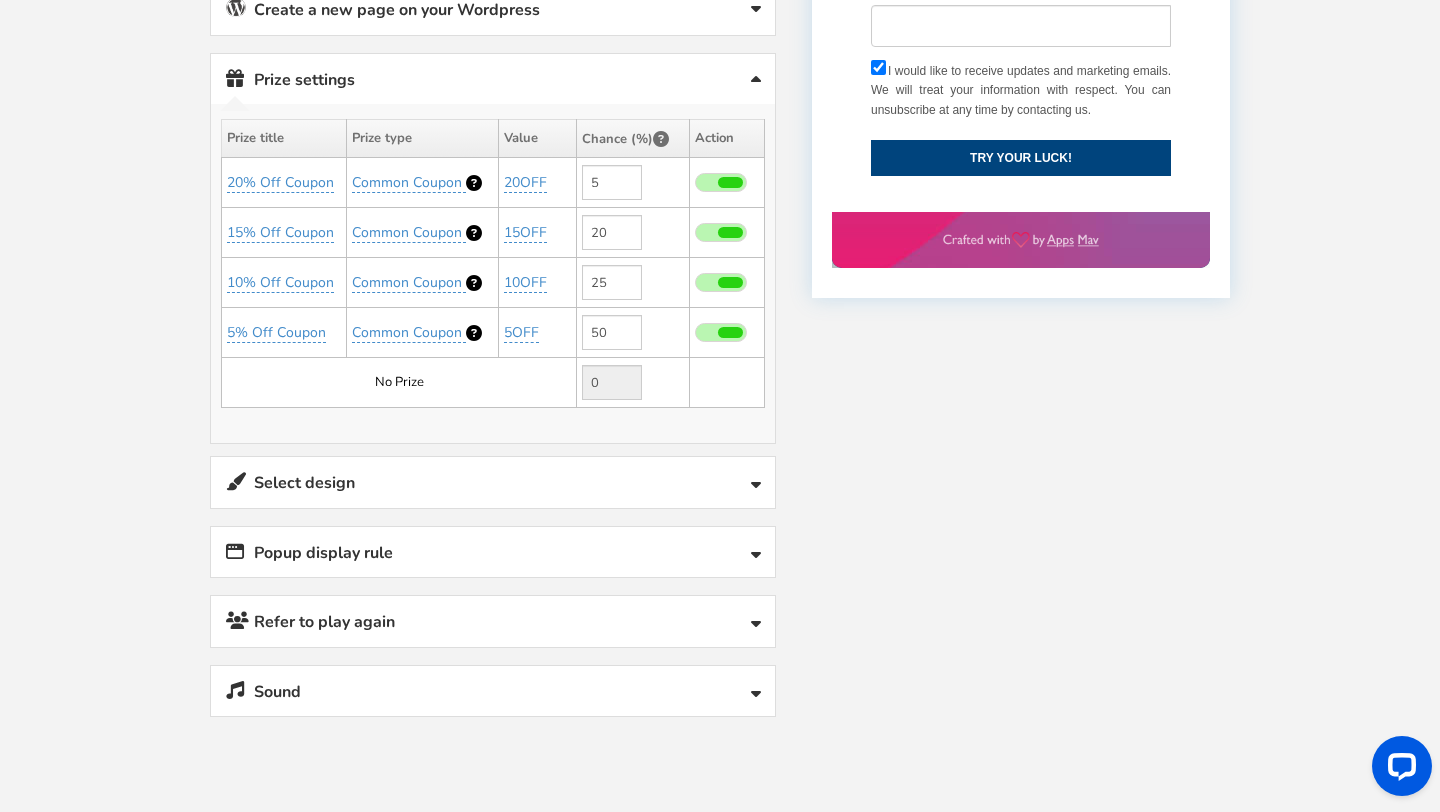 click on "Popup display rule" at bounding box center [493, 552] 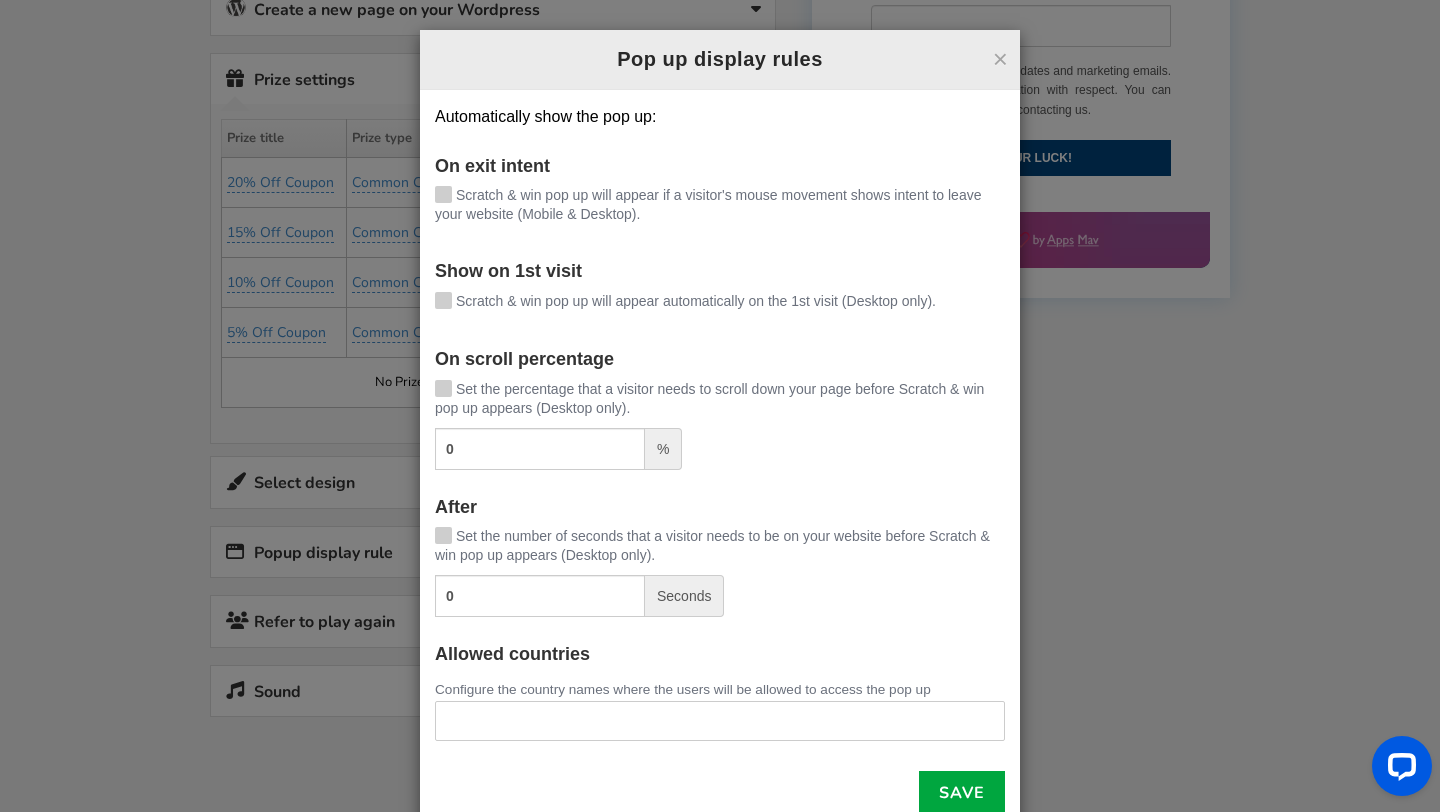 scroll, scrollTop: 47, scrollLeft: 0, axis: vertical 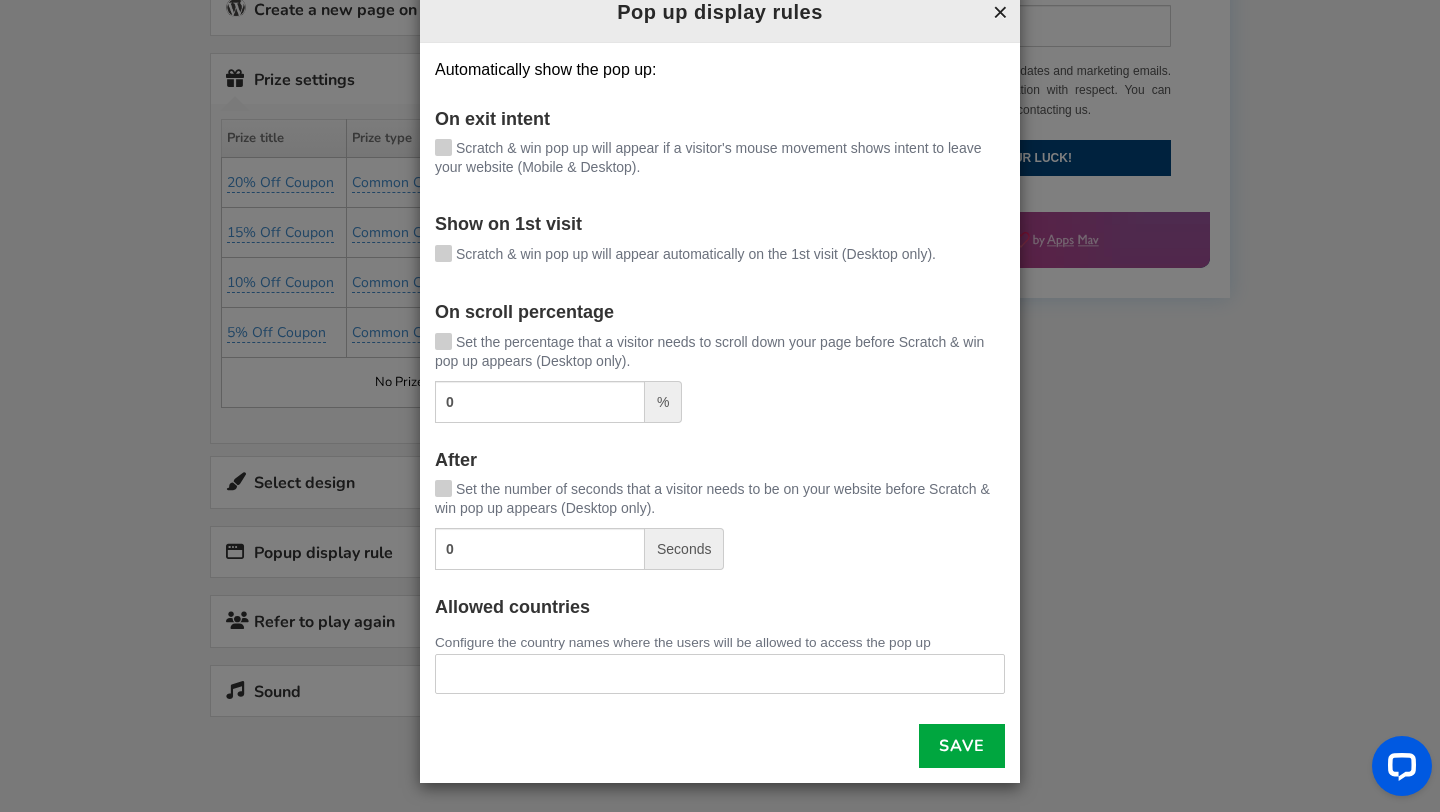 click on "×" at bounding box center [1000, 12] 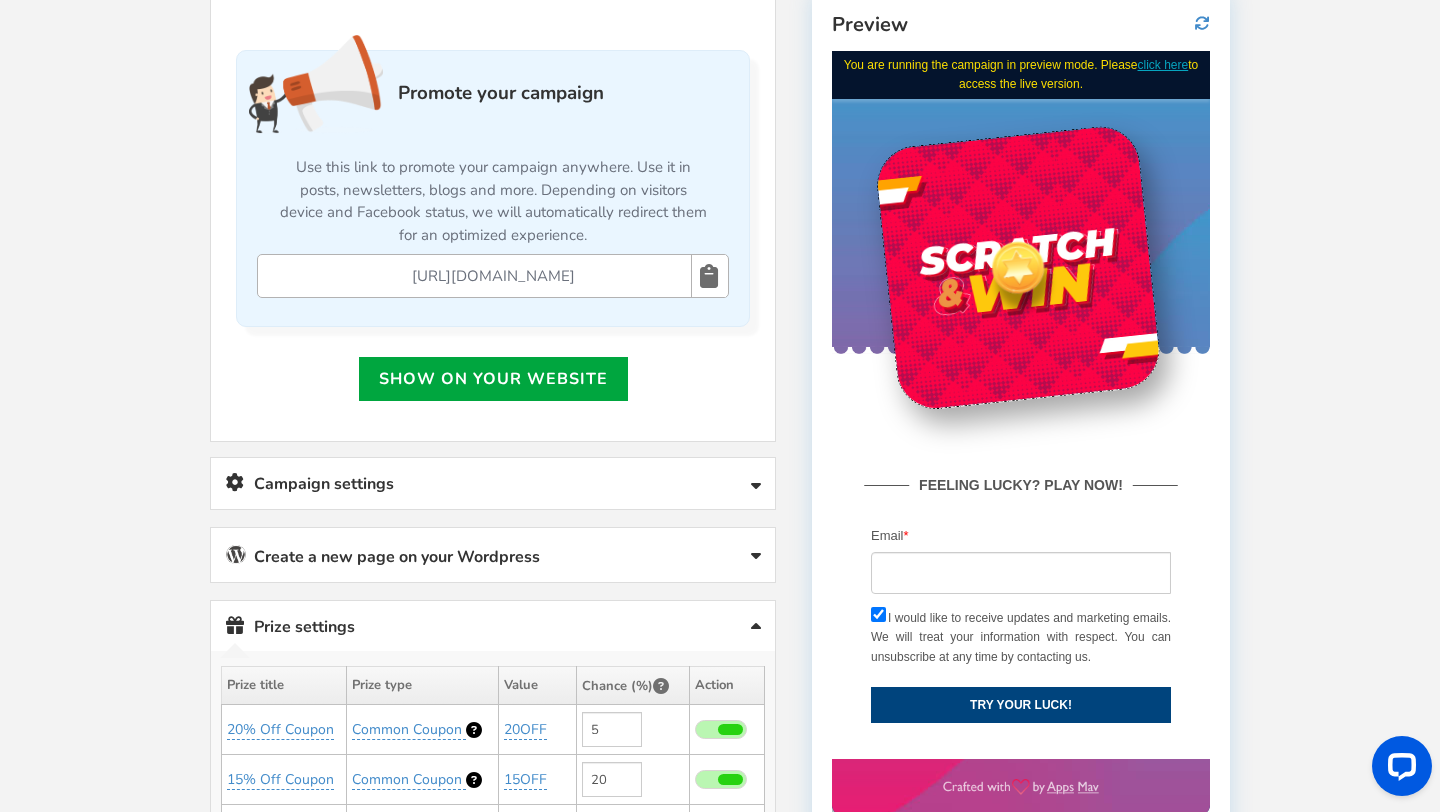 scroll, scrollTop: 474, scrollLeft: 0, axis: vertical 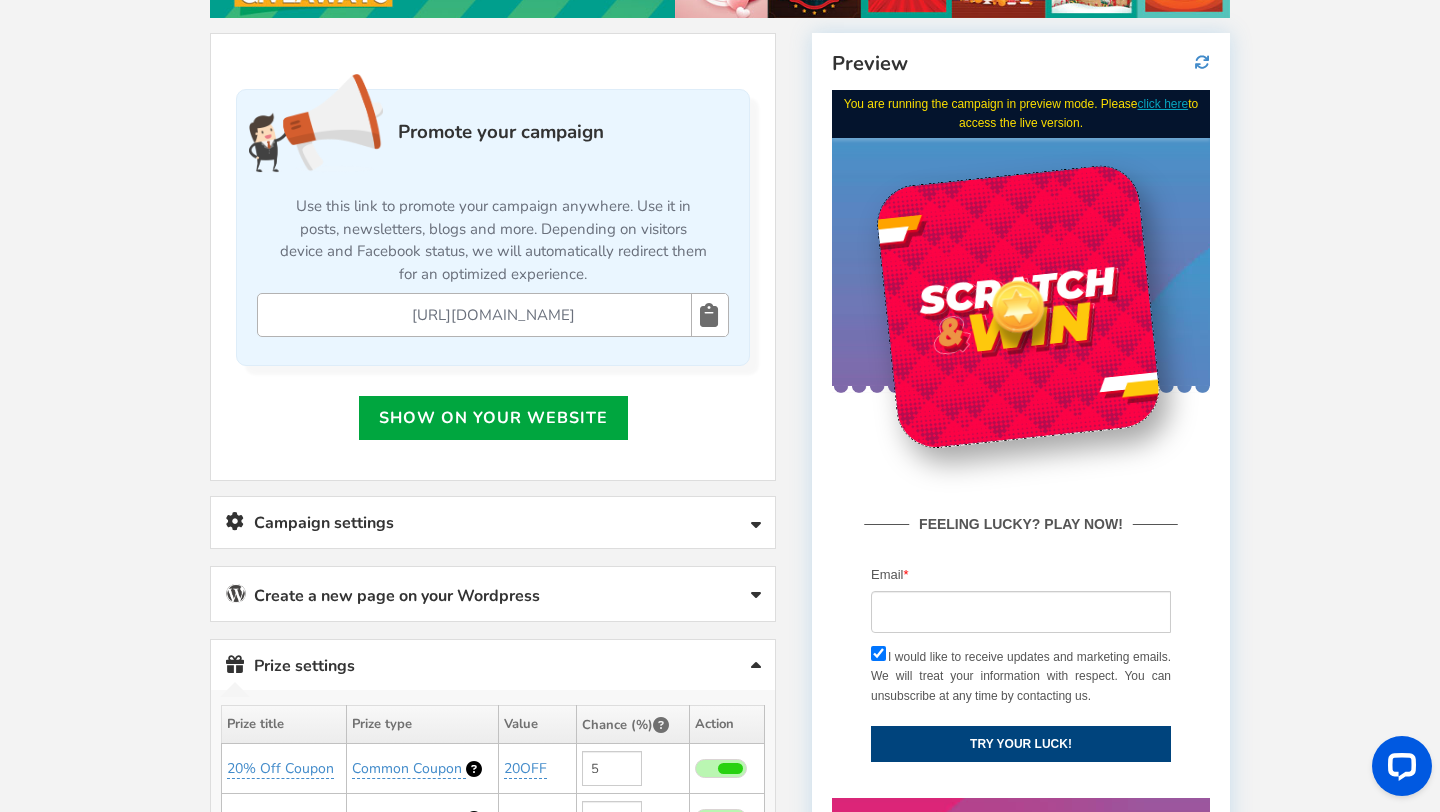 click on "Use this link to promote your campaign anywhere. Use it in posts, newsletters, blogs and more. Depending on visitors device and Facebook status, we will automatically redirect them for an optimized experience." at bounding box center (493, 238) 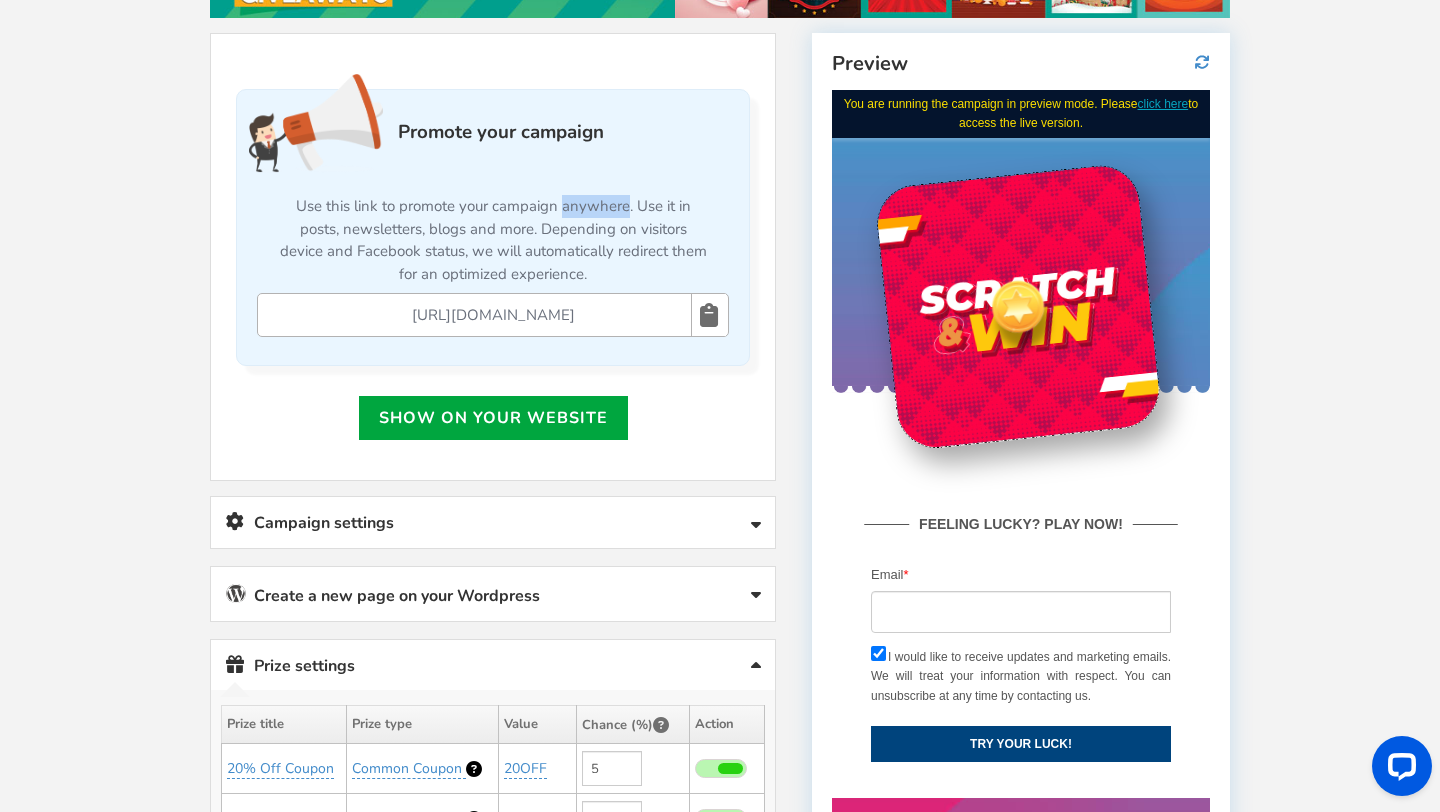 click on "Use this link to promote your campaign anywhere. Use it in posts, newsletters, blogs and more. Depending on visitors device and Facebook status, we will automatically redirect them for an optimized experience." at bounding box center (493, 238) 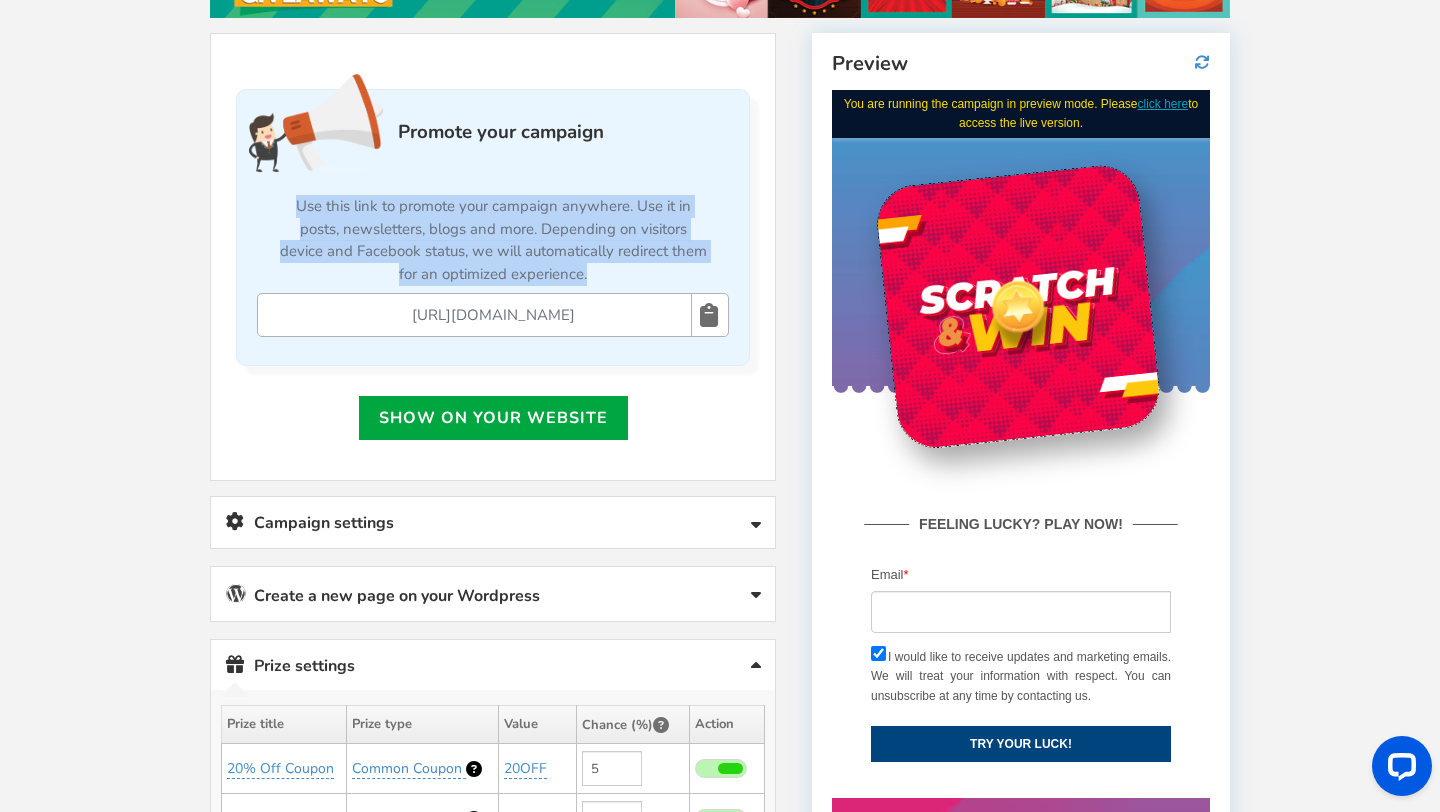 click on "Use this link to promote your campaign anywhere. Use it in posts, newsletters, blogs and more. Depending on visitors device and Facebook status, we will automatically redirect them for an optimized experience." at bounding box center [493, 238] 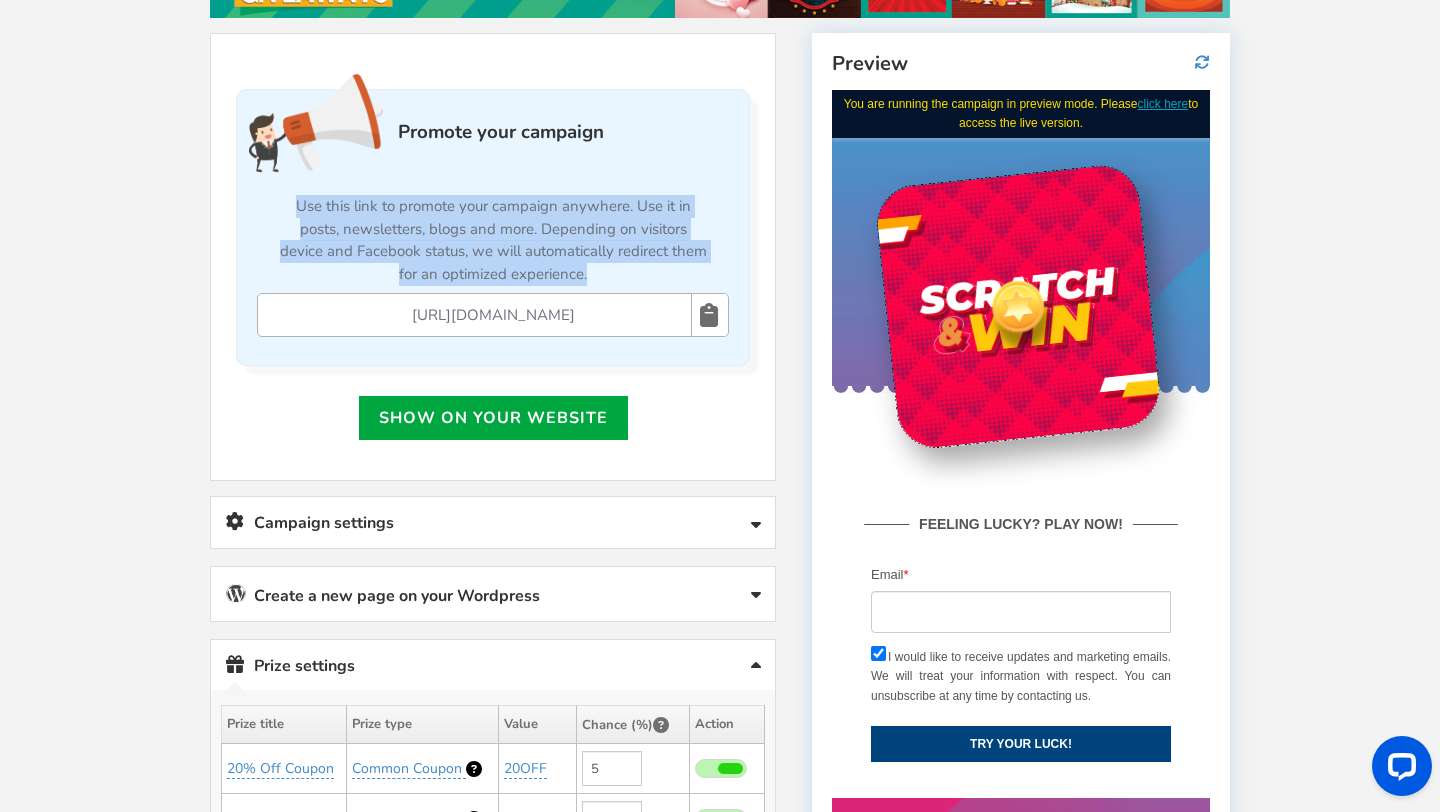 click on "Use this link to promote your campaign anywhere. Use it in posts, newsletters, blogs and more. Depending on visitors device and Facebook status, we will automatically redirect them for an optimized experience." at bounding box center [493, 238] 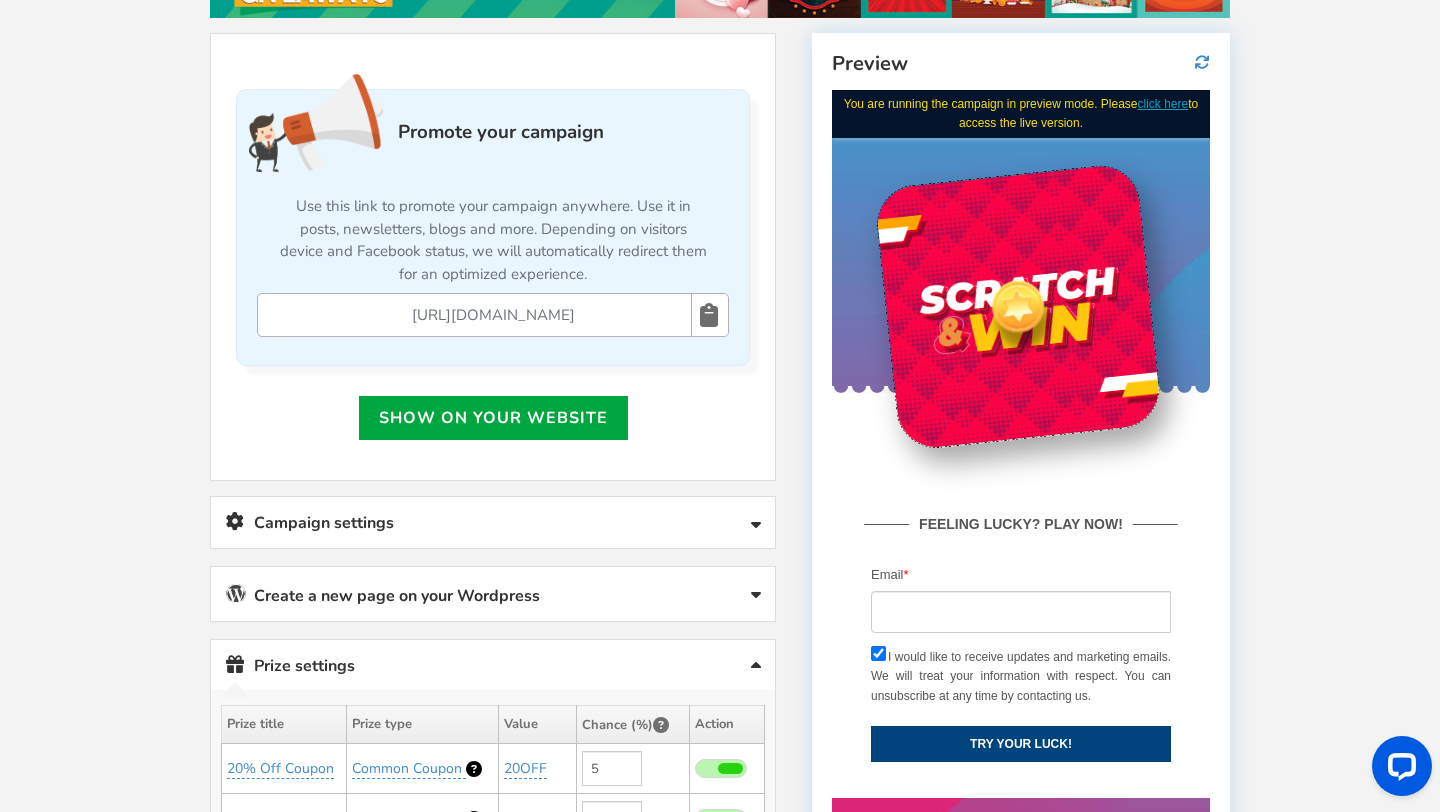 click on "Use this link to promote your campaign anywhere. Use it in posts, newsletters, blogs and more. Depending on visitors device and Facebook status, we will automatically redirect them for an optimized experience." at bounding box center (493, 238) 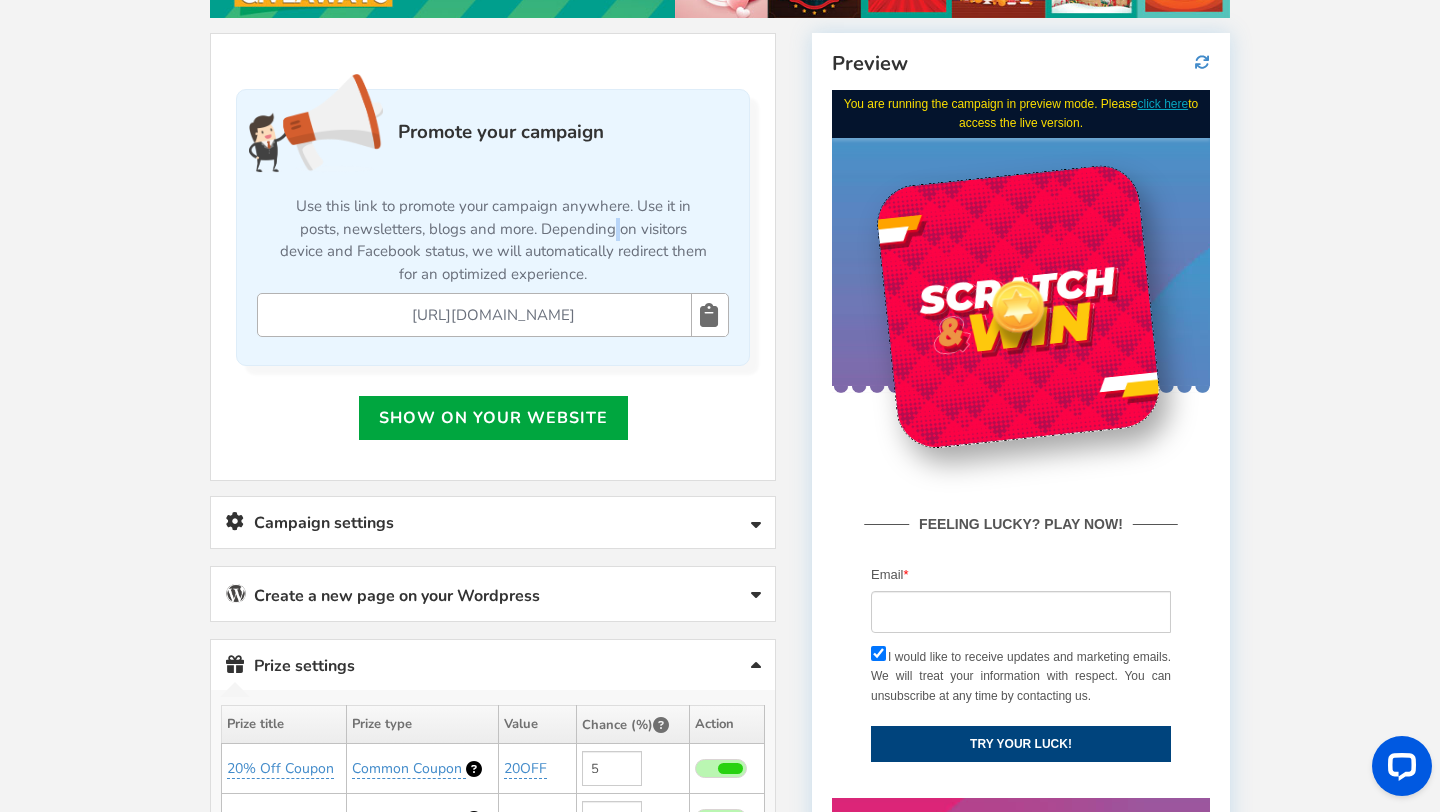 click on "Use this link to promote your campaign anywhere. Use it in posts, newsletters, blogs and more. Depending on visitors device and Facebook status, we will automatically redirect them for an optimized experience." at bounding box center (493, 238) 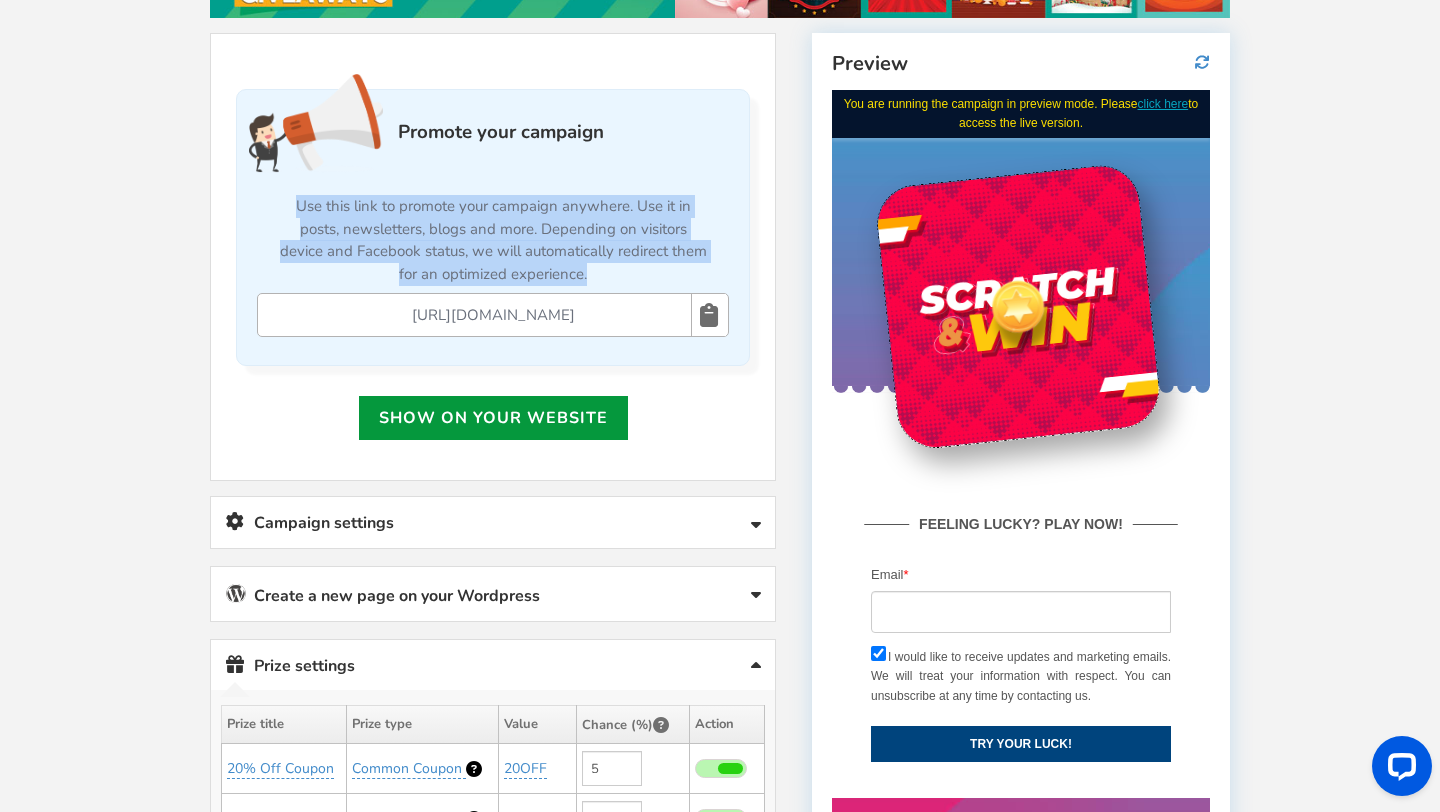 click on "Show on your website" at bounding box center (493, 418) 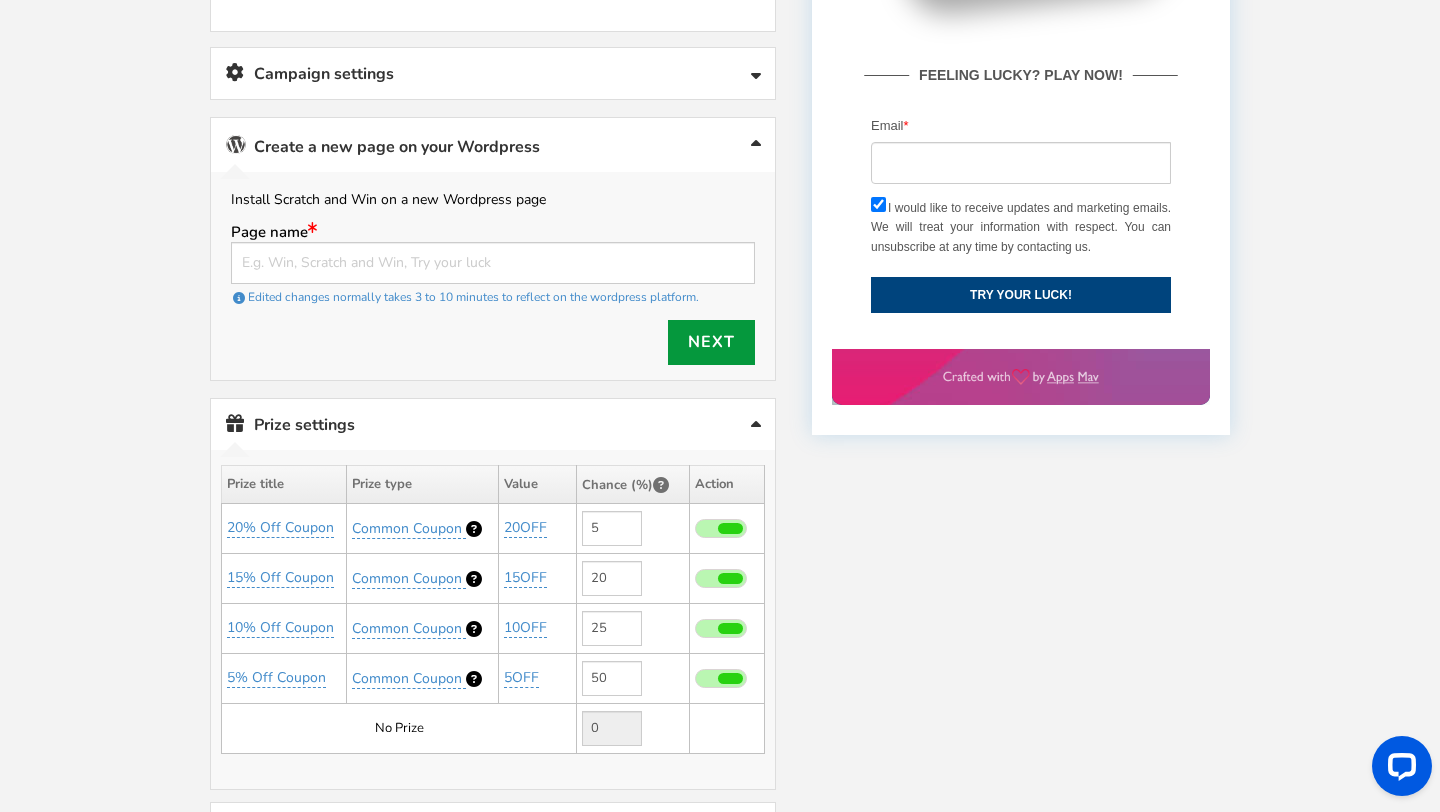 scroll, scrollTop: 922, scrollLeft: 0, axis: vertical 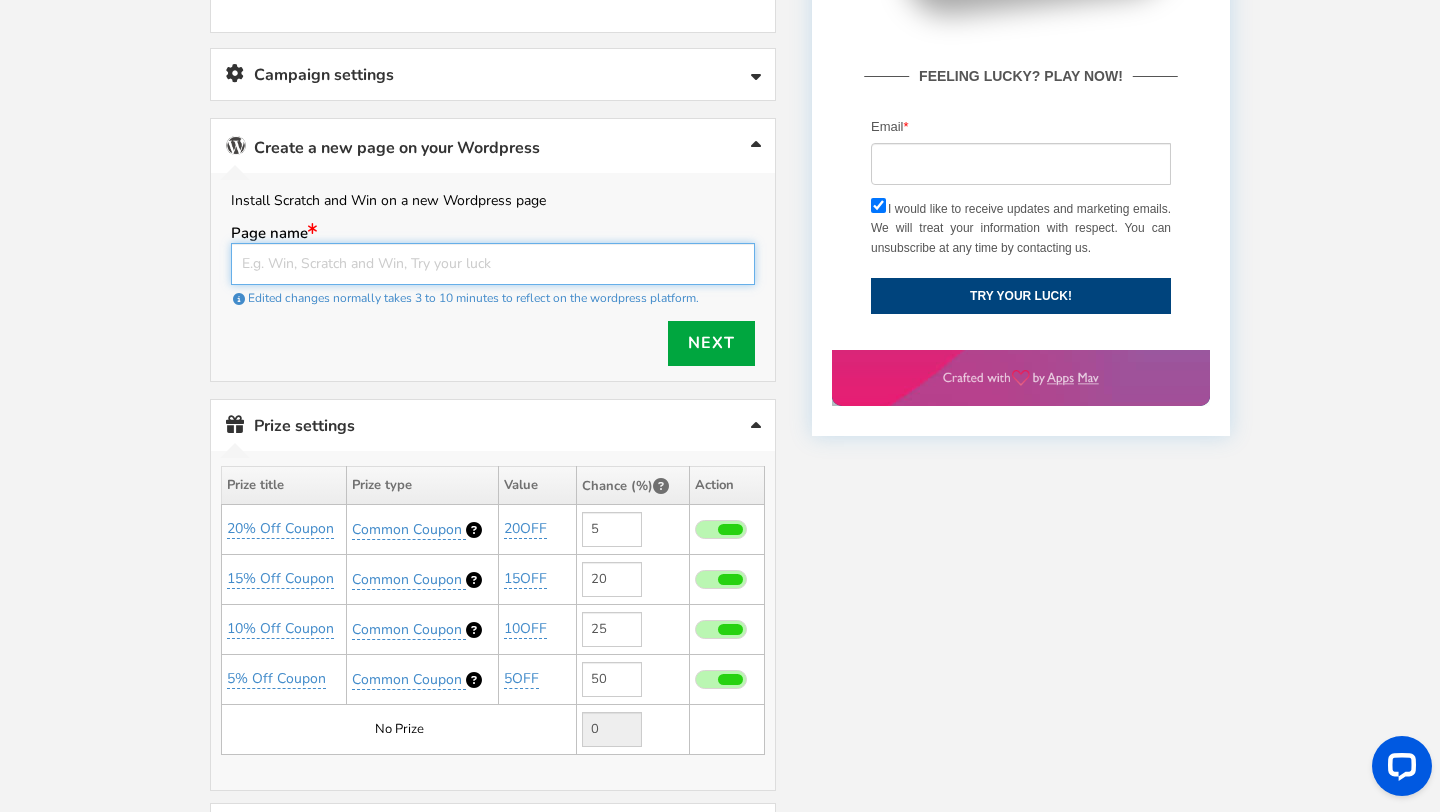 click at bounding box center [493, 264] 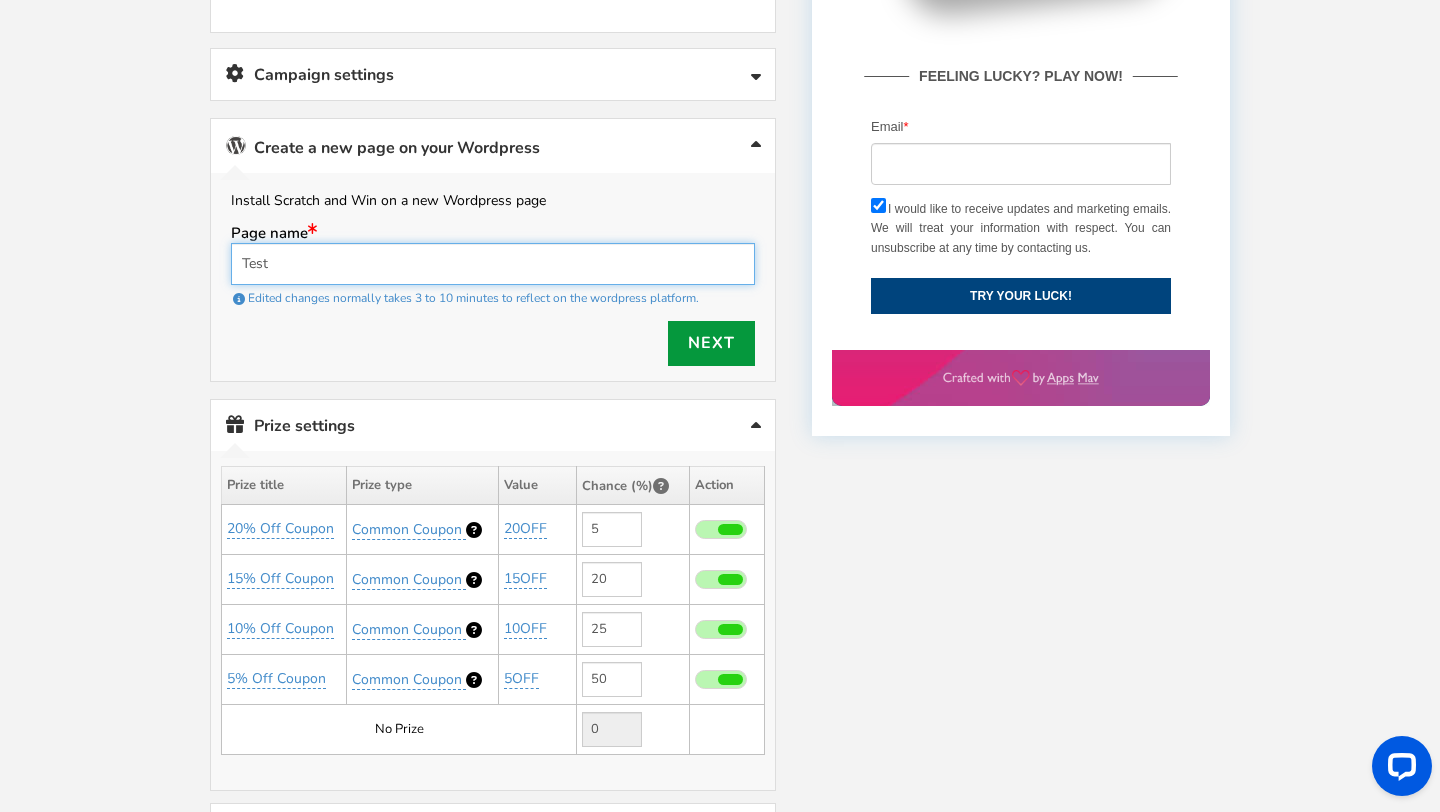 type on "Test" 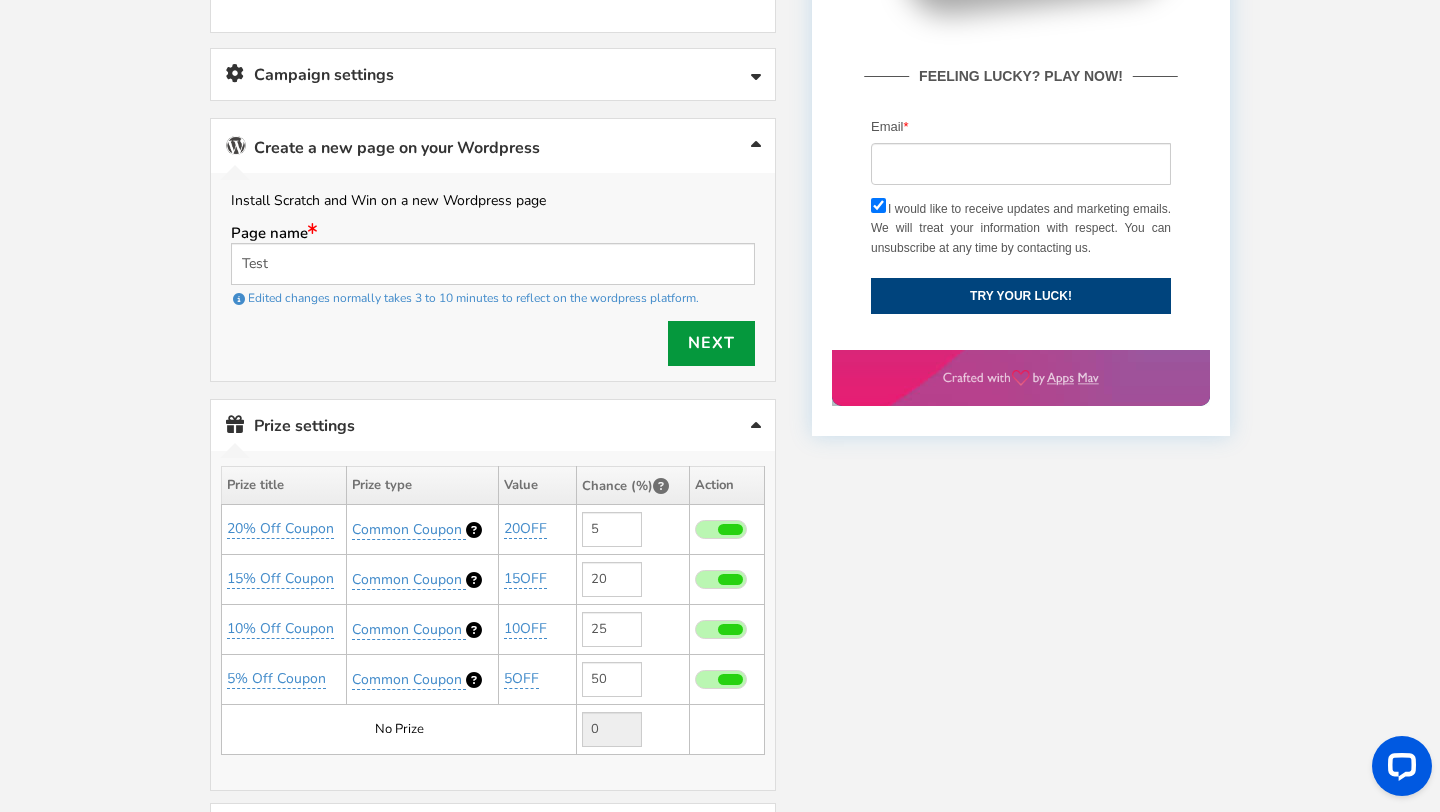 click on "Next" at bounding box center [711, 343] 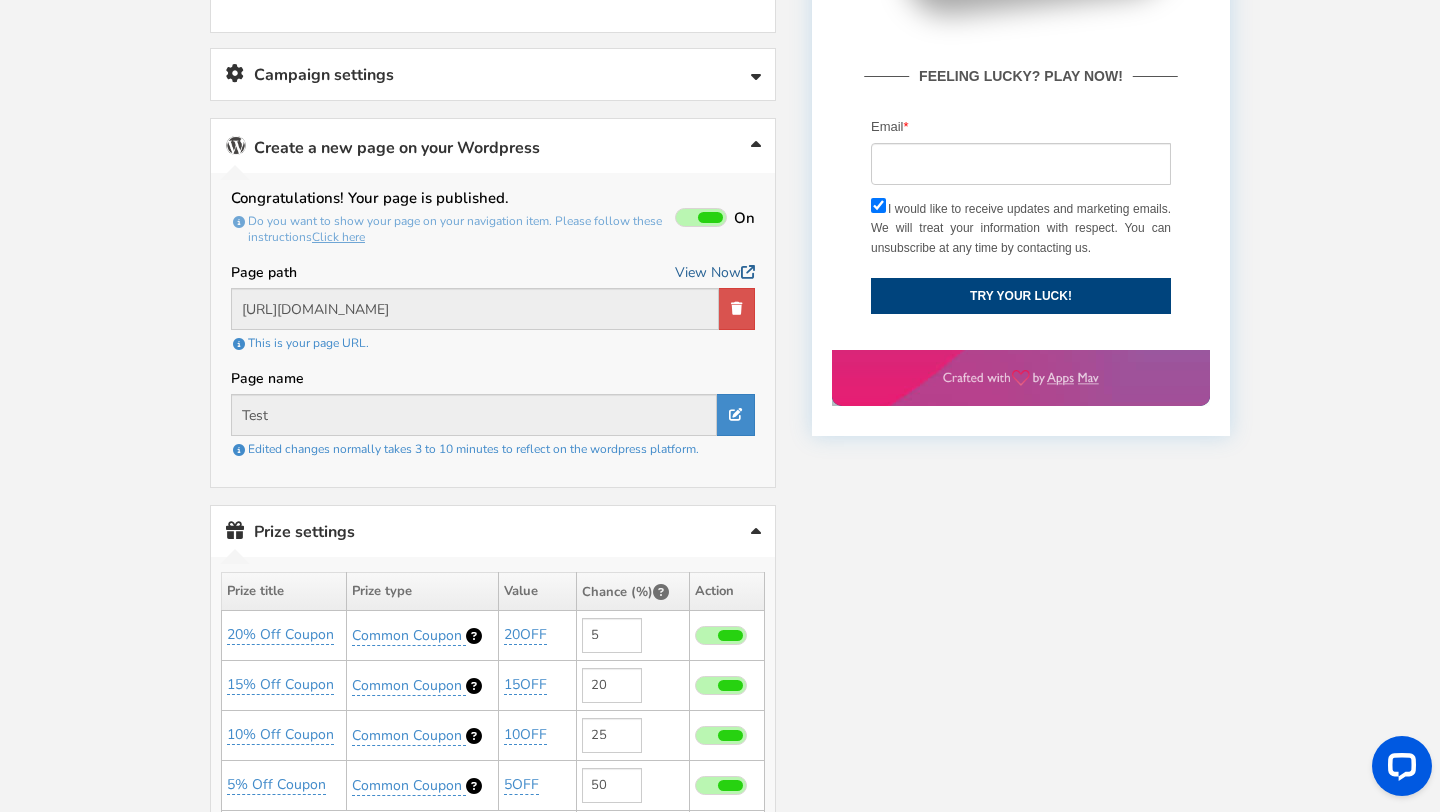 click on "View Now" at bounding box center [715, 272] 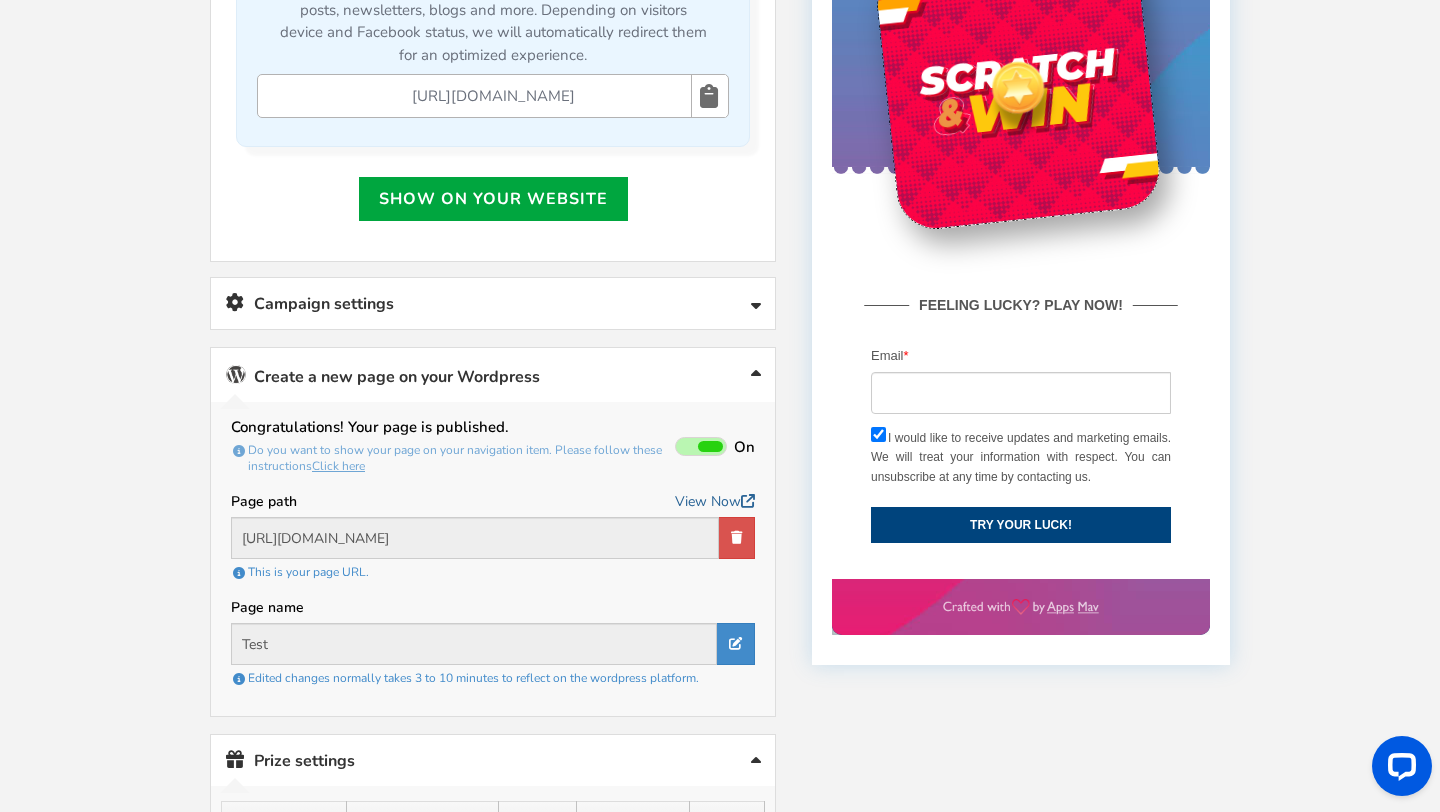 scroll, scrollTop: 681, scrollLeft: 0, axis: vertical 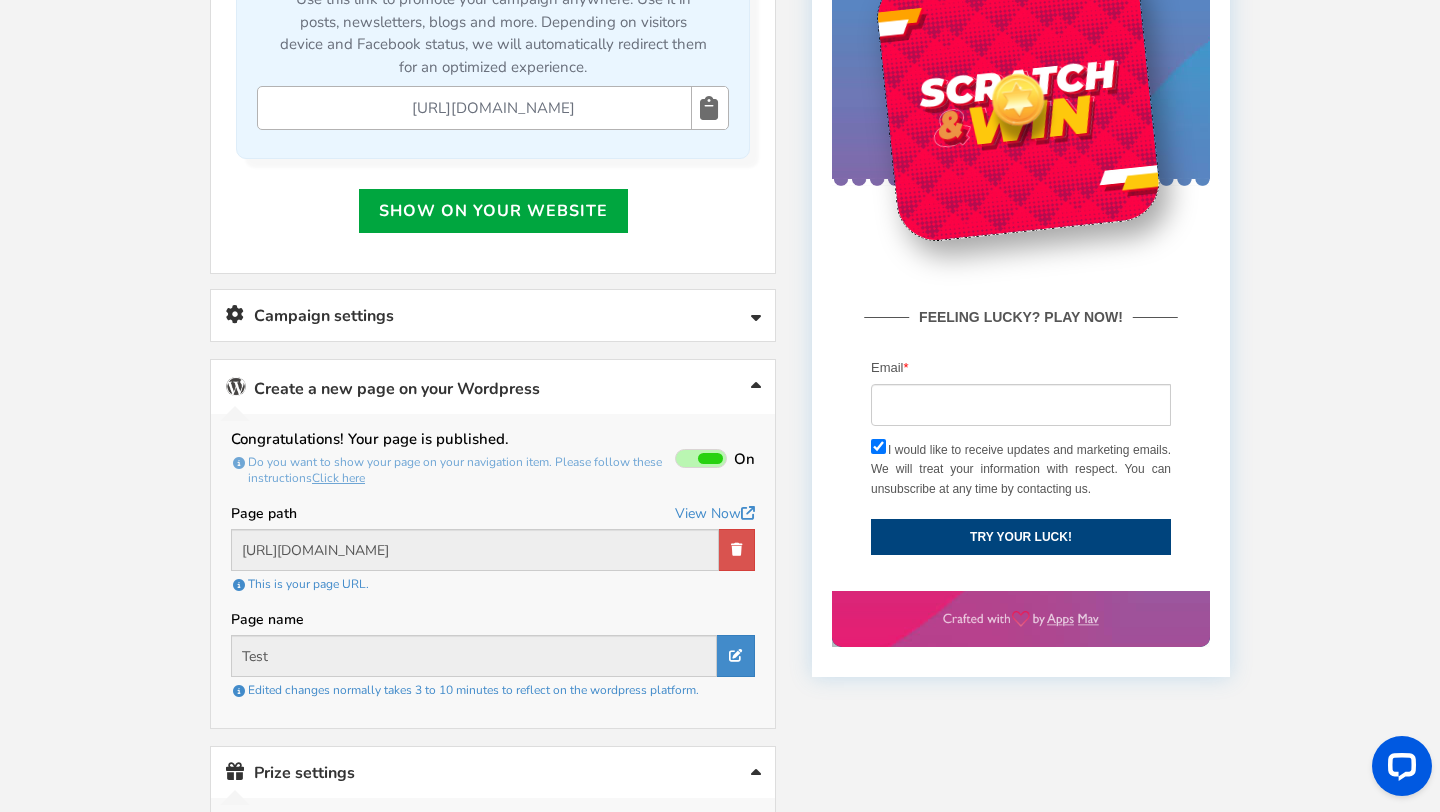 click on "Campaign settings" at bounding box center (493, 315) 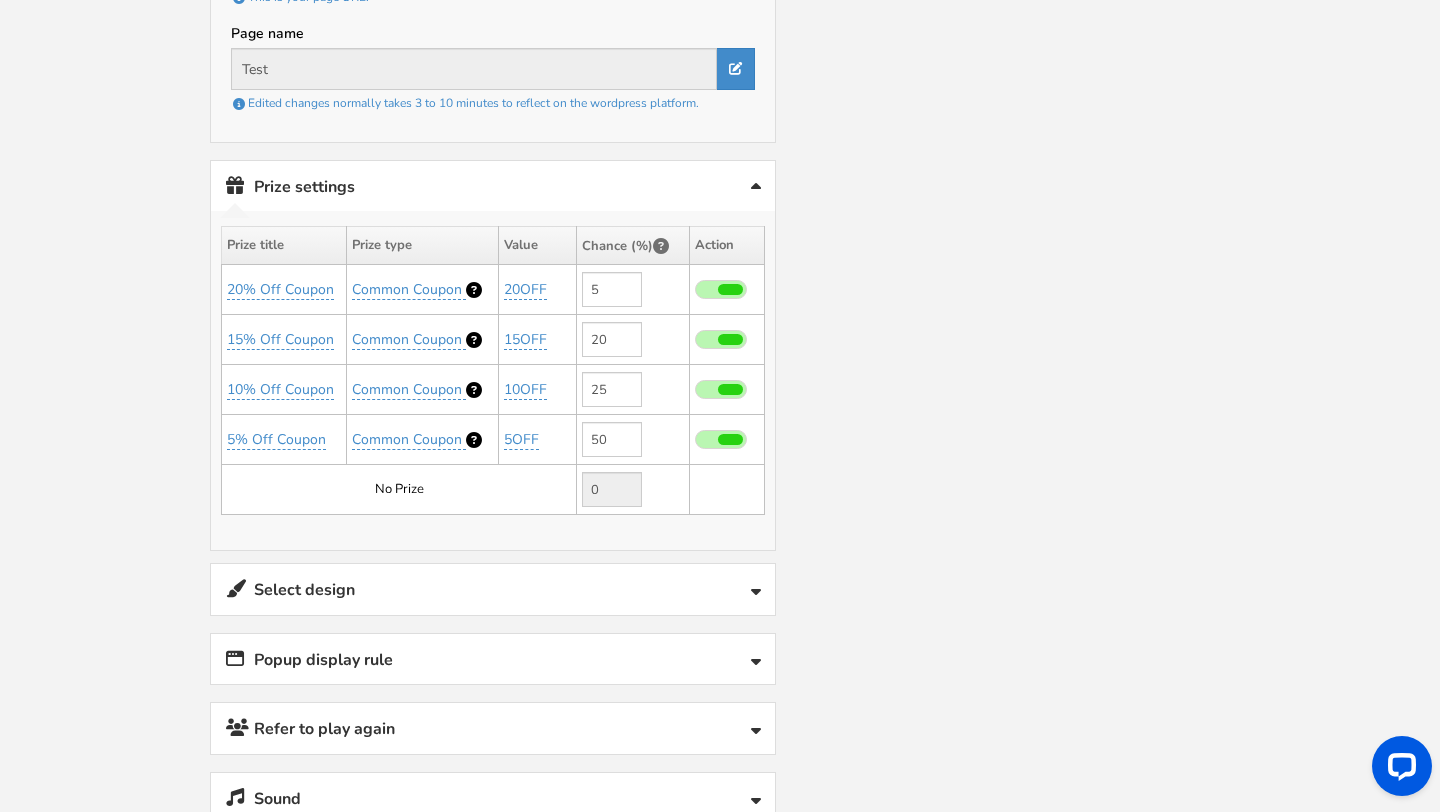 scroll, scrollTop: 1749, scrollLeft: 0, axis: vertical 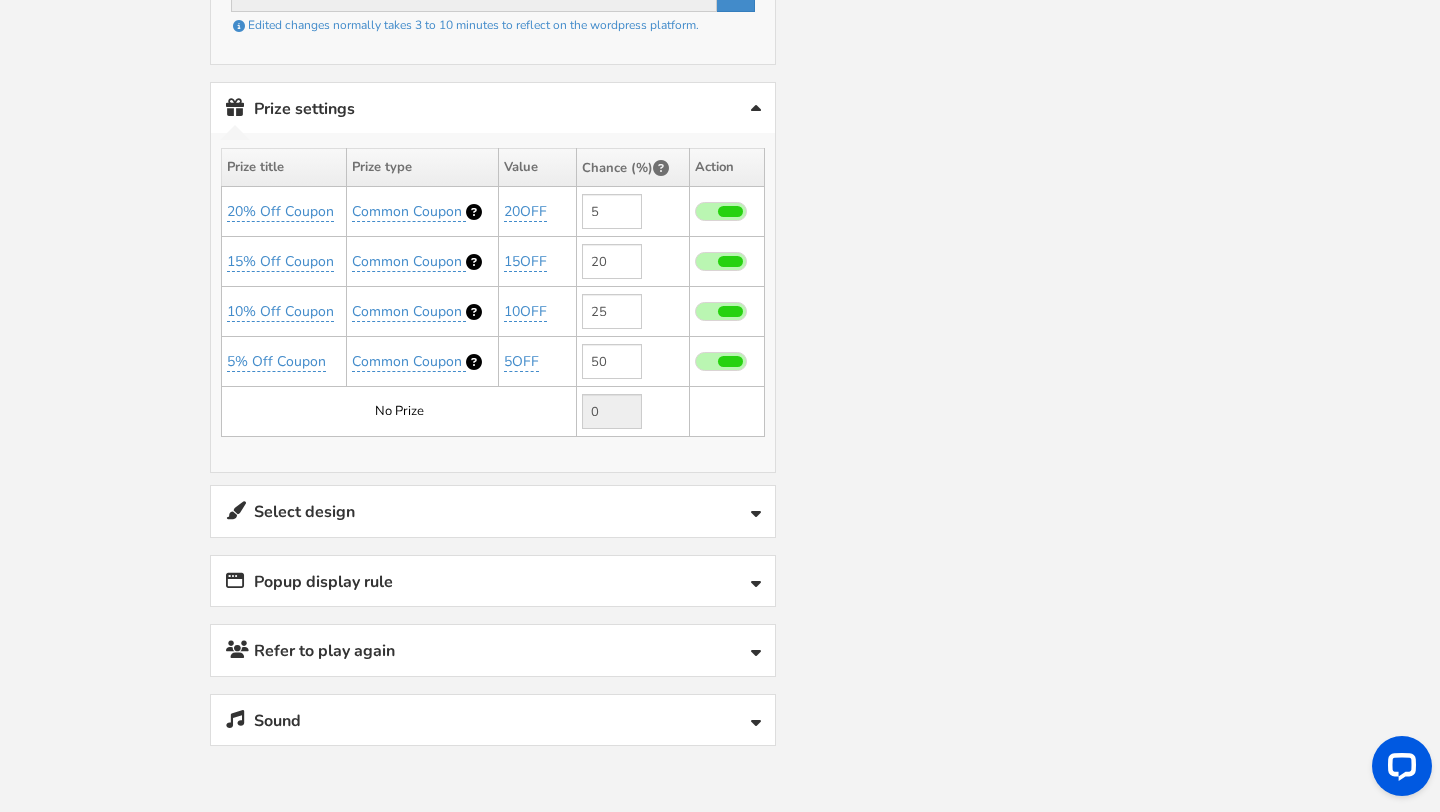 click on "Select design" at bounding box center [493, 511] 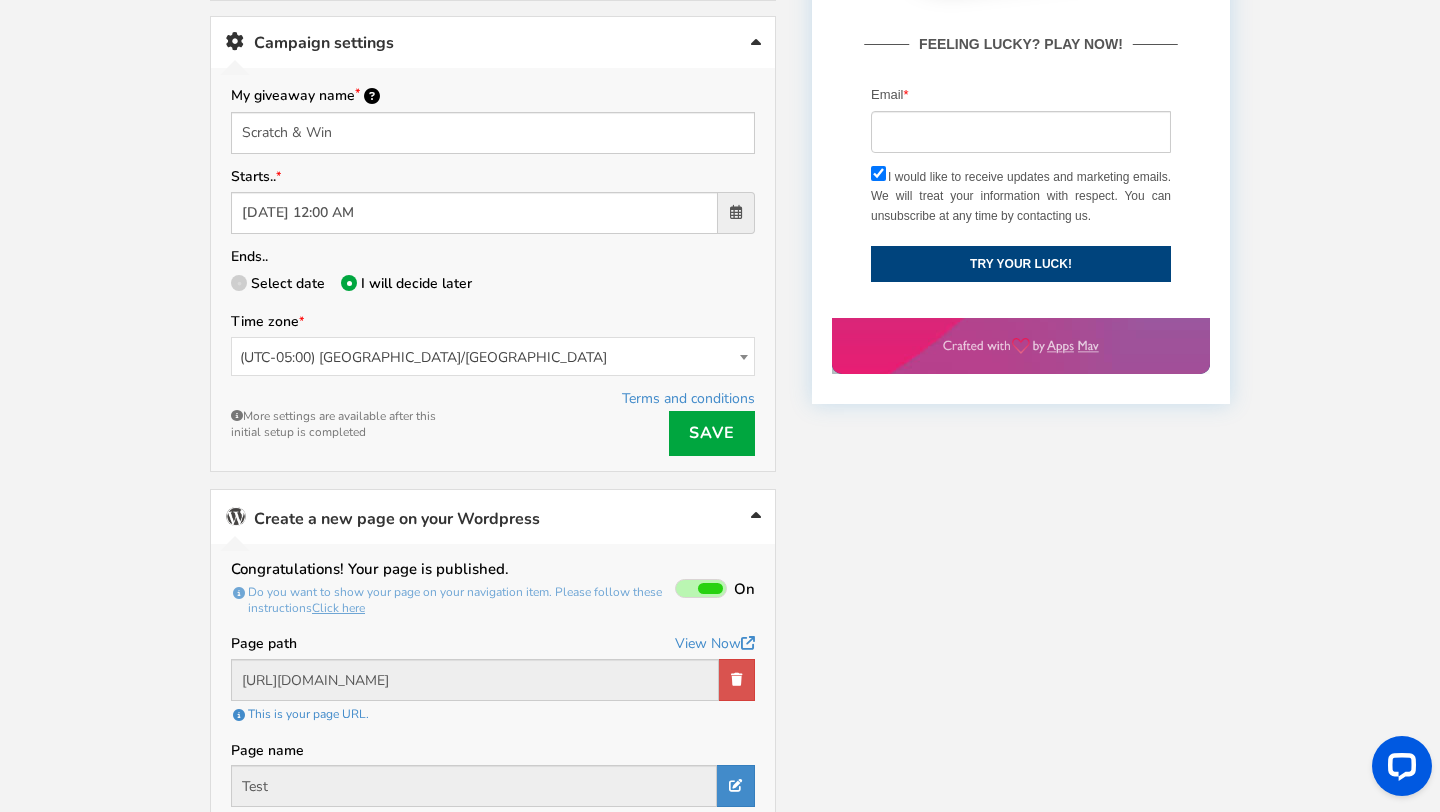 scroll, scrollTop: 1016, scrollLeft: 0, axis: vertical 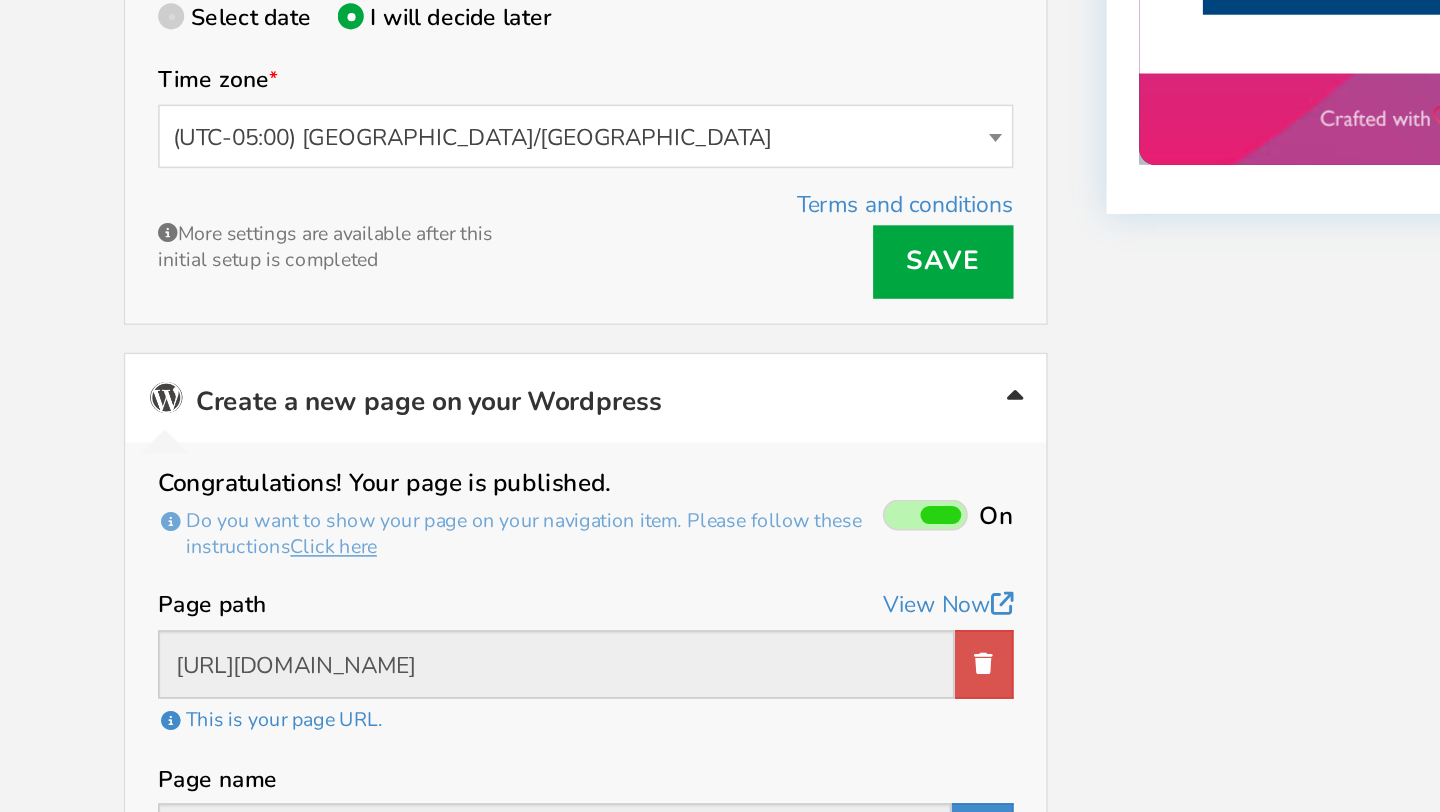 click on "Do you want to show your page on your navigation item. Please follow these instructions
Click here" at bounding box center (493, 538) 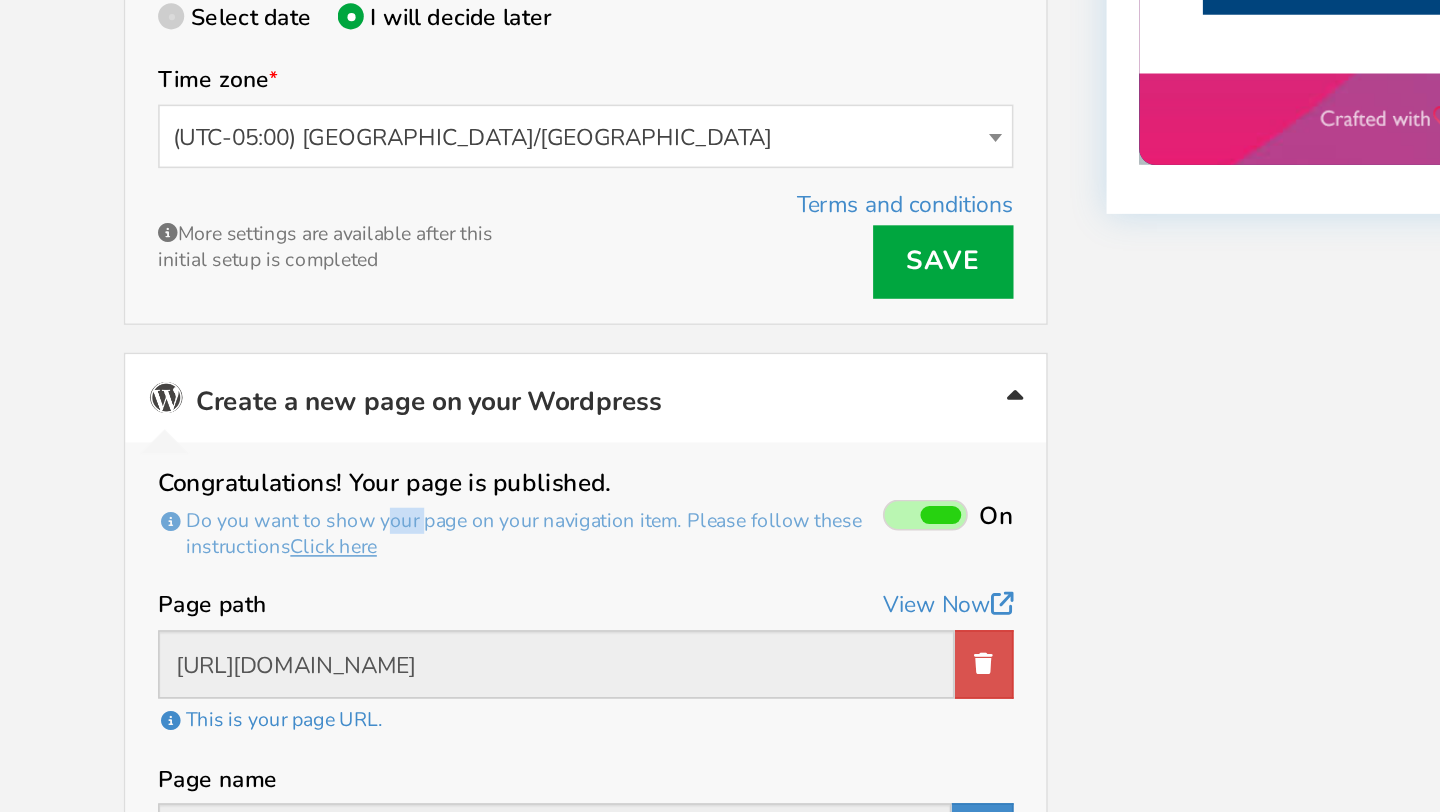 click on "Do you want to show your page on your navigation item. Please follow these instructions
Click here" at bounding box center [493, 538] 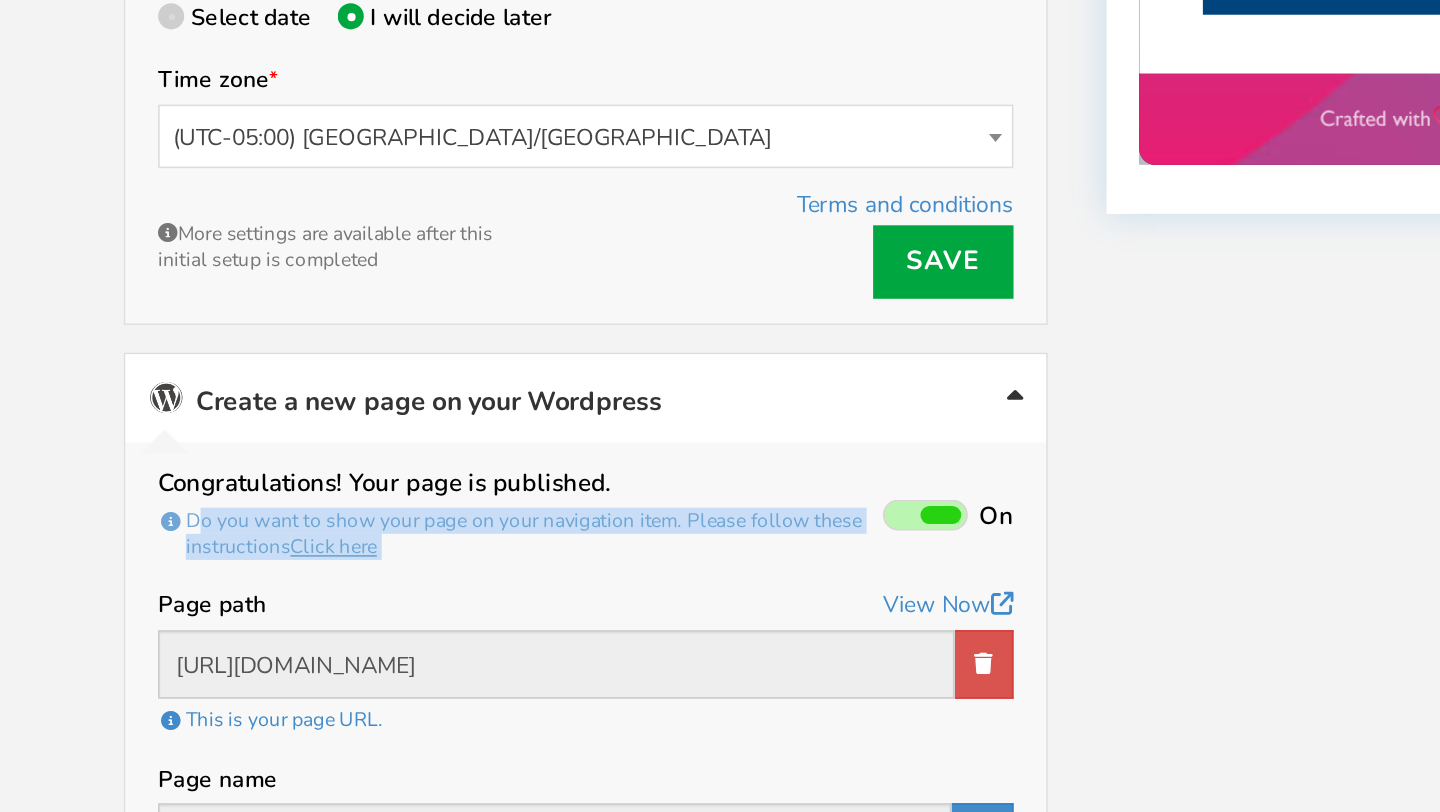 click on "Do you want to show your page on your navigation item. Please follow these instructions
Click here" at bounding box center [493, 538] 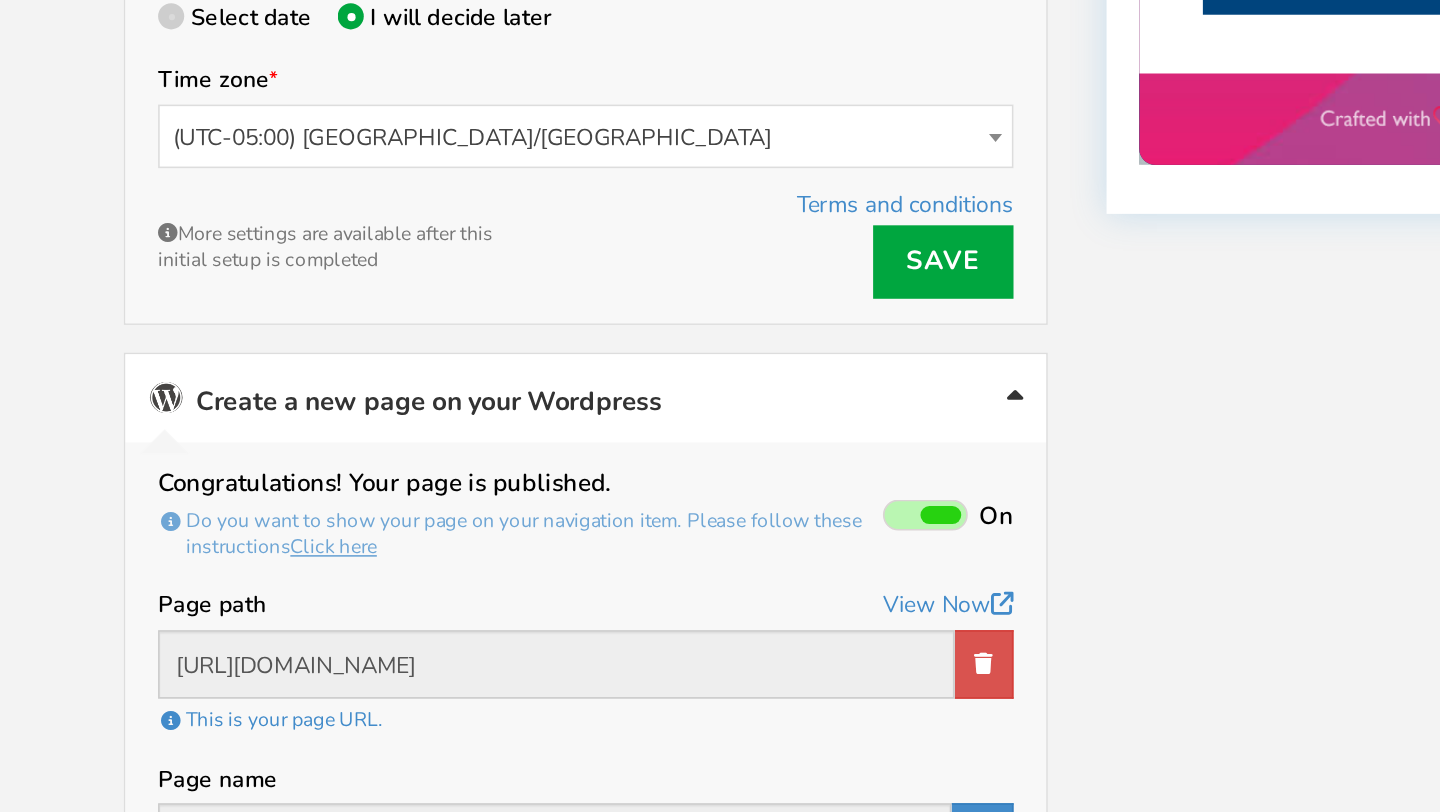 click on "Do you want to show your page on your navigation item. Please follow these instructions
Click here" at bounding box center [493, 538] 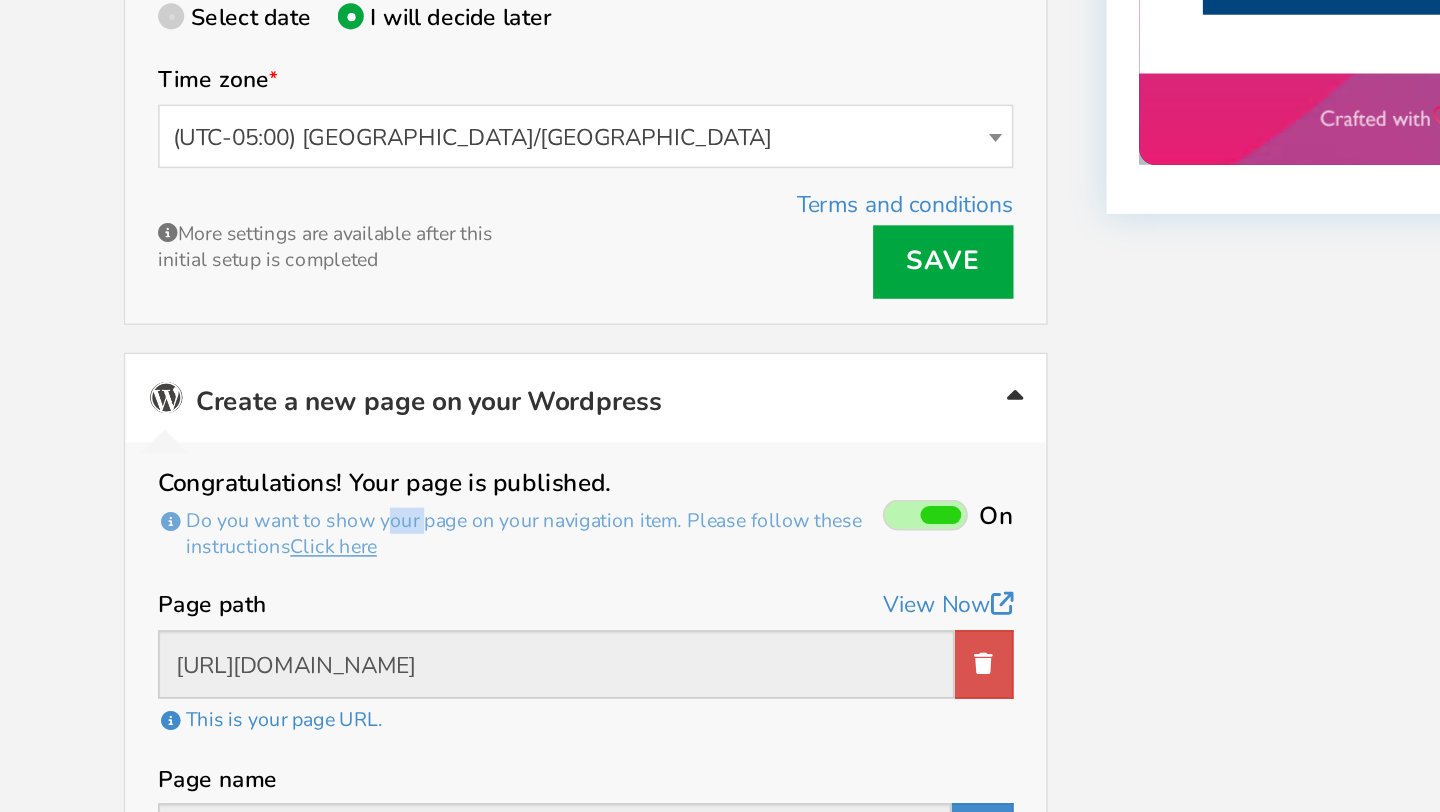 click on "Do you want to show your page on your navigation item. Please follow these instructions
Click here" at bounding box center [493, 538] 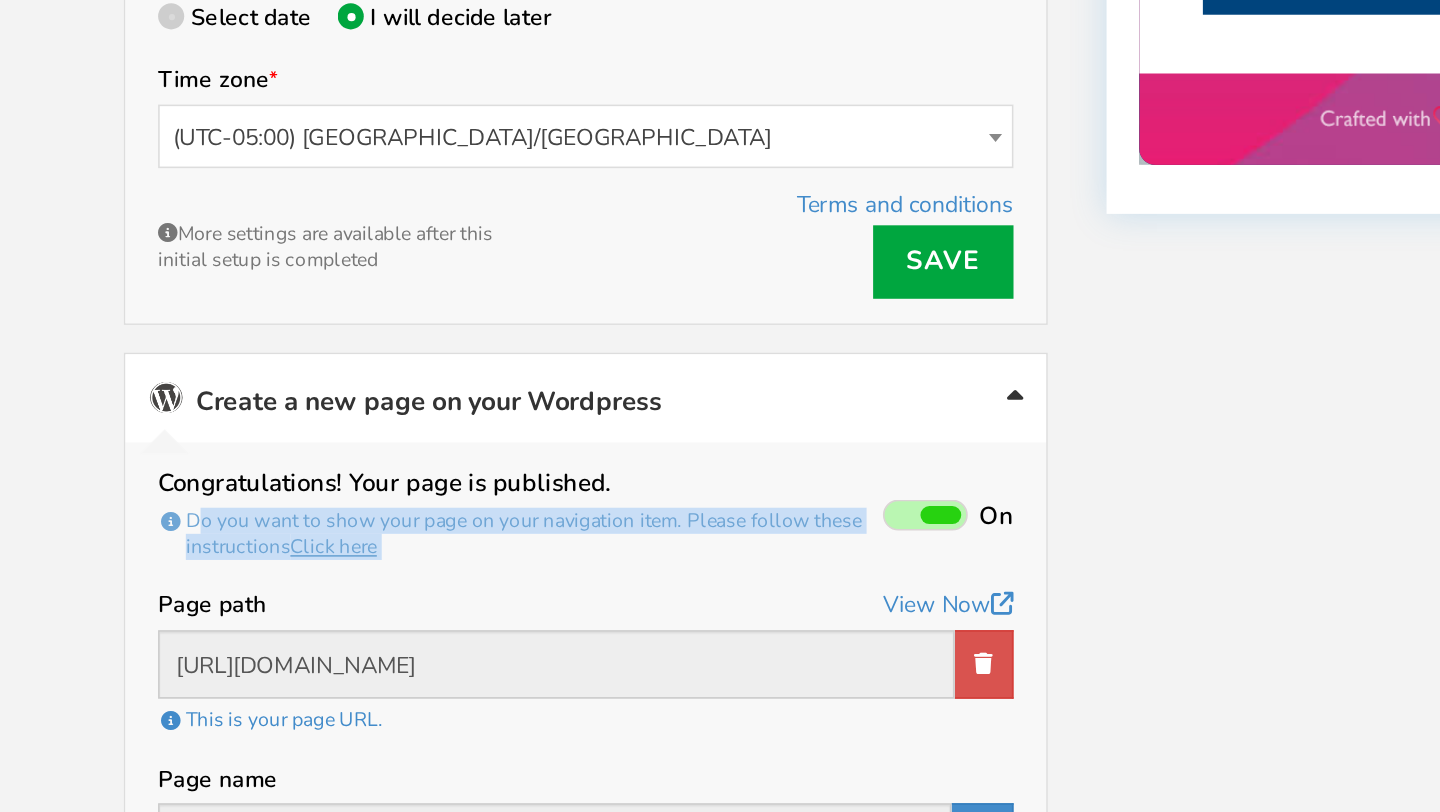 click on "Do you want to show your page on your navigation item. Please follow these instructions
Click here" at bounding box center (493, 538) 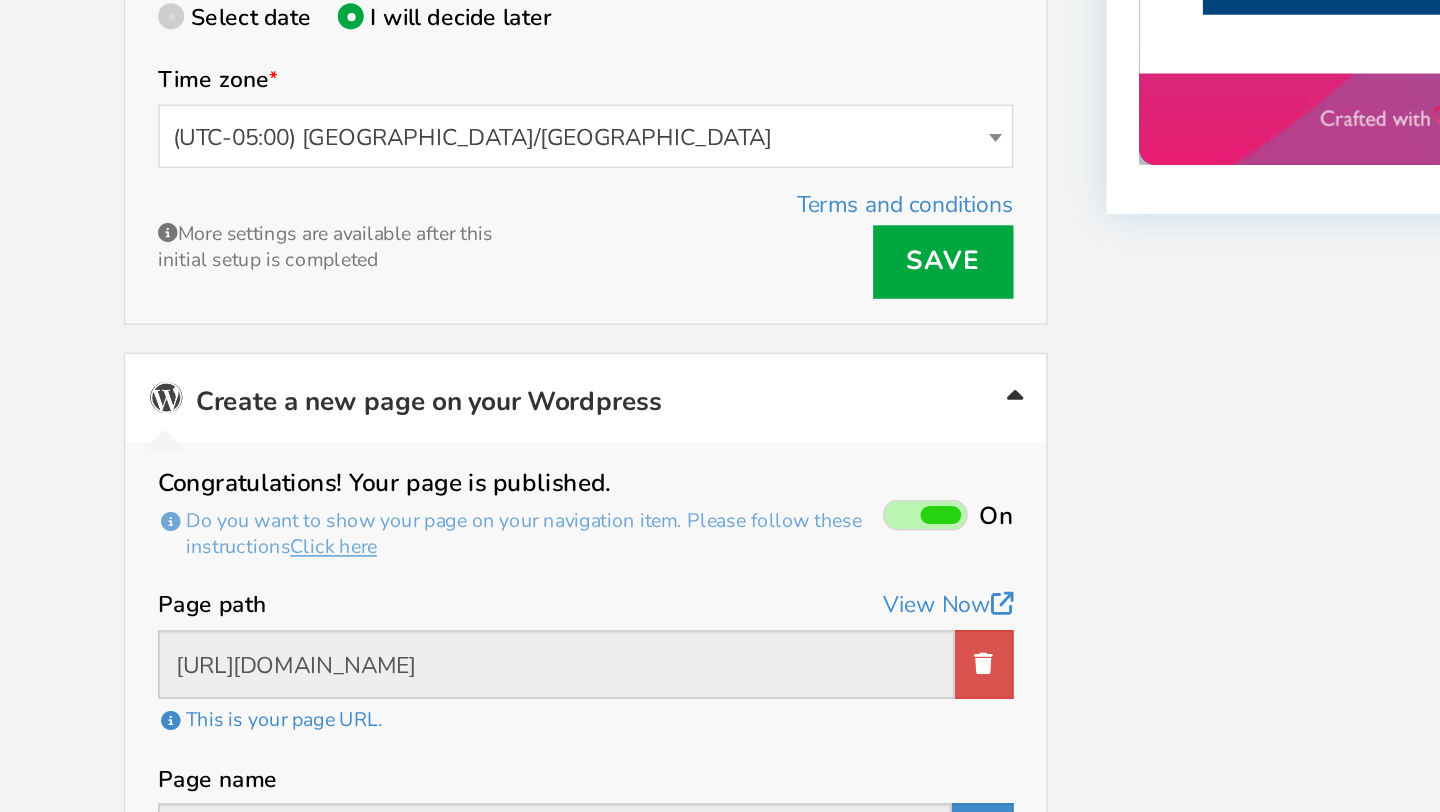 click at bounding box center [701, 526] 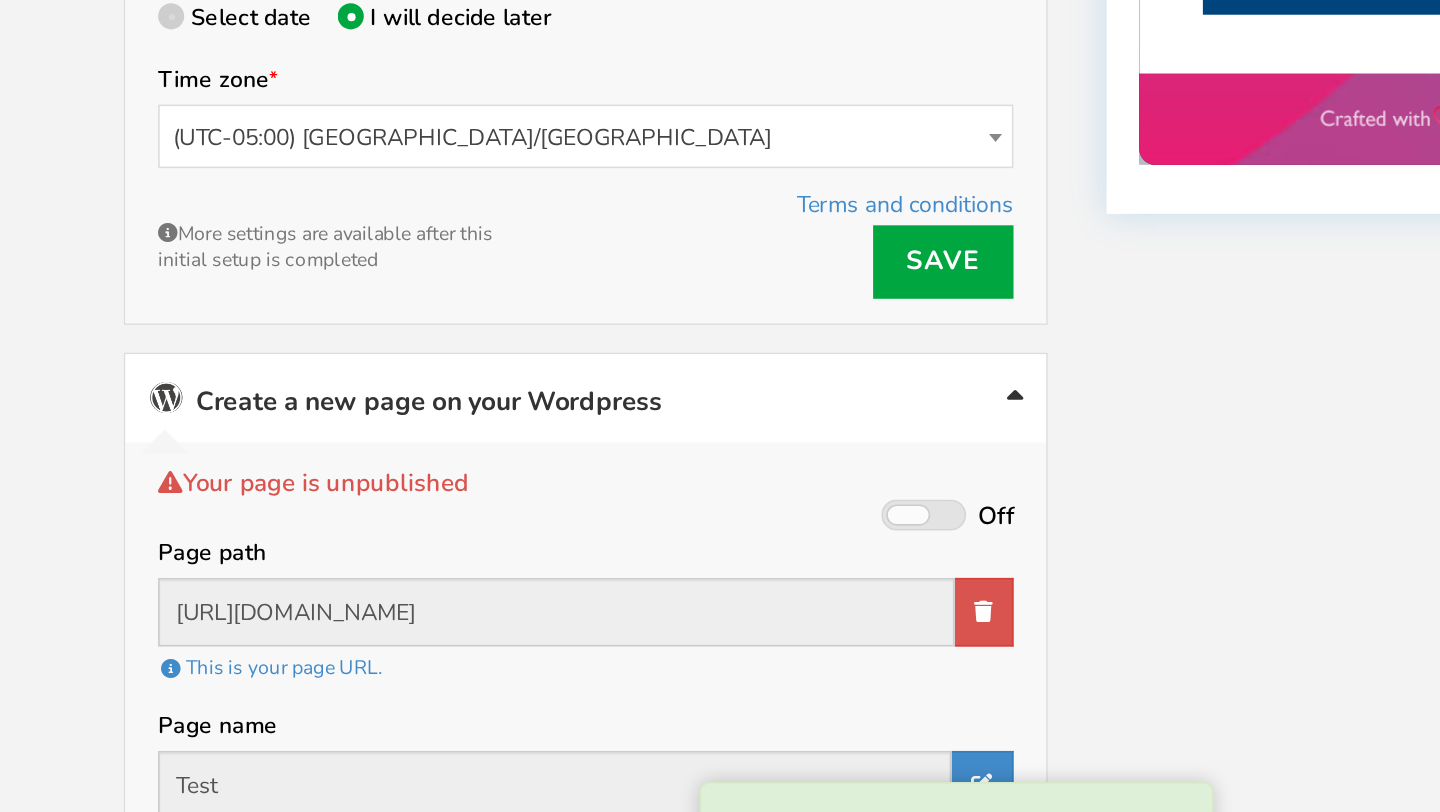 click at bounding box center [700, 526] 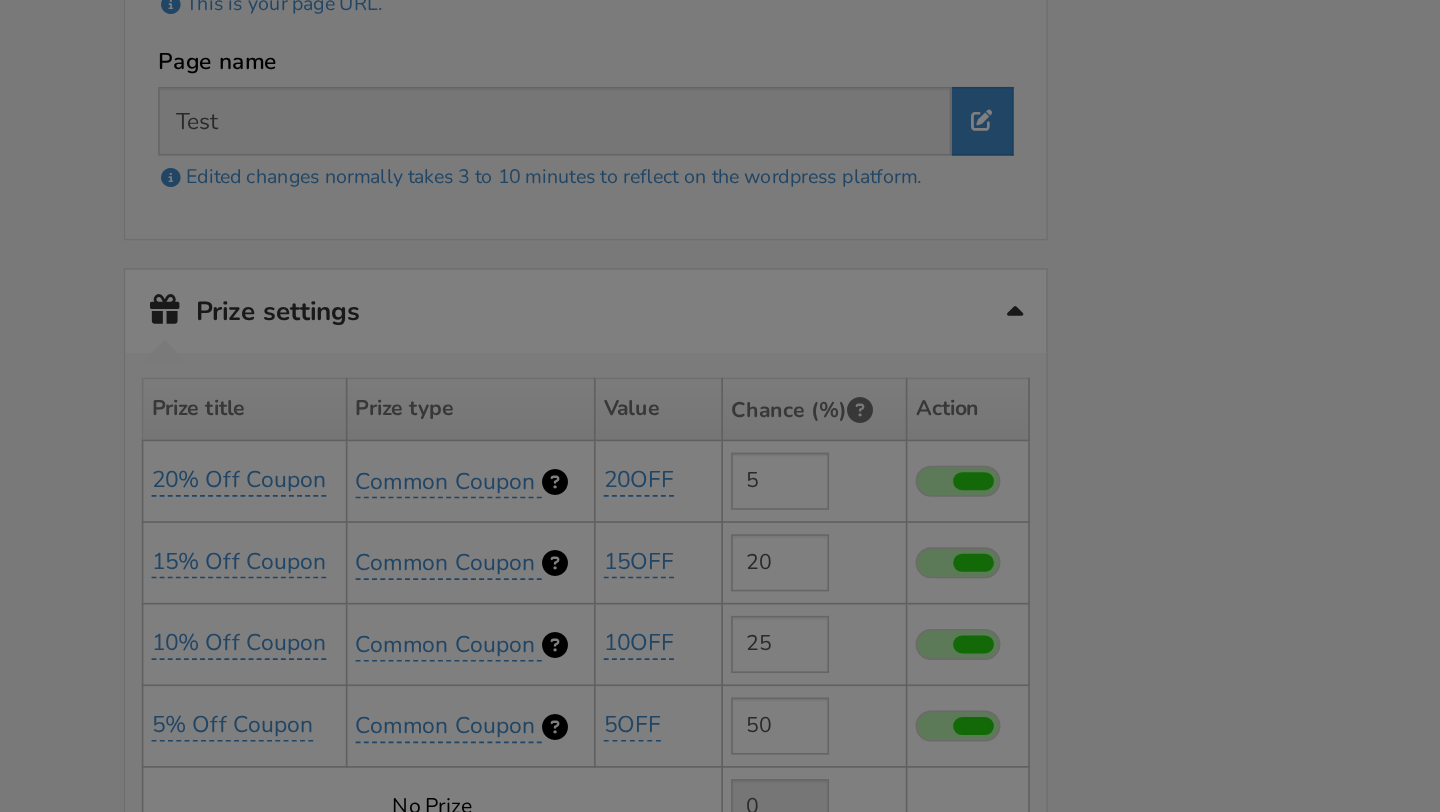 type on "[URL][DOMAIN_NAME]" 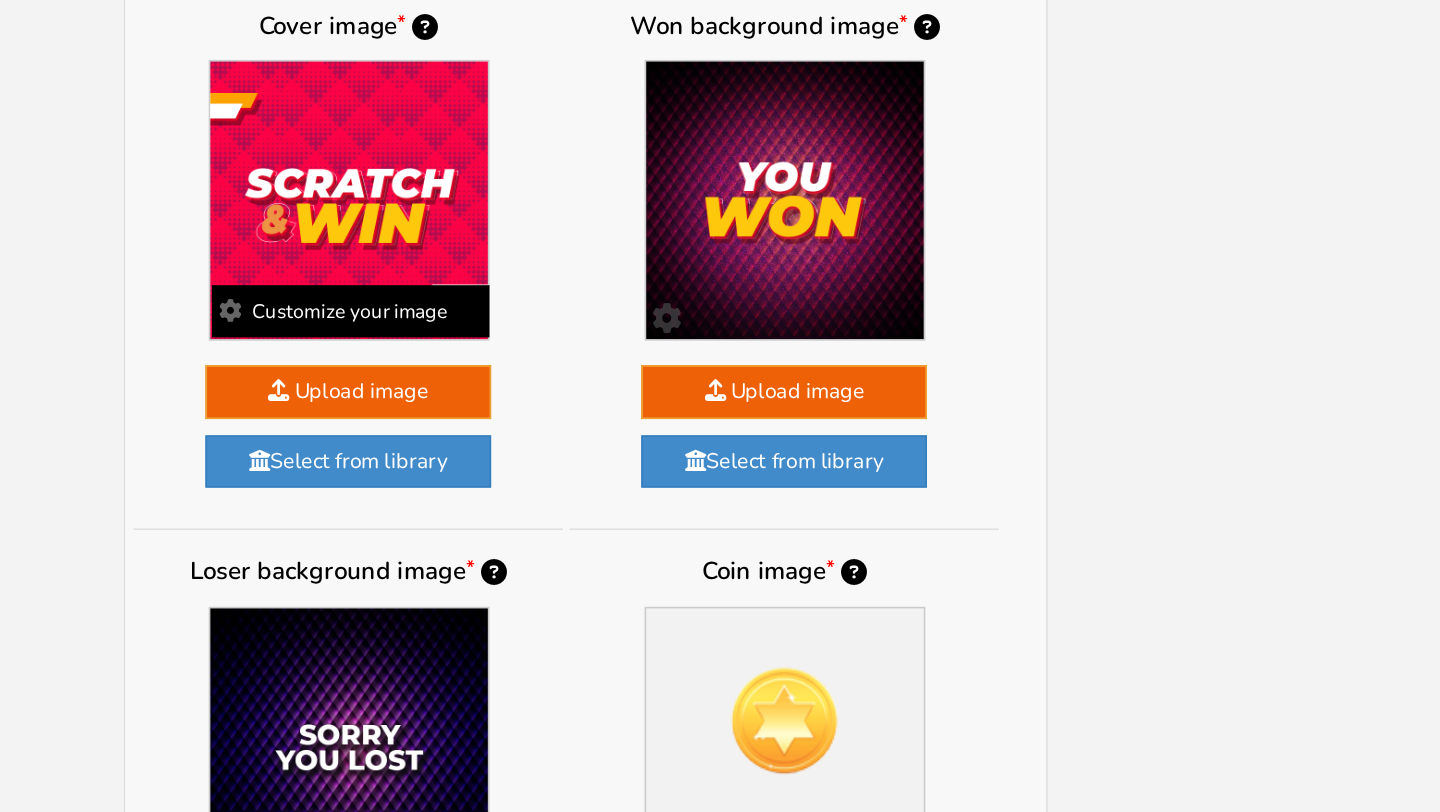 scroll, scrollTop: 1998, scrollLeft: 0, axis: vertical 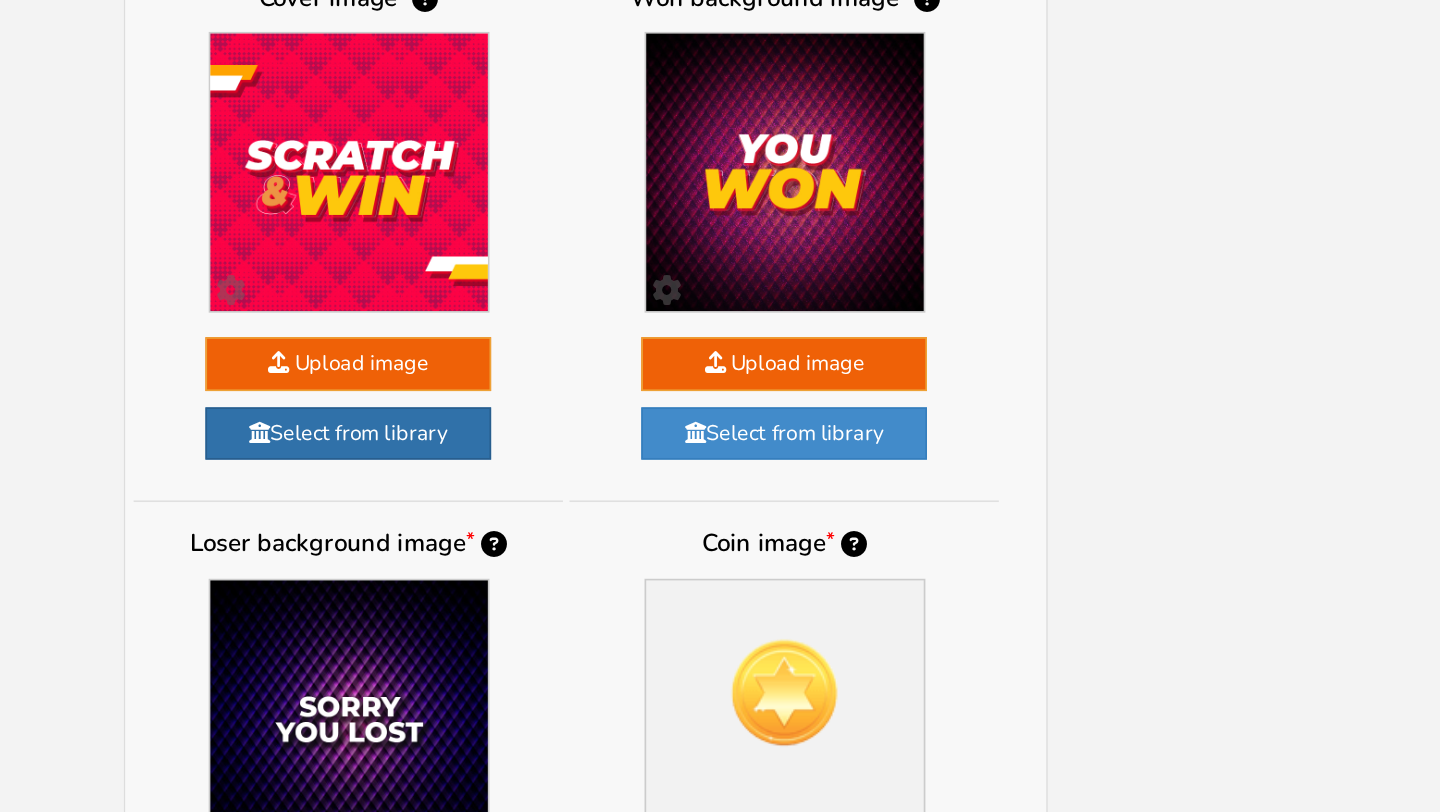 click on "Select from library" at bounding box center [347, 580] 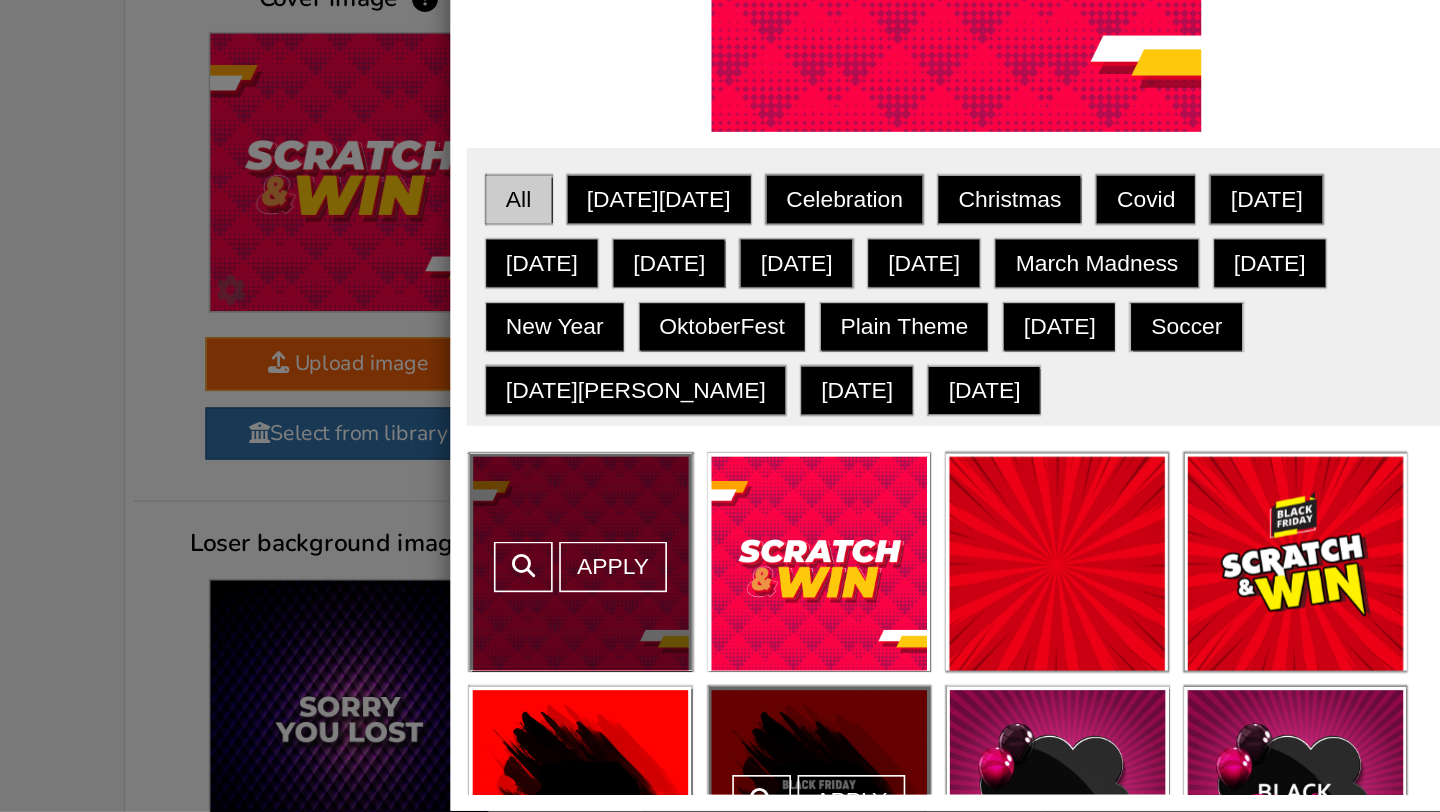 scroll, scrollTop: 29, scrollLeft: 0, axis: vertical 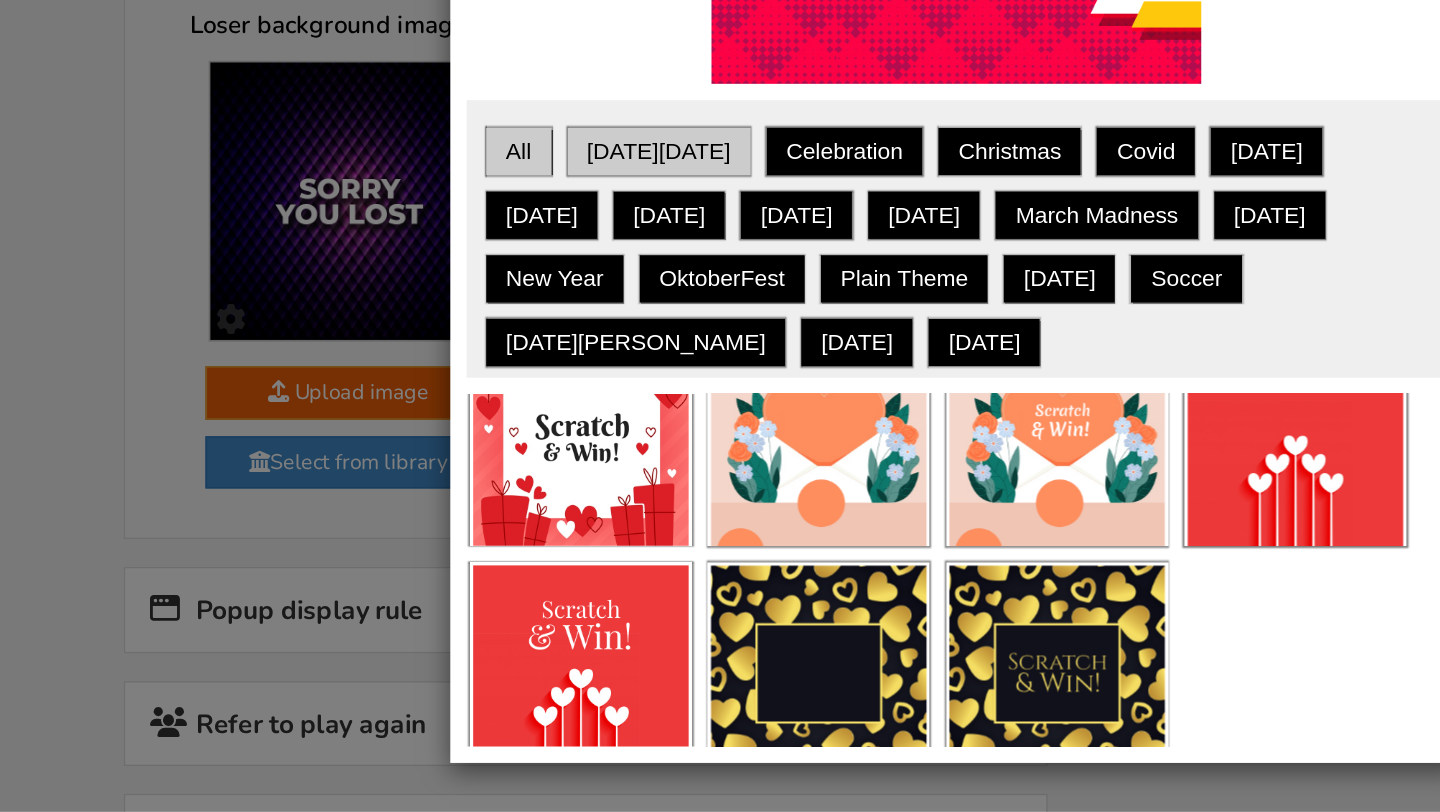 click on "[DATE][DATE]" at bounding box center [538, 407] 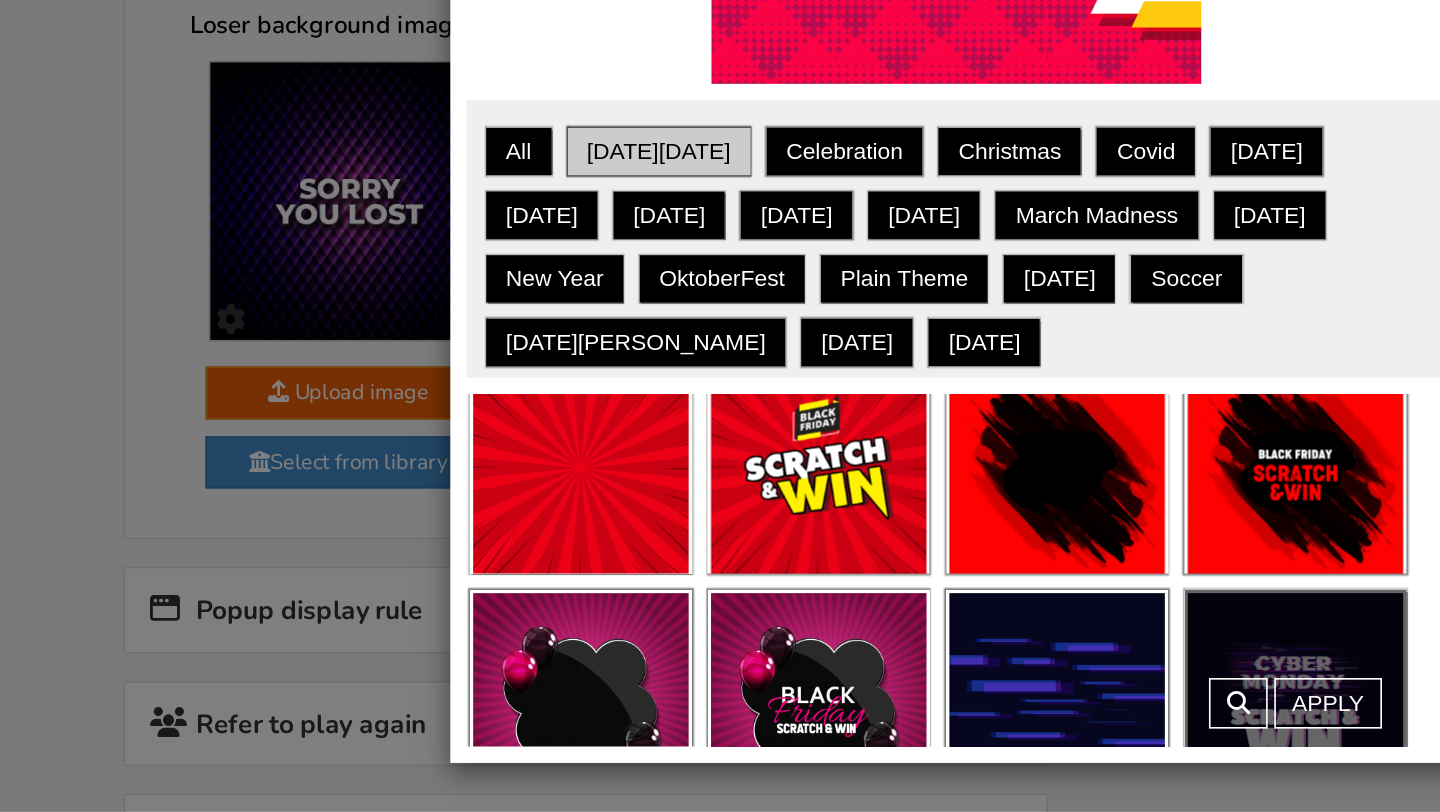 scroll, scrollTop: 74, scrollLeft: 0, axis: vertical 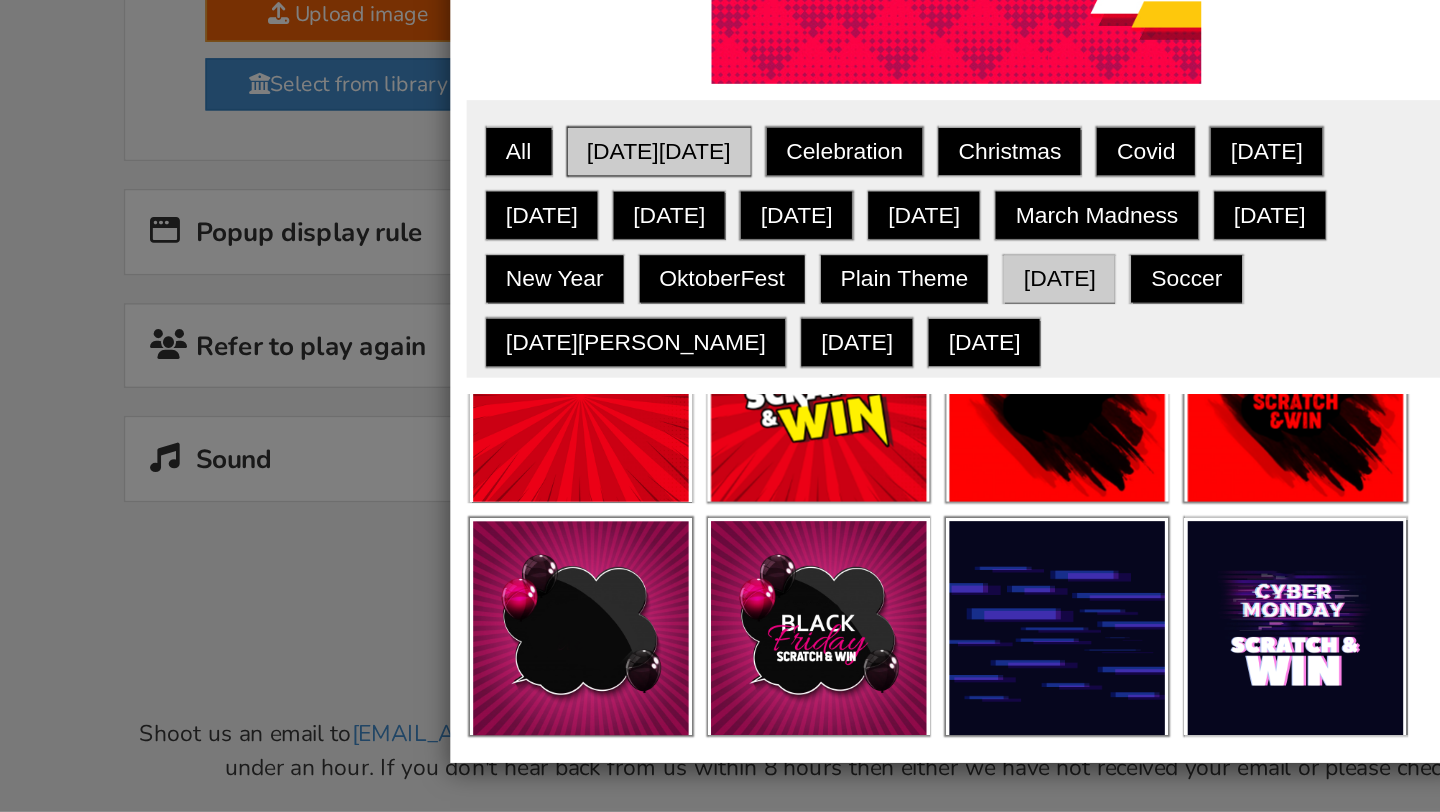 click on "[DATE]" at bounding box center [783, 485] 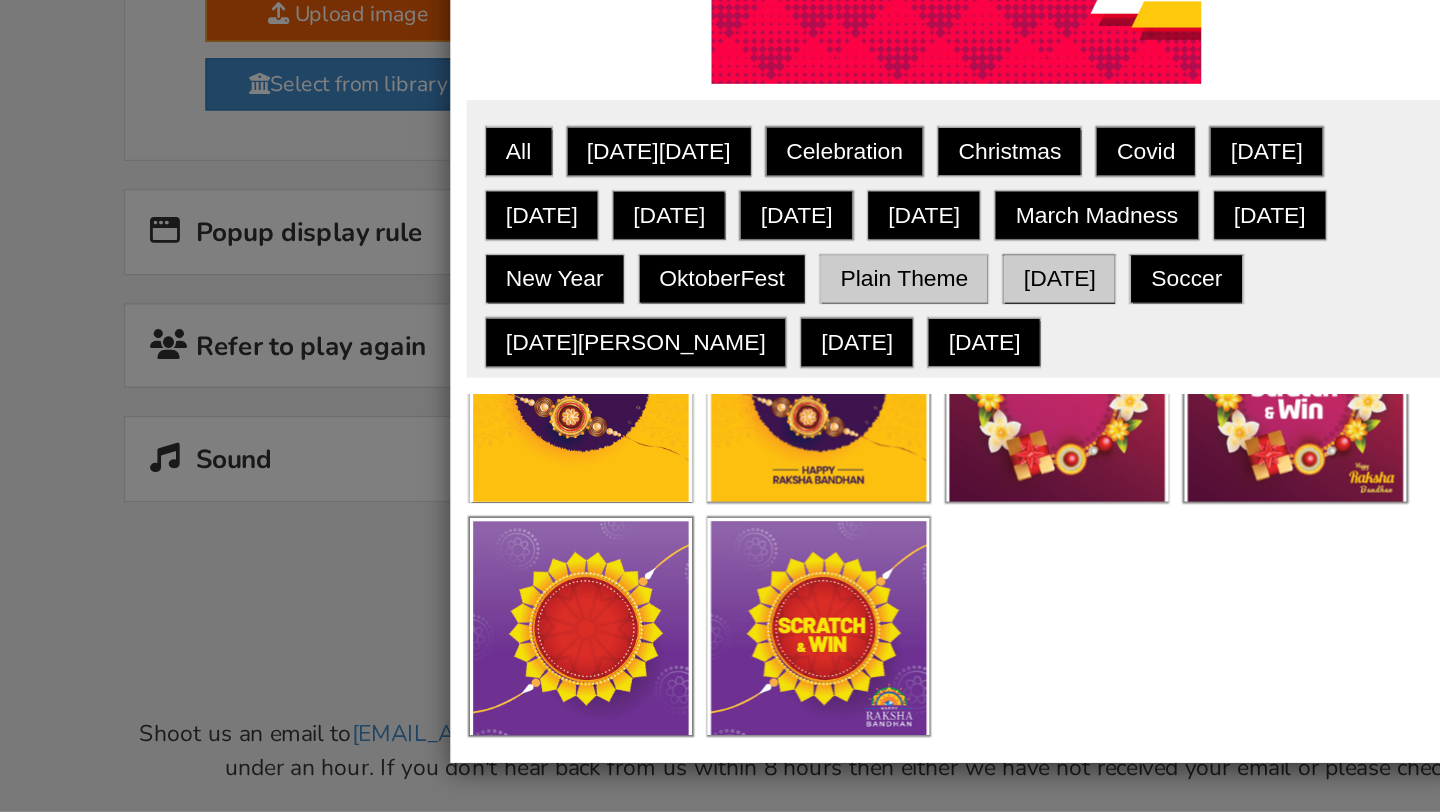 click on "Plain theme" at bounding box center [688, 485] 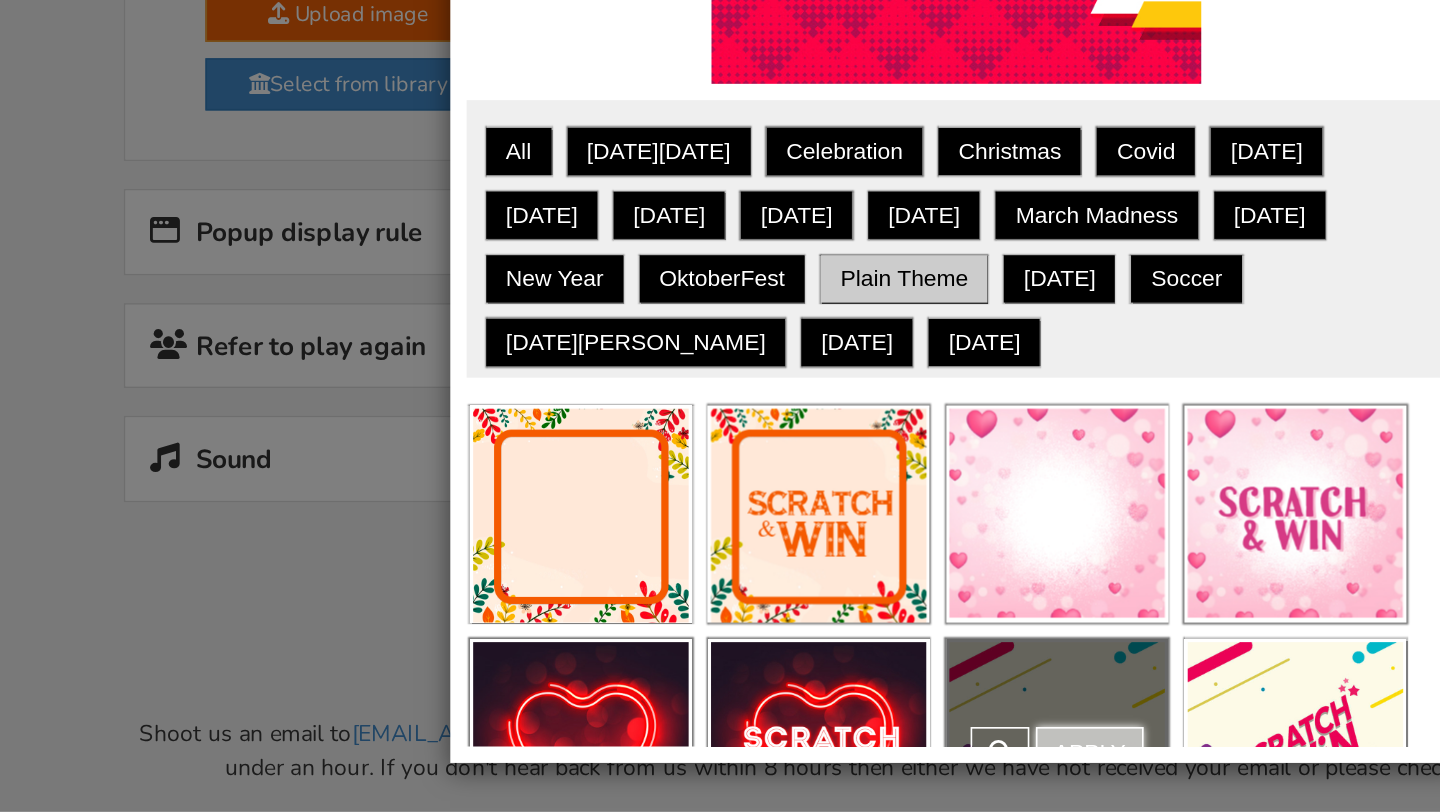 scroll, scrollTop: 74, scrollLeft: 0, axis: vertical 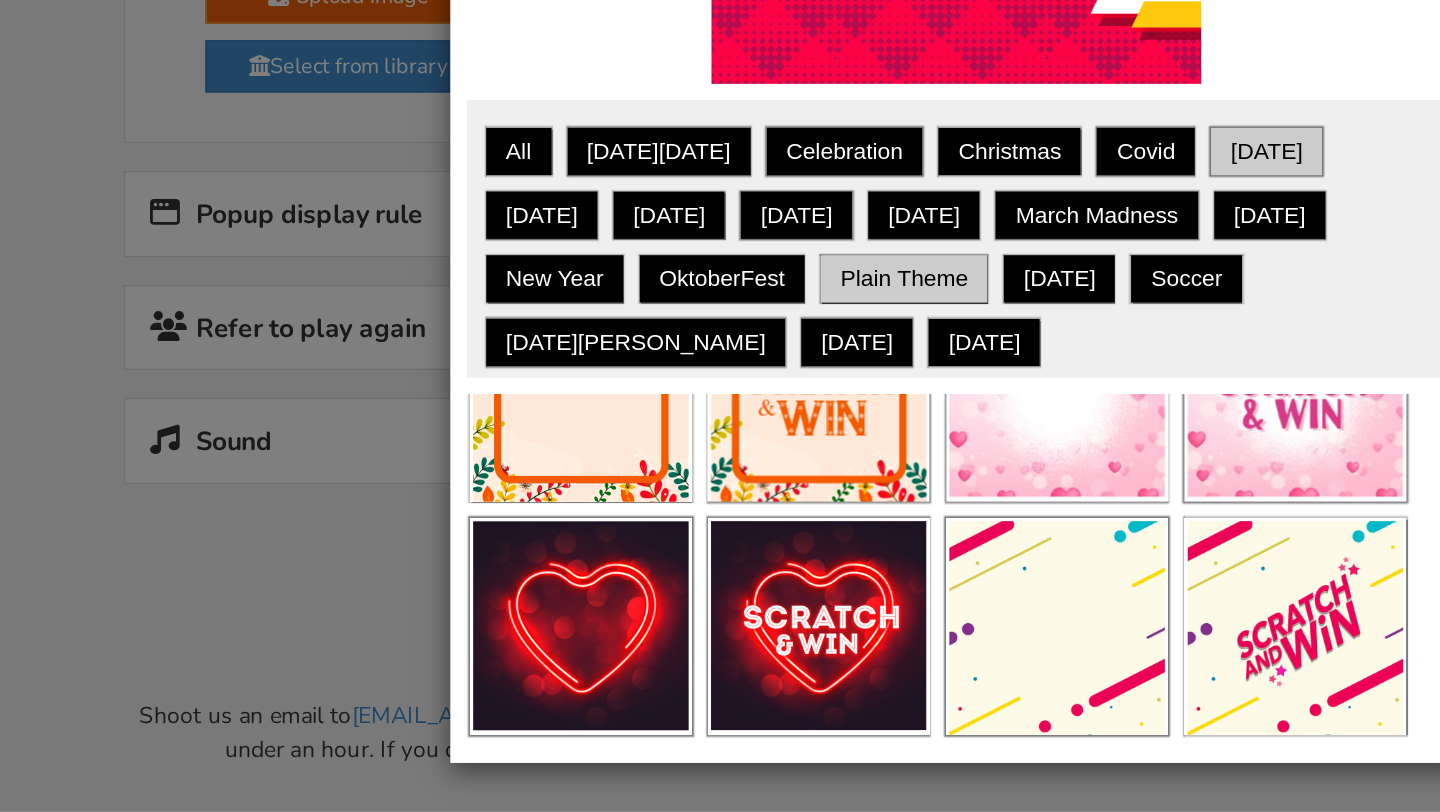 click on "[DATE]" at bounding box center [910, 407] 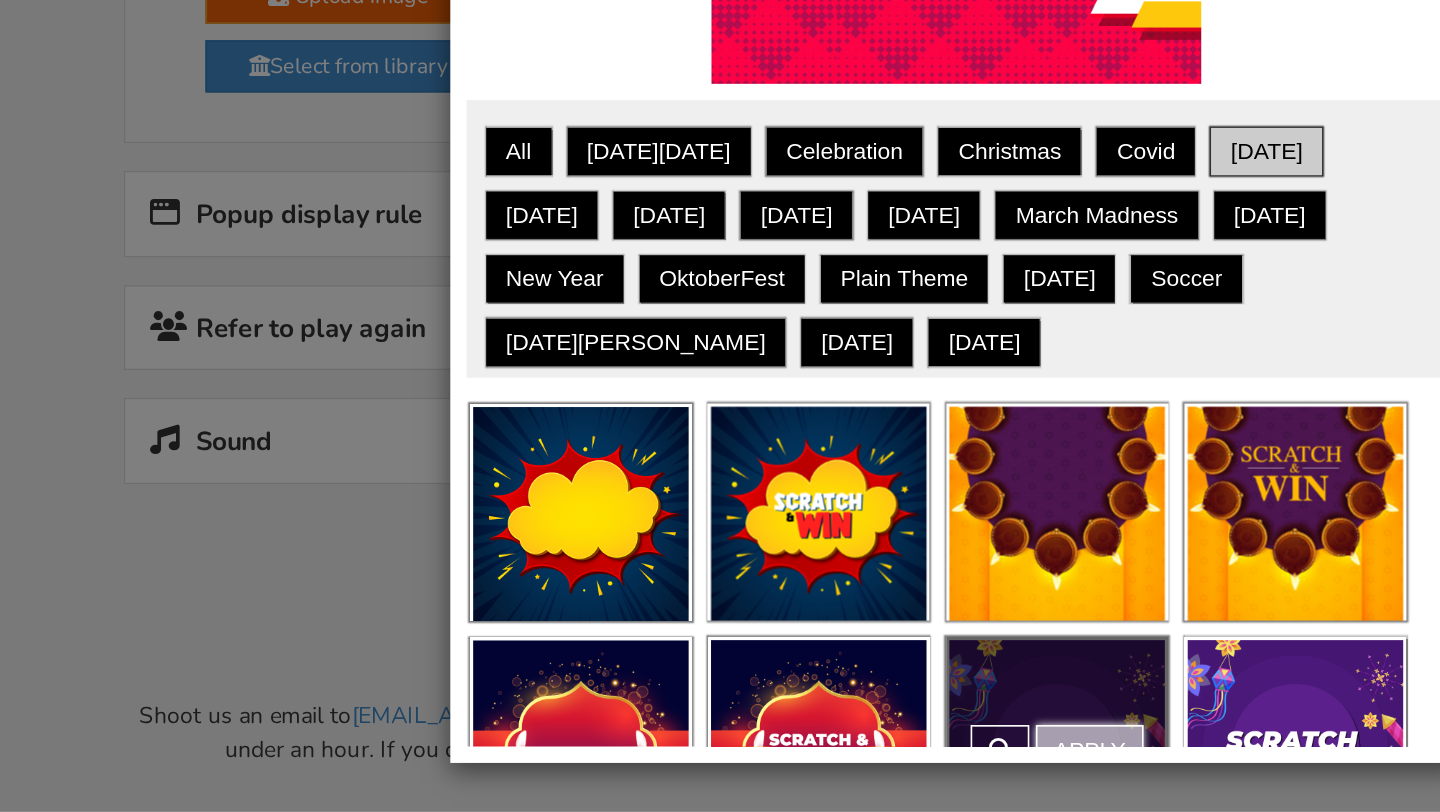 scroll, scrollTop: 0, scrollLeft: 0, axis: both 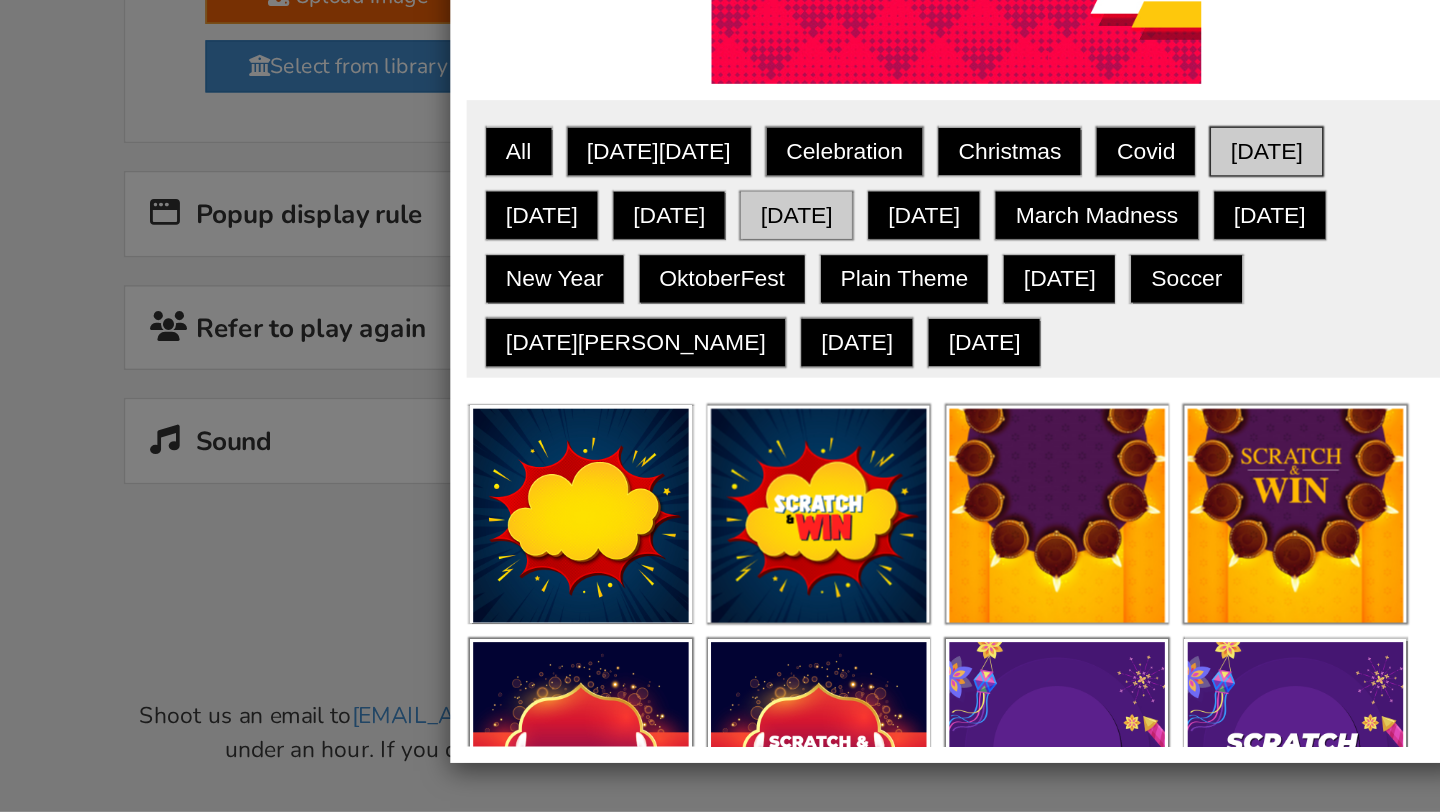 click on "[DATE]" at bounding box center [622, 446] 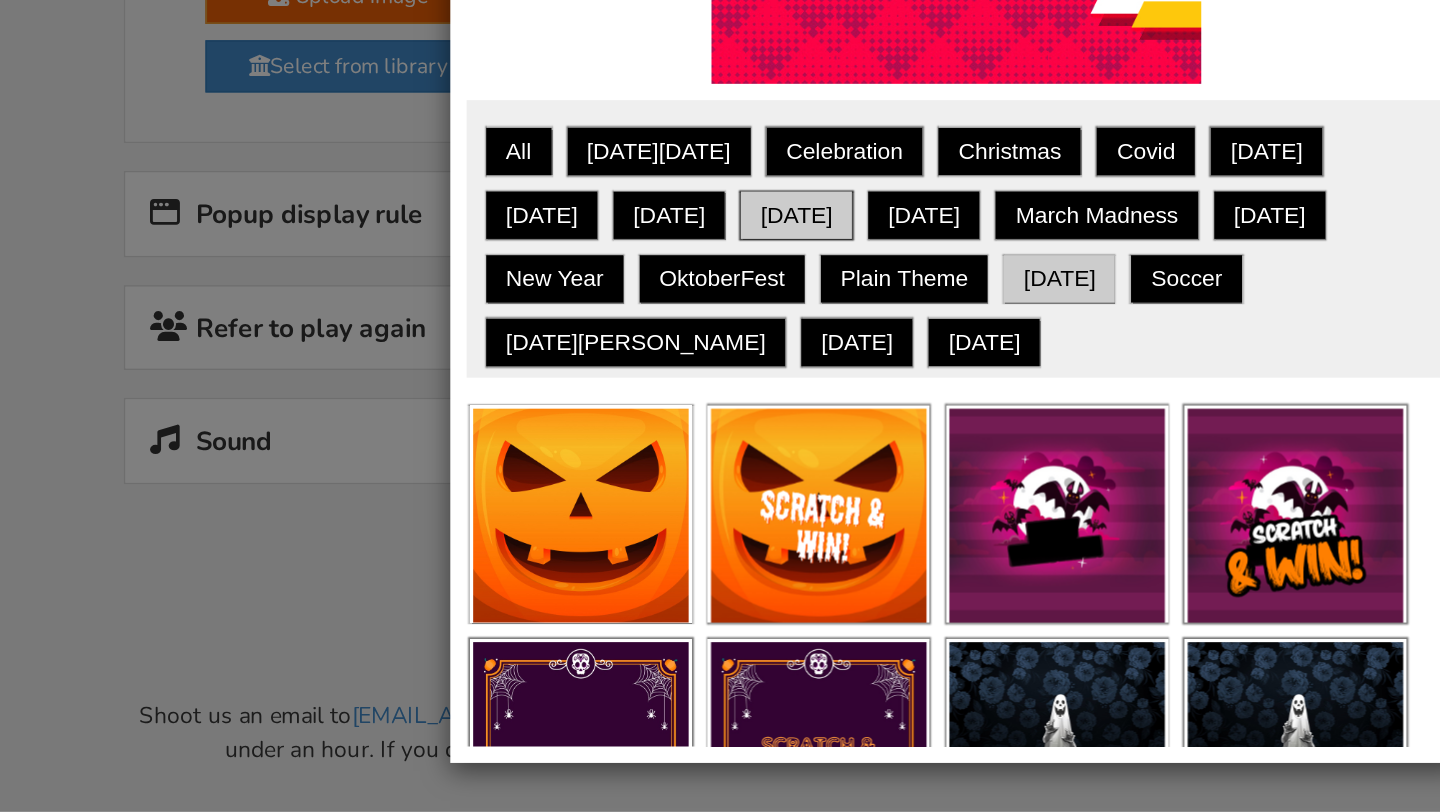 click on "[DATE]" at bounding box center (783, 485) 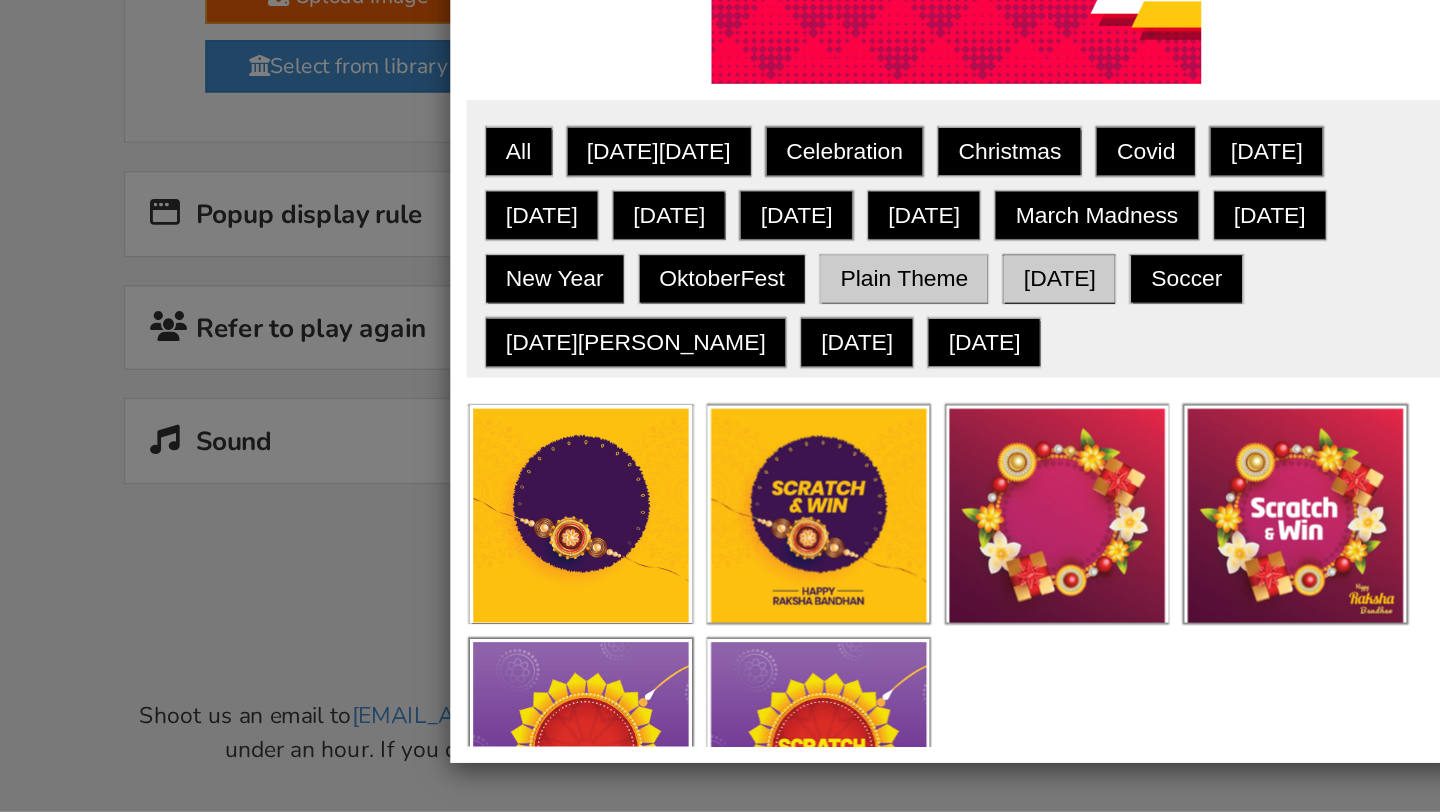 click on "Plain theme" at bounding box center [688, 485] 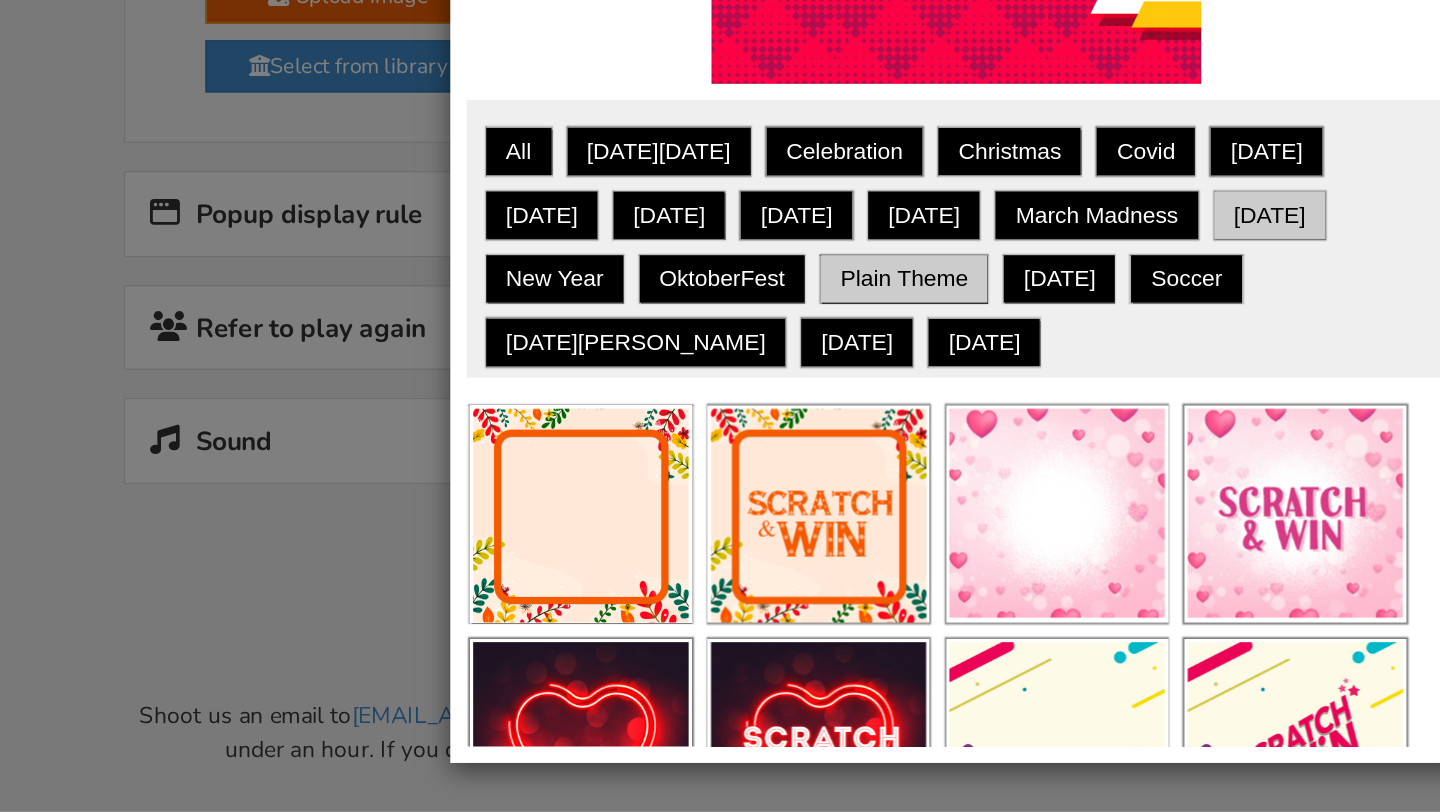 click on "[DATE]" at bounding box center (912, 446) 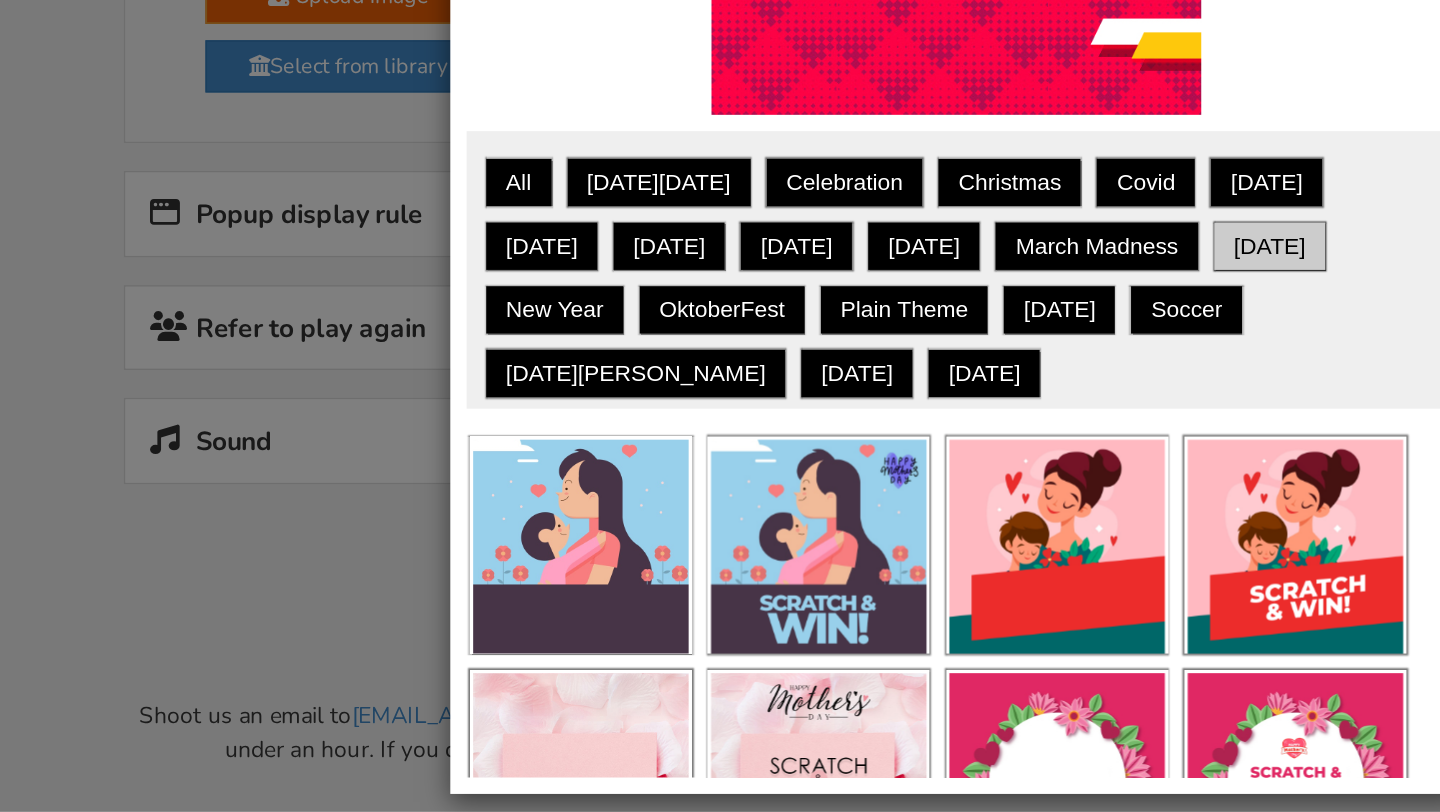 scroll, scrollTop: 29, scrollLeft: 0, axis: vertical 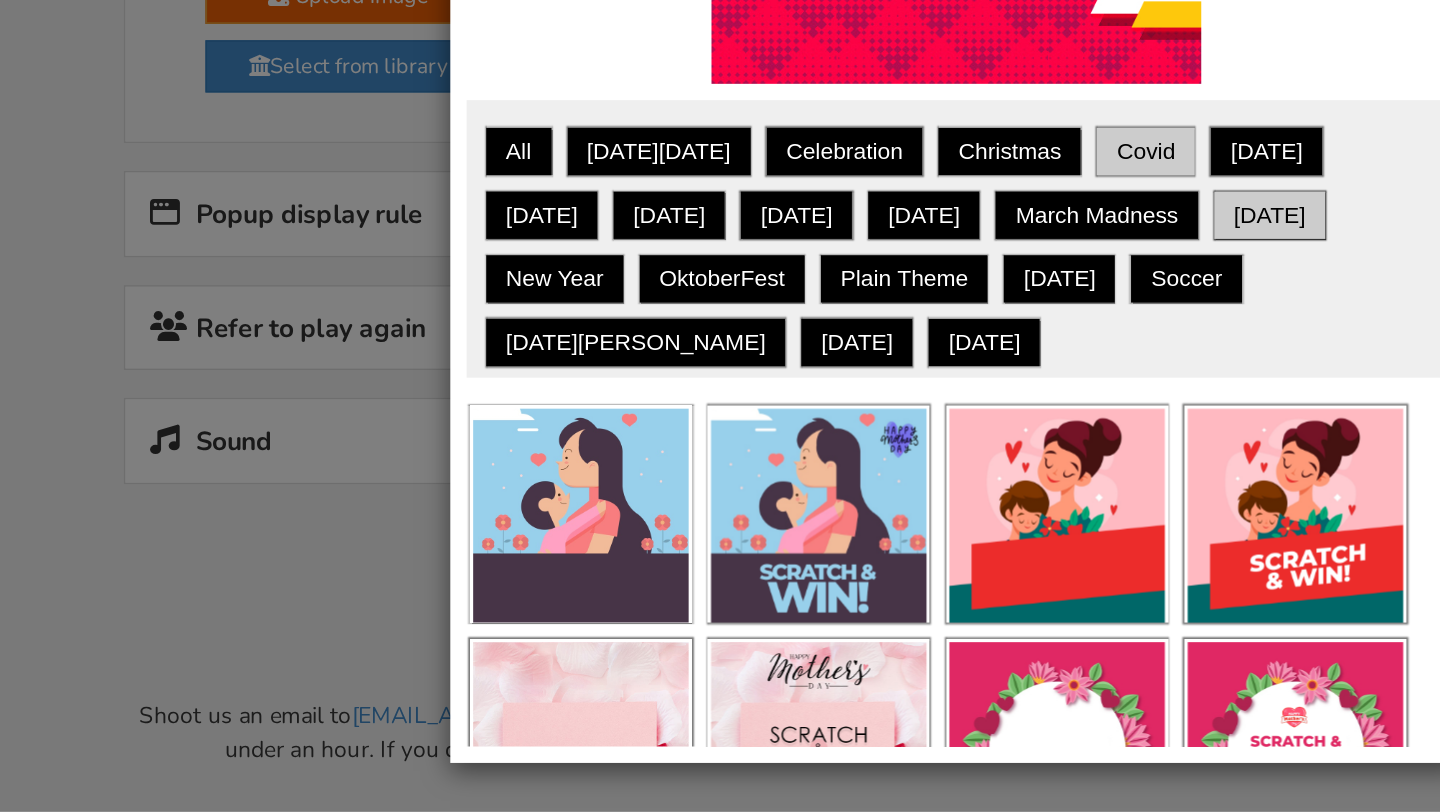 click on "Covid" at bounding box center (836, 407) 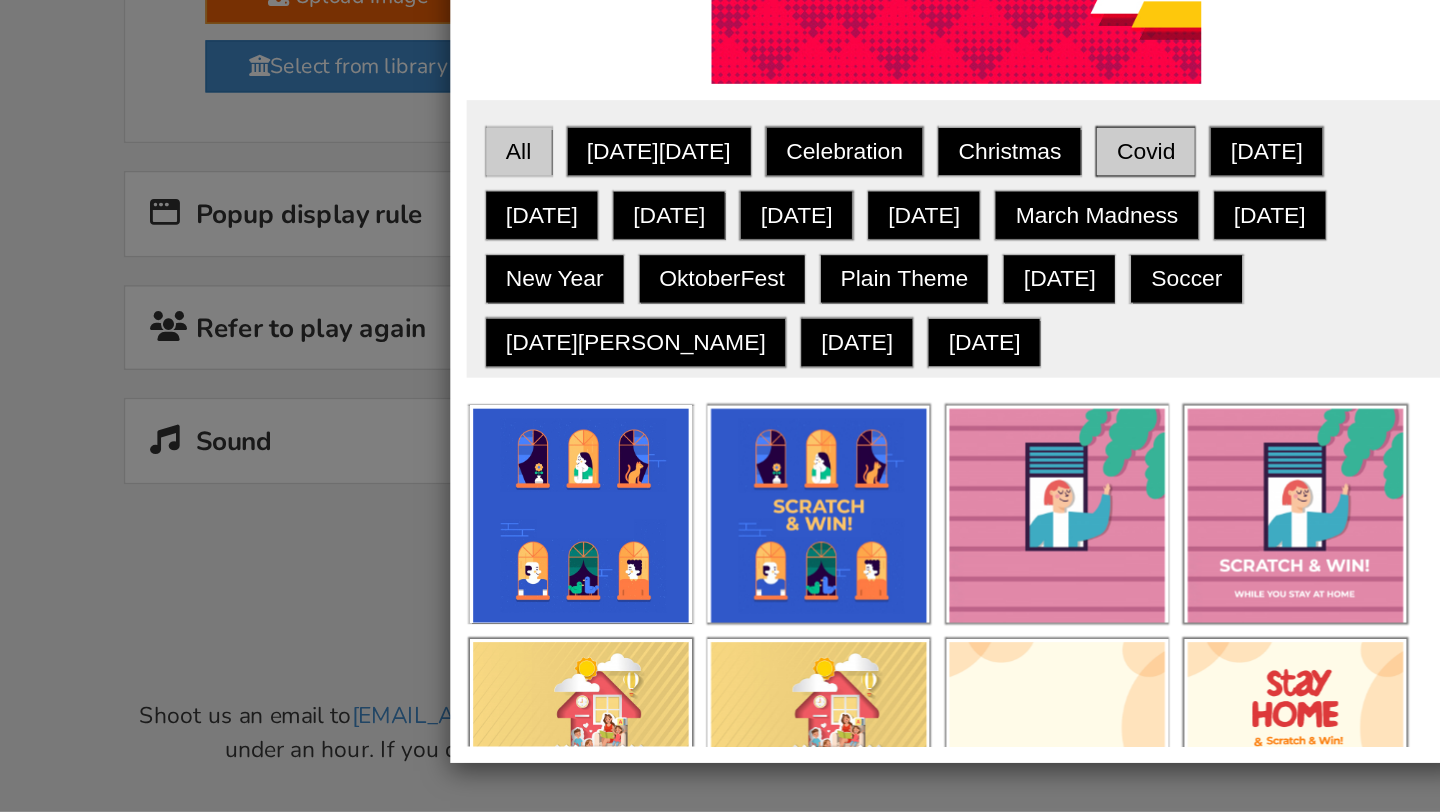 click on "All" at bounding box center [452, 407] 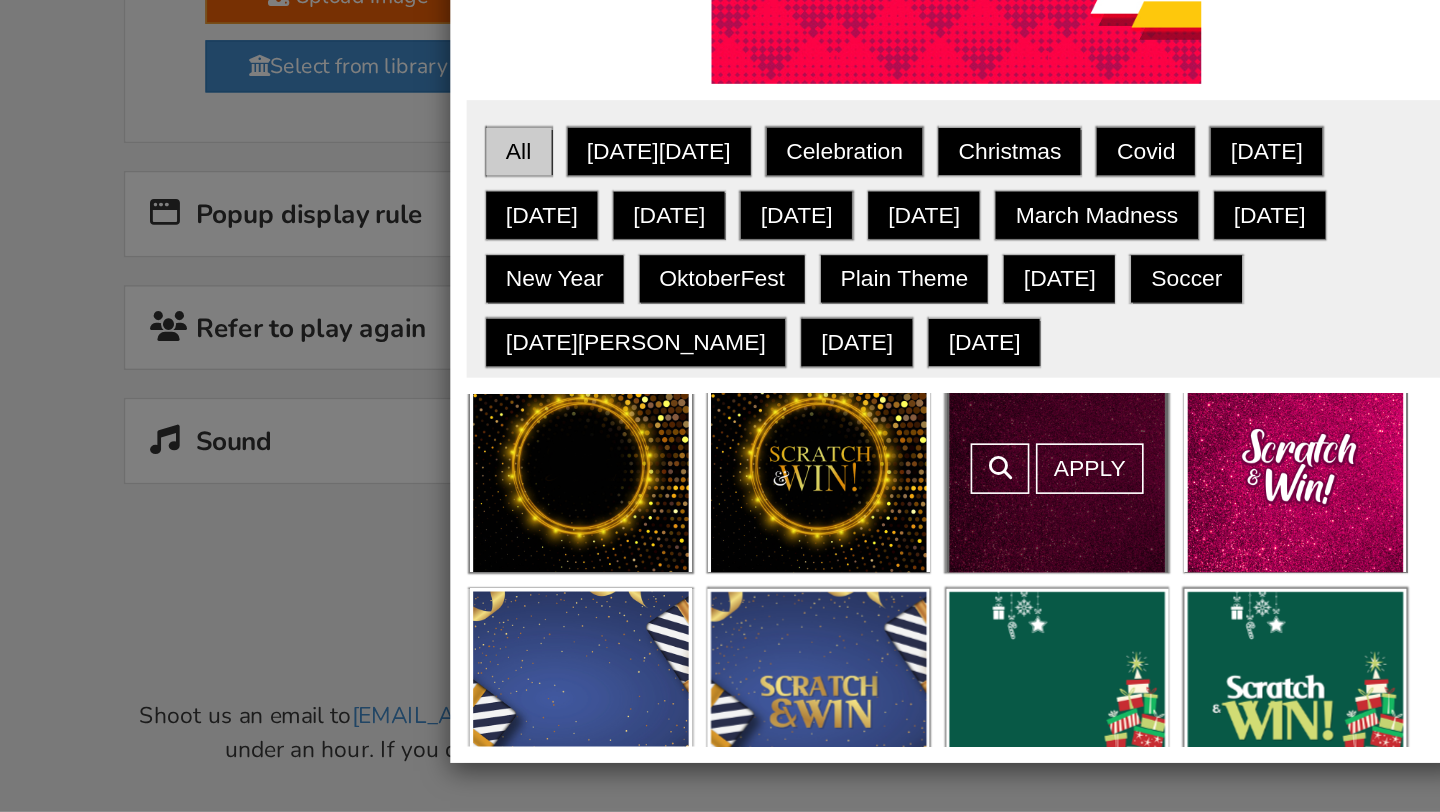 scroll, scrollTop: 593, scrollLeft: 0, axis: vertical 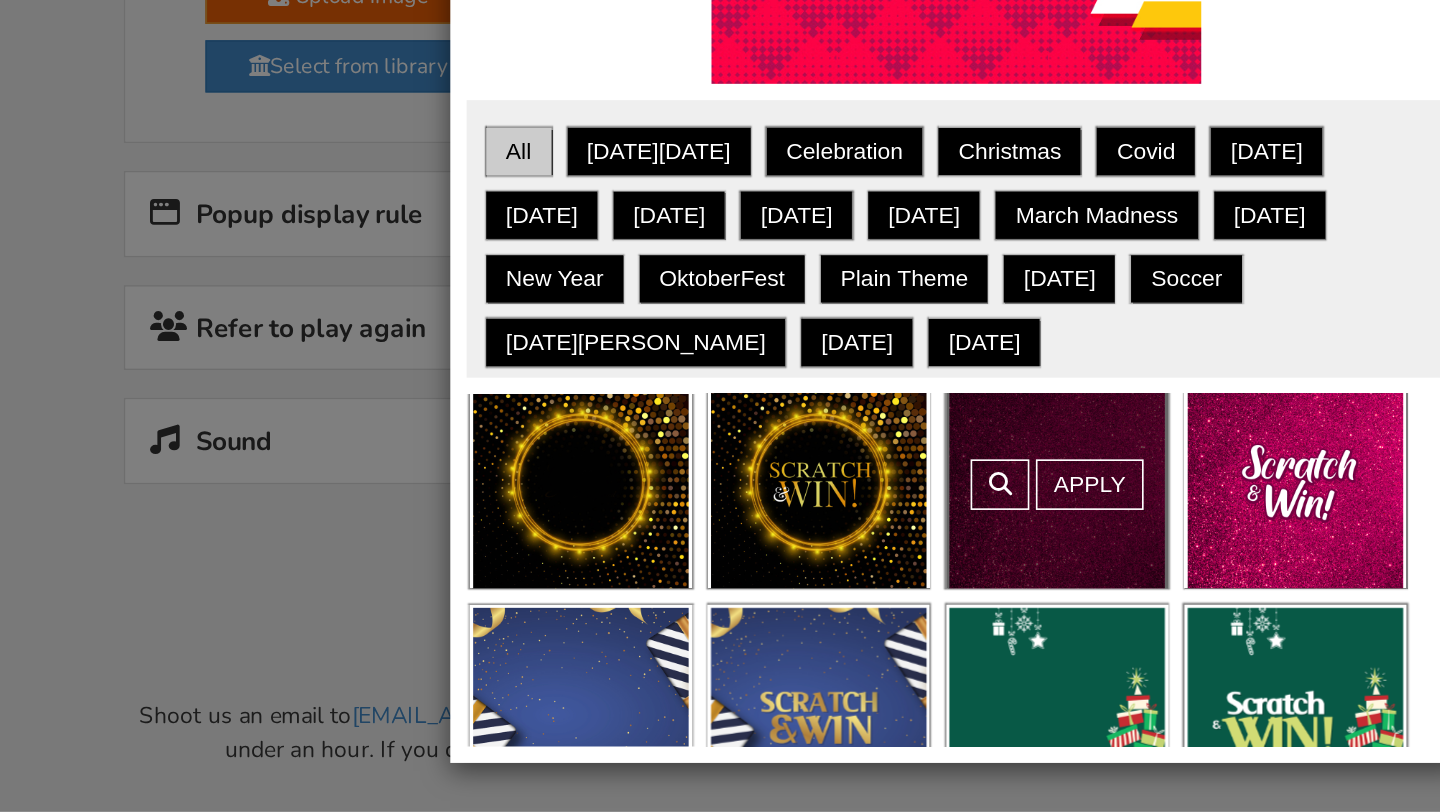click on "Apply" at bounding box center (782, 608) 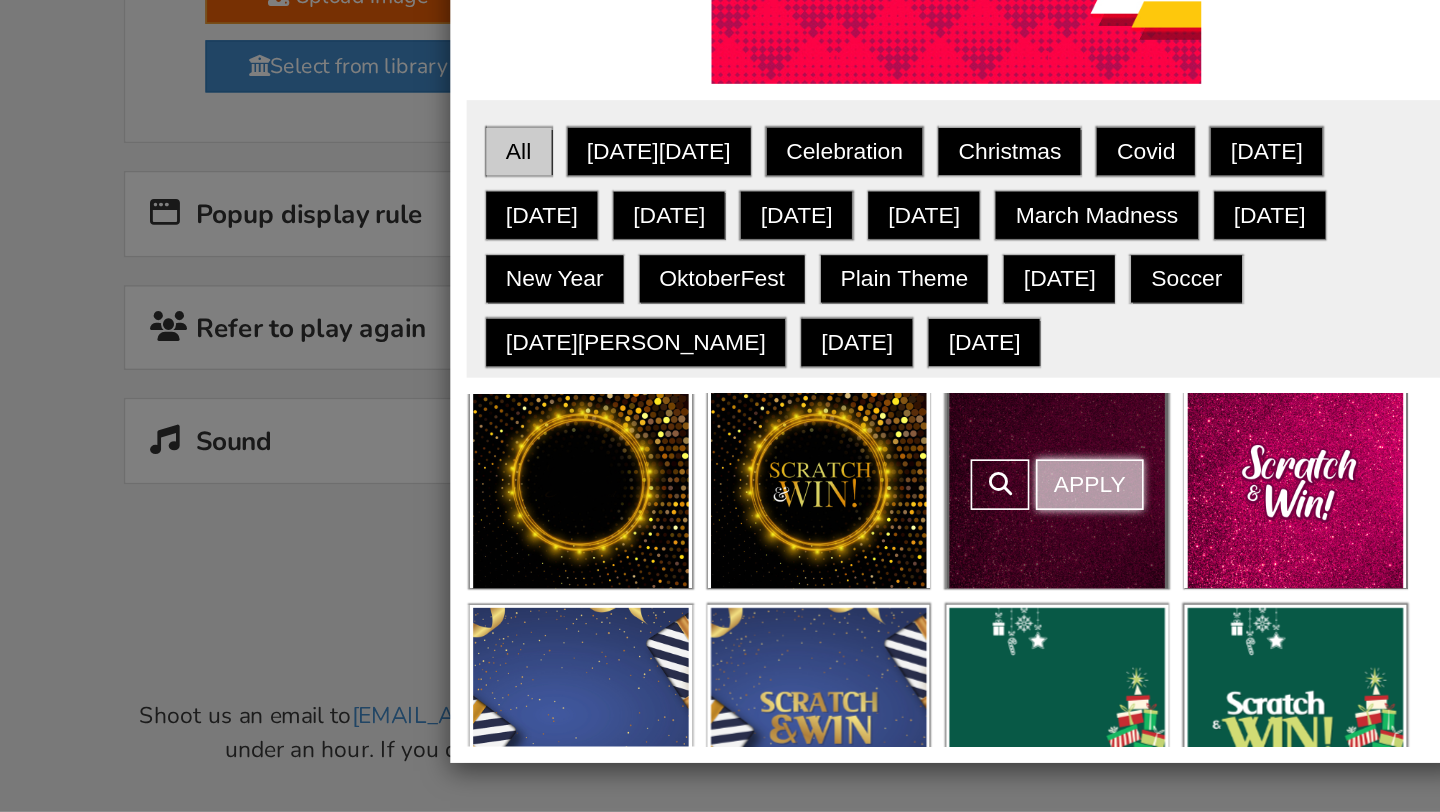 click on "Apply" at bounding box center [802, 611] 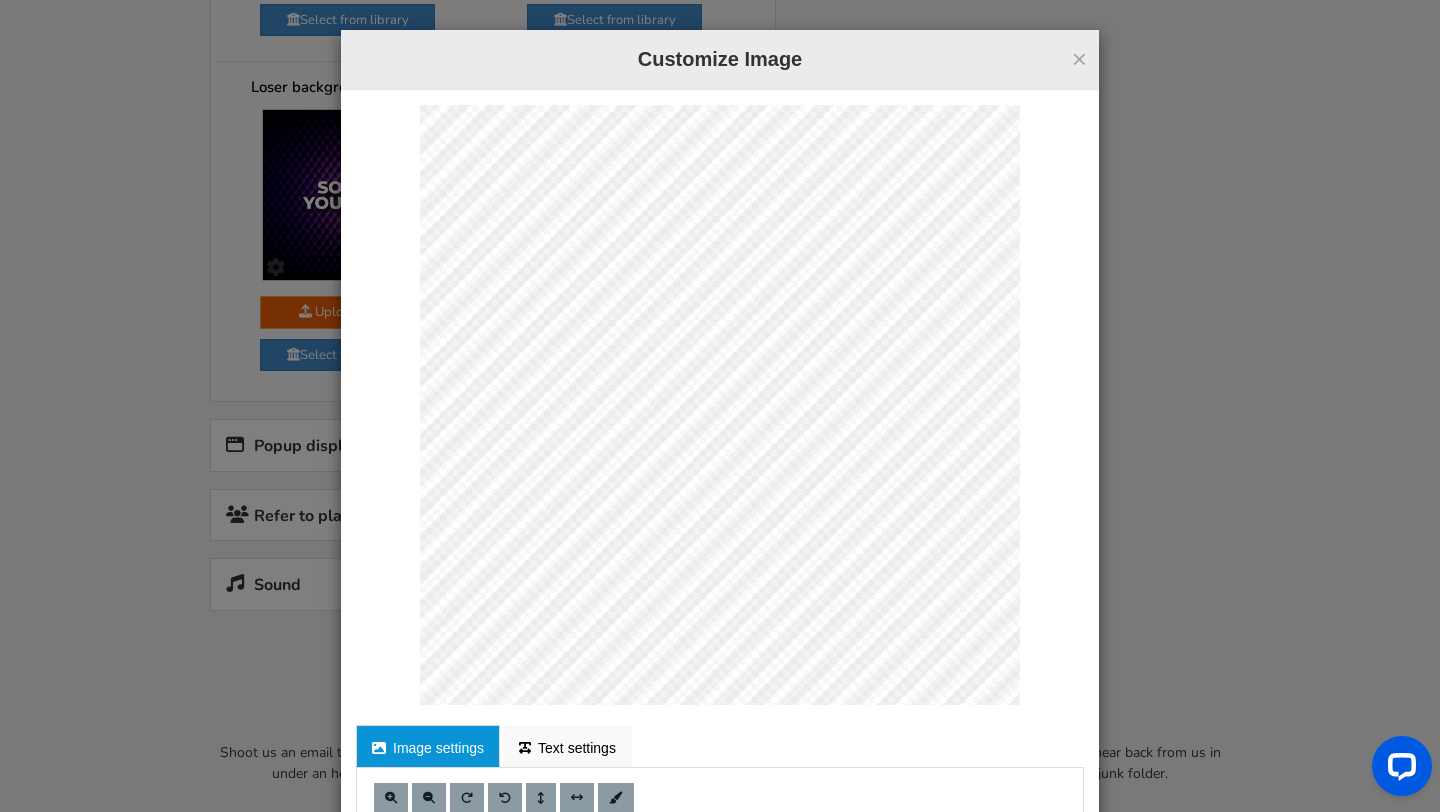 scroll, scrollTop: 223, scrollLeft: 0, axis: vertical 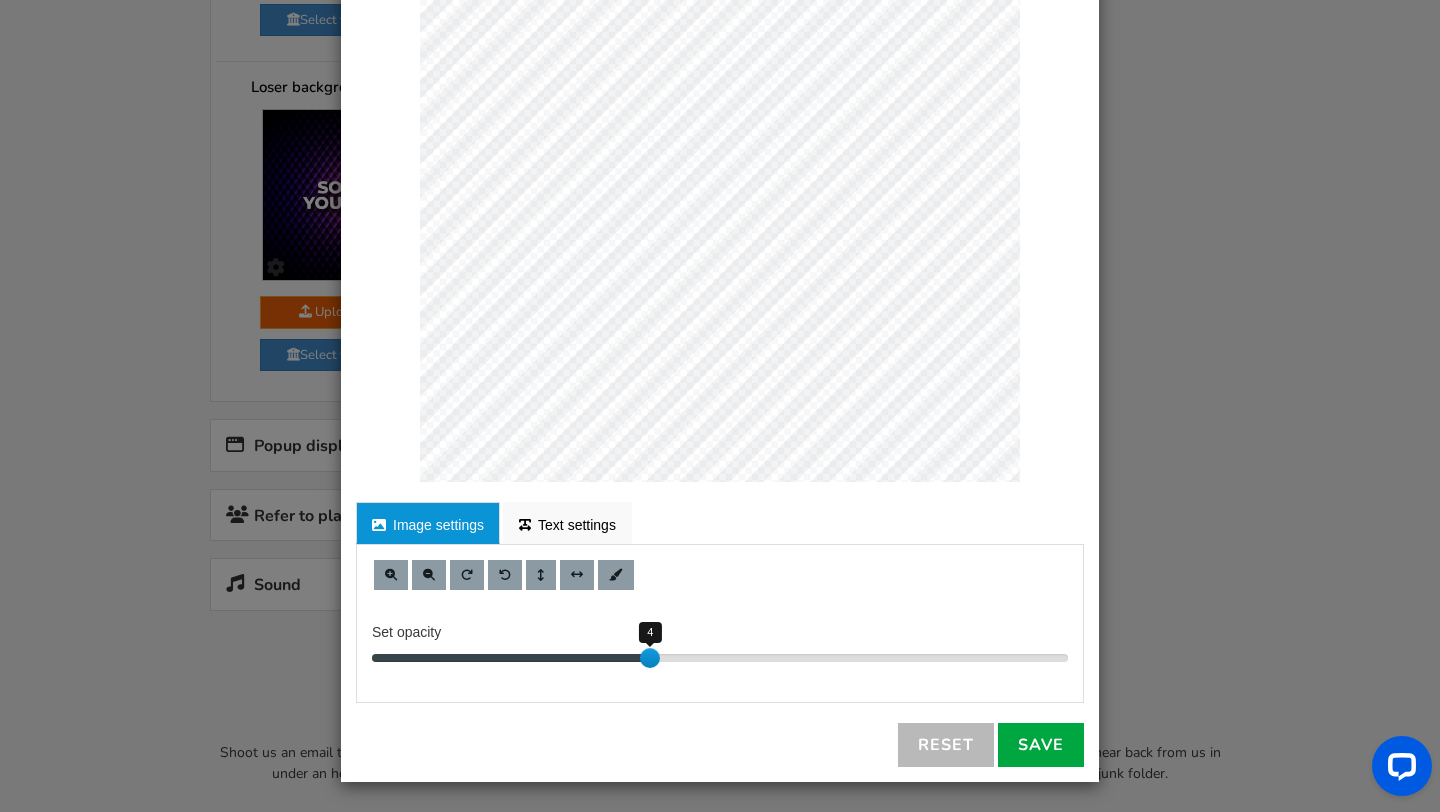 drag, startPoint x: 1064, startPoint y: 648, endPoint x: 873, endPoint y: 626, distance: 192.26285 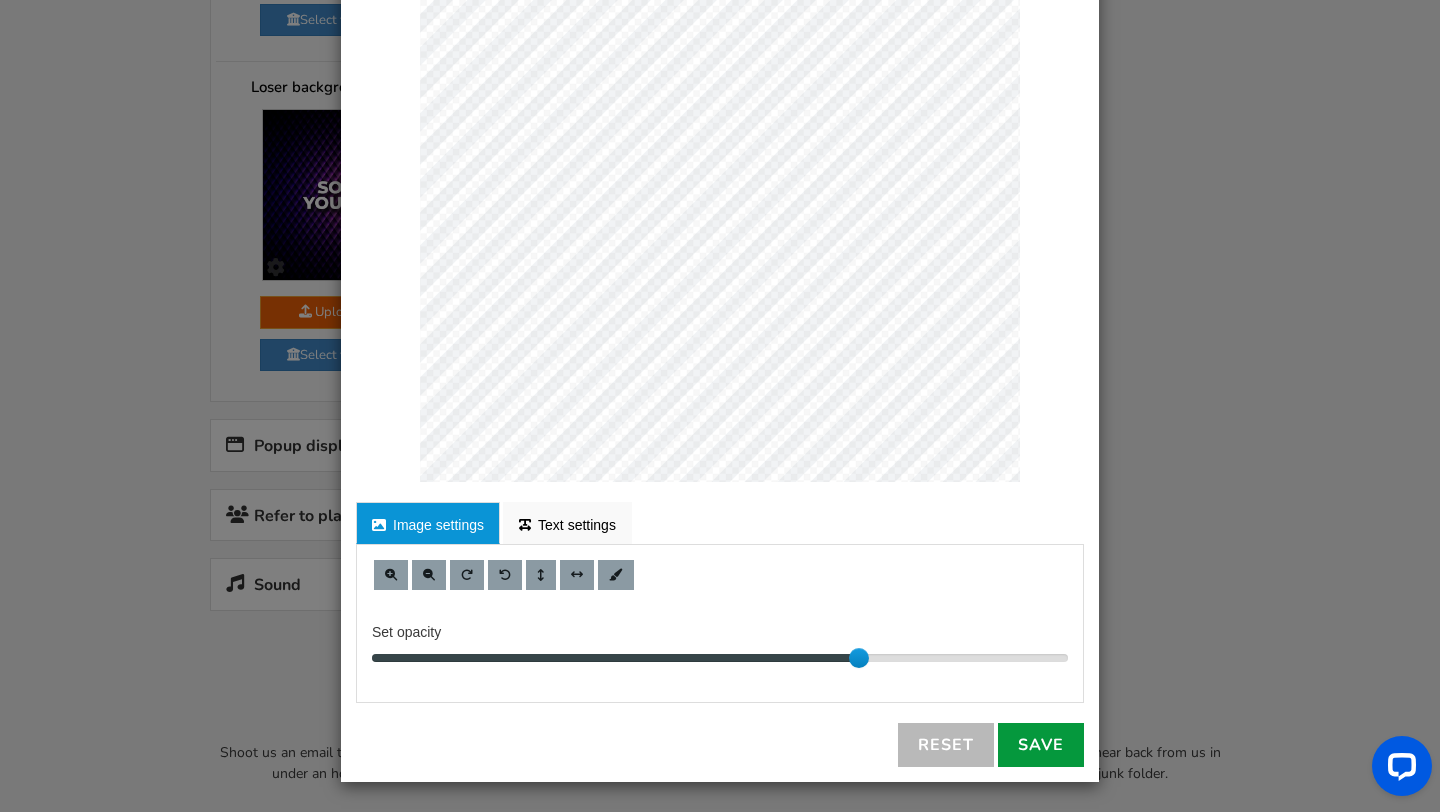 click on "Save" at bounding box center (1041, 745) 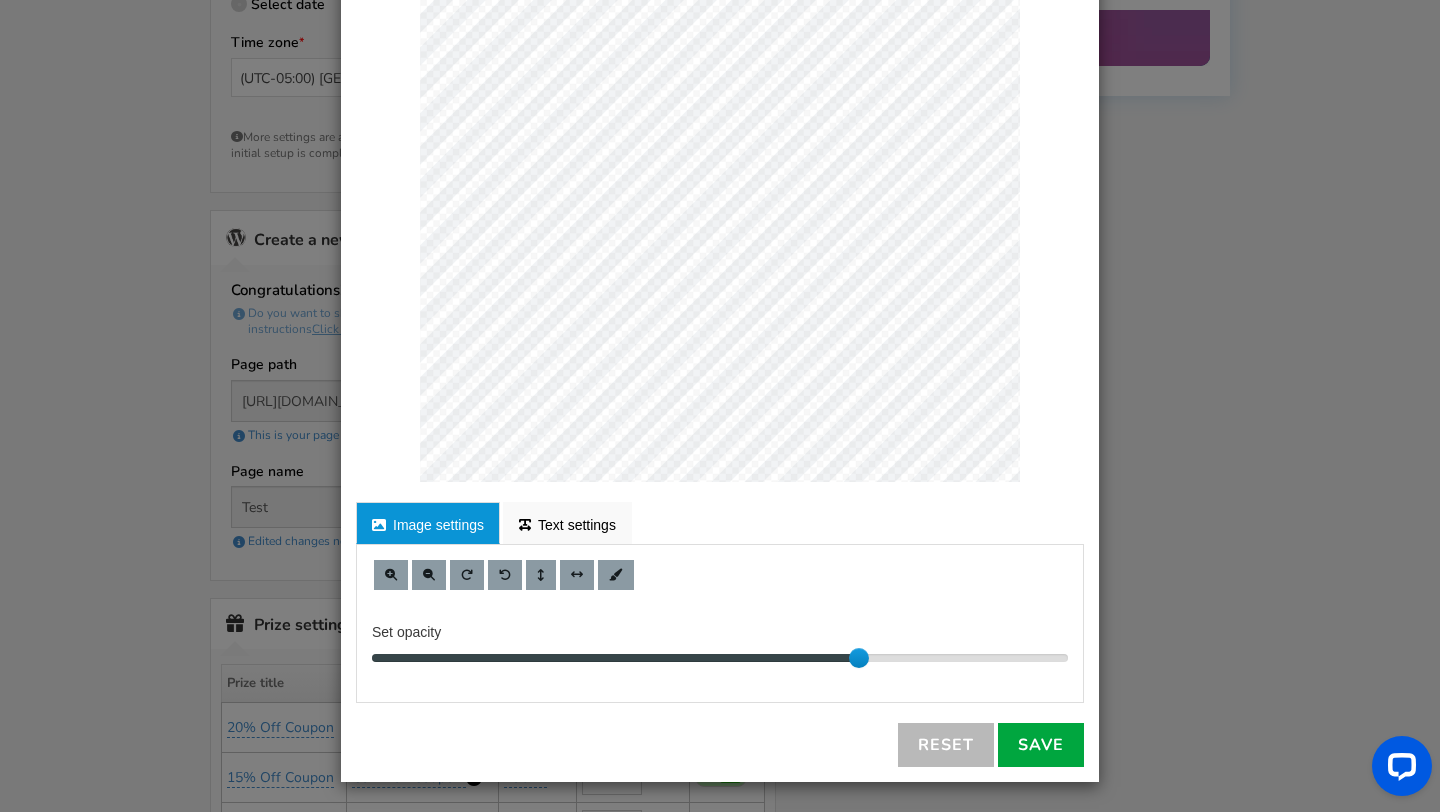 scroll, scrollTop: 0, scrollLeft: 0, axis: both 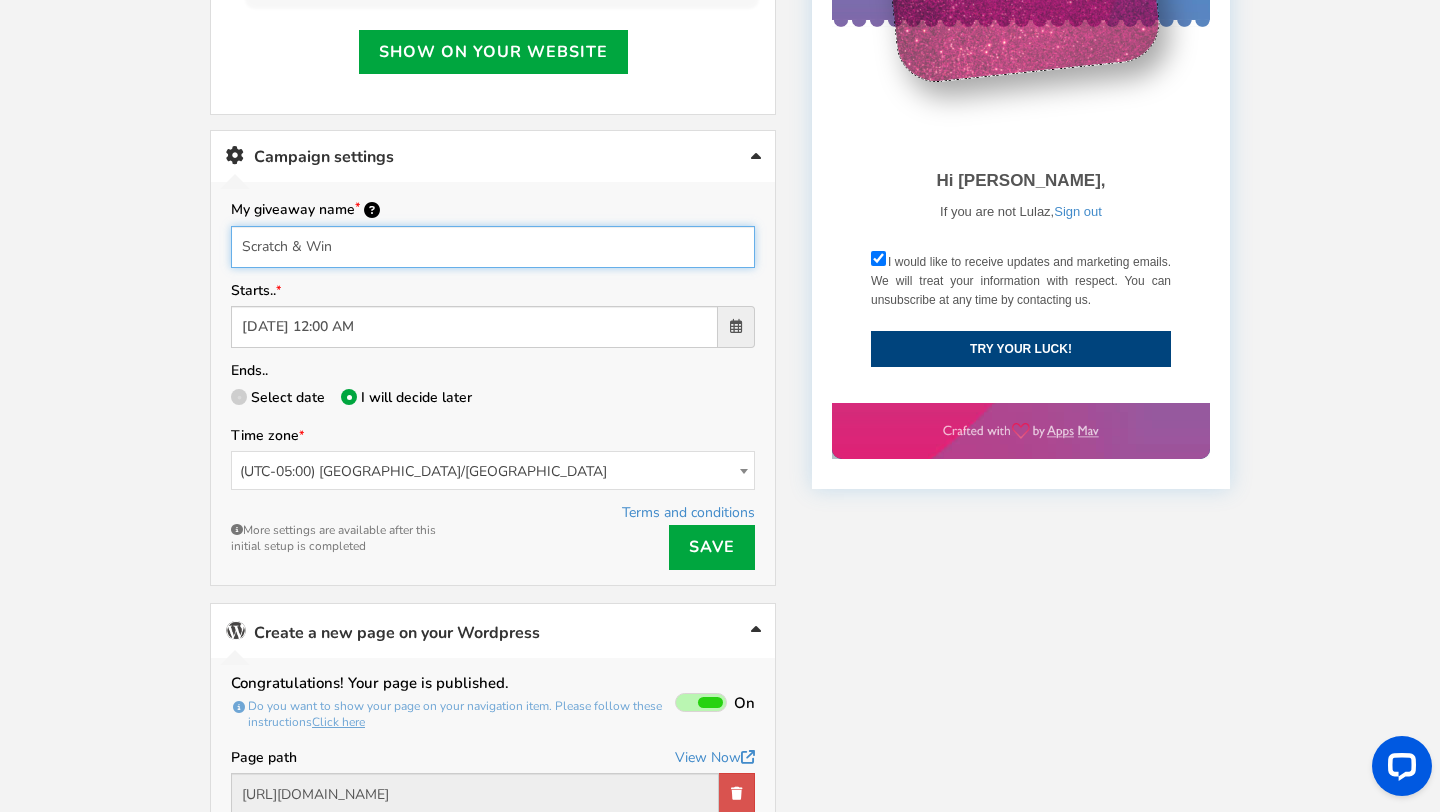 click on "Scratch & Win" at bounding box center (493, 247) 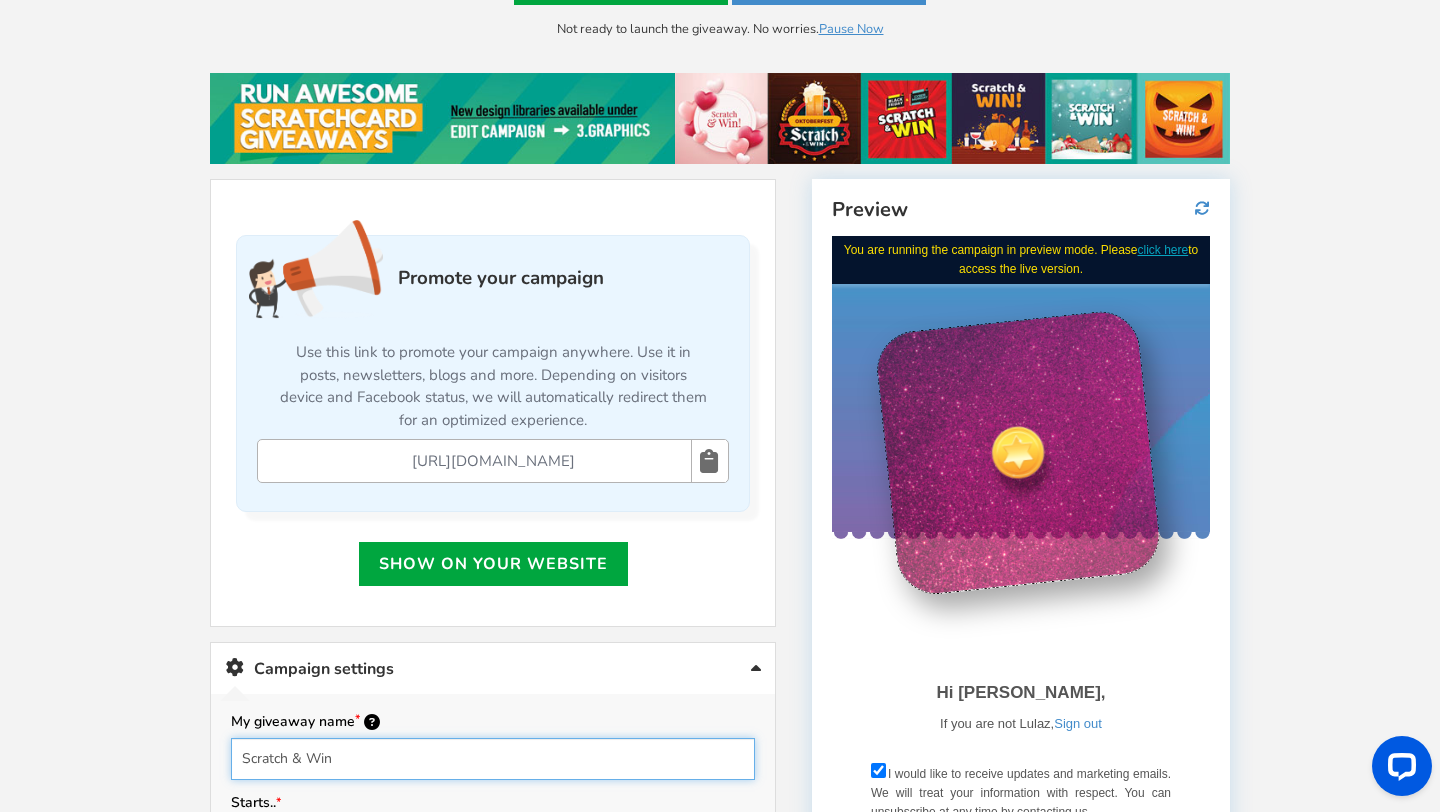 scroll, scrollTop: 249, scrollLeft: 0, axis: vertical 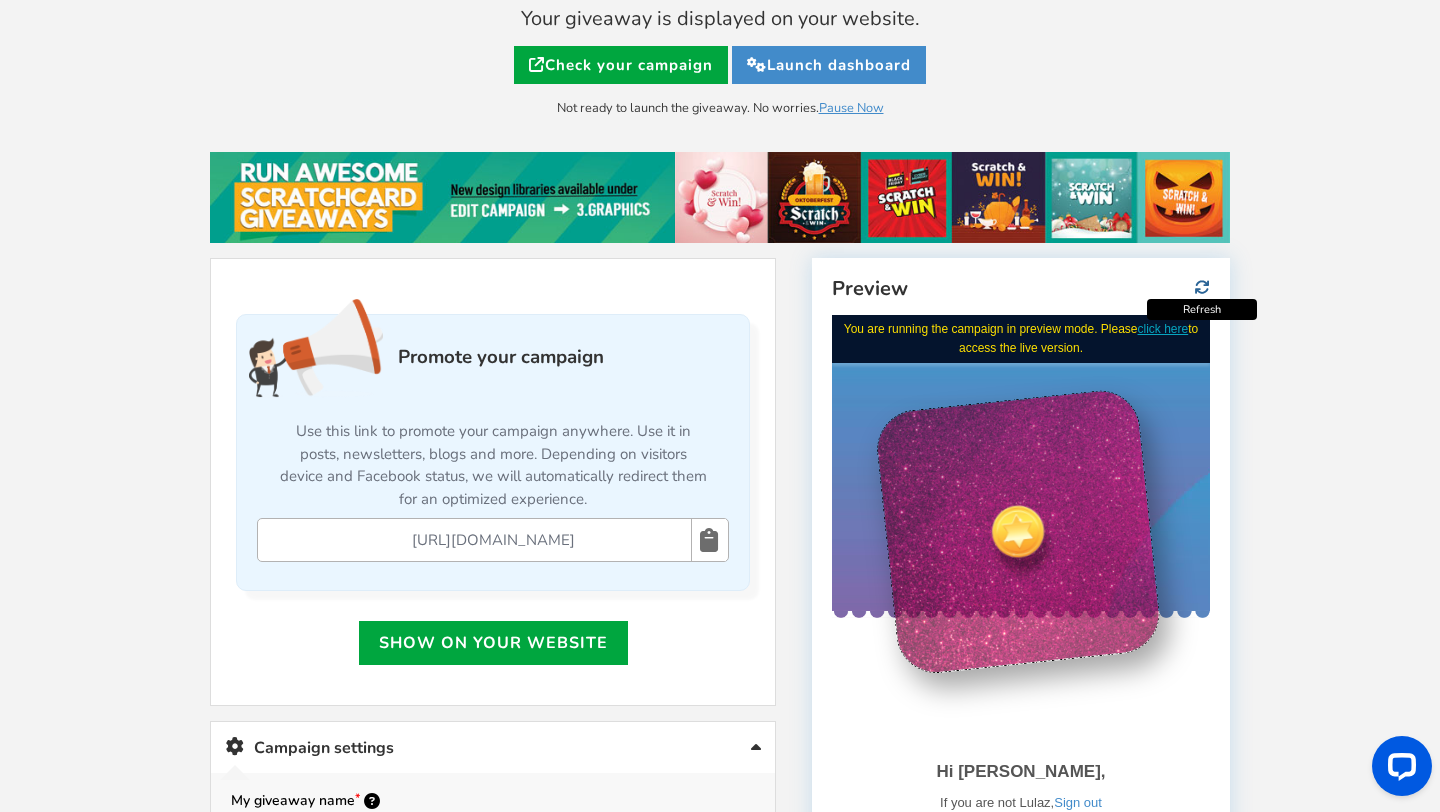 click at bounding box center (1202, 287) 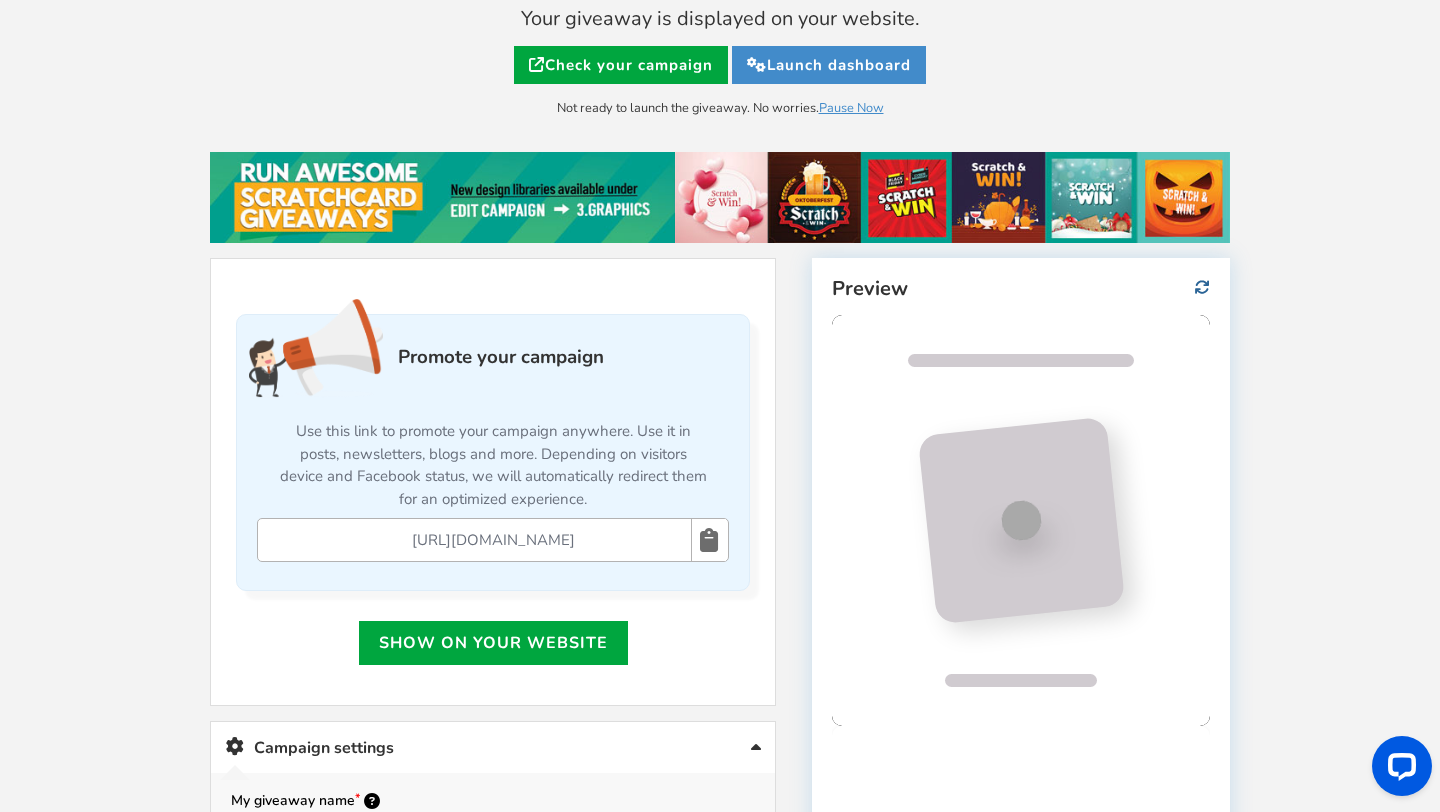 scroll, scrollTop: 0, scrollLeft: 0, axis: both 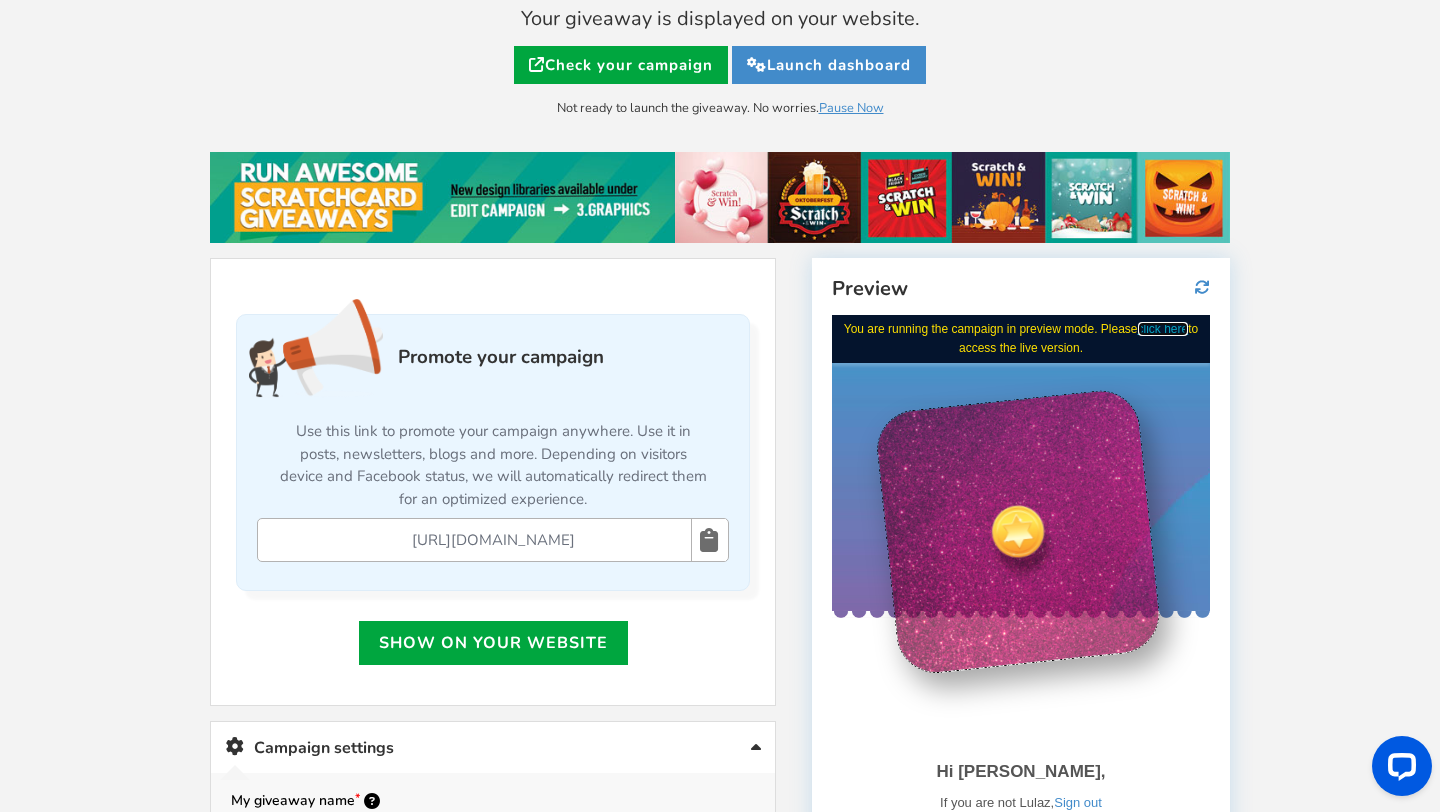 click on "click here" at bounding box center (1162, 329) 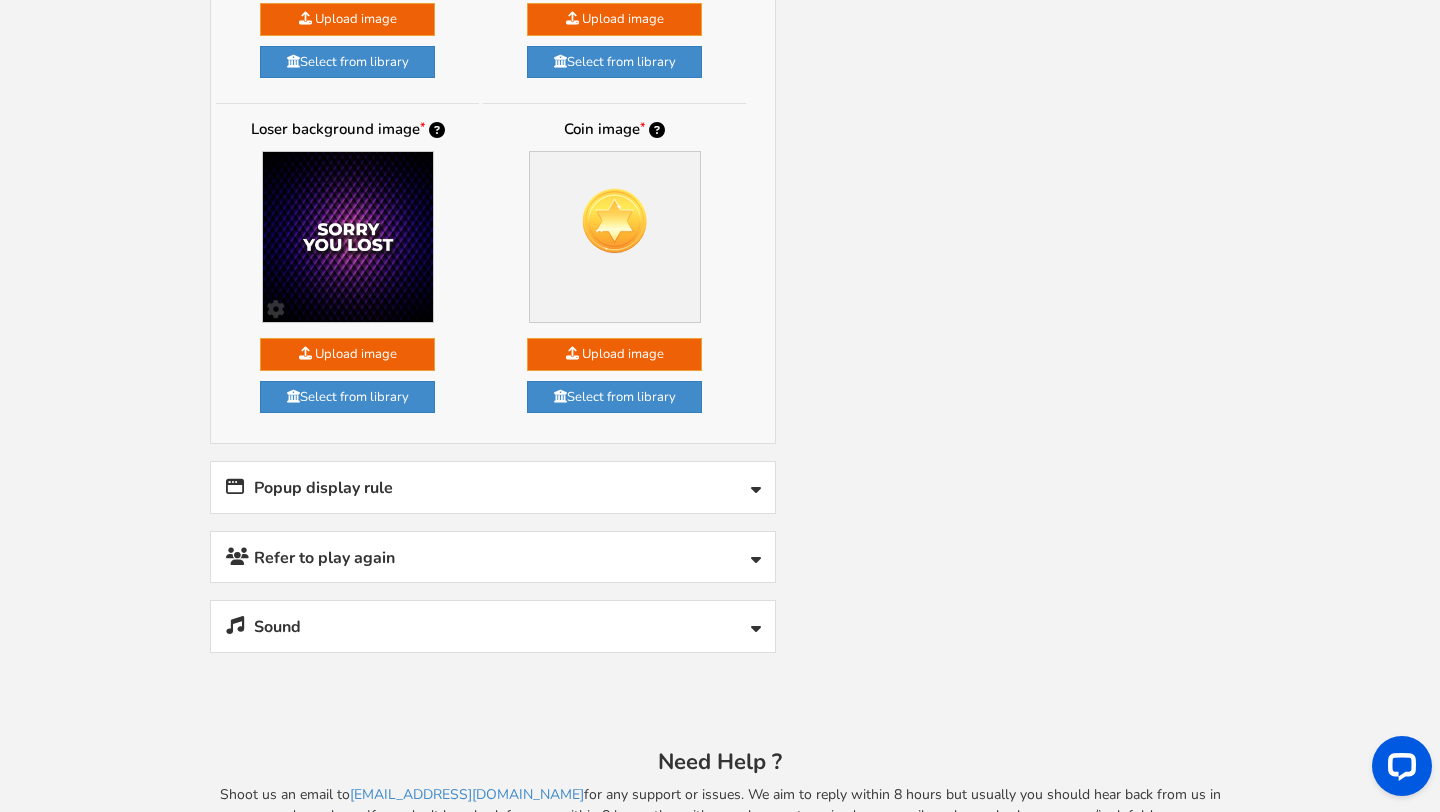 scroll, scrollTop: 2558, scrollLeft: 0, axis: vertical 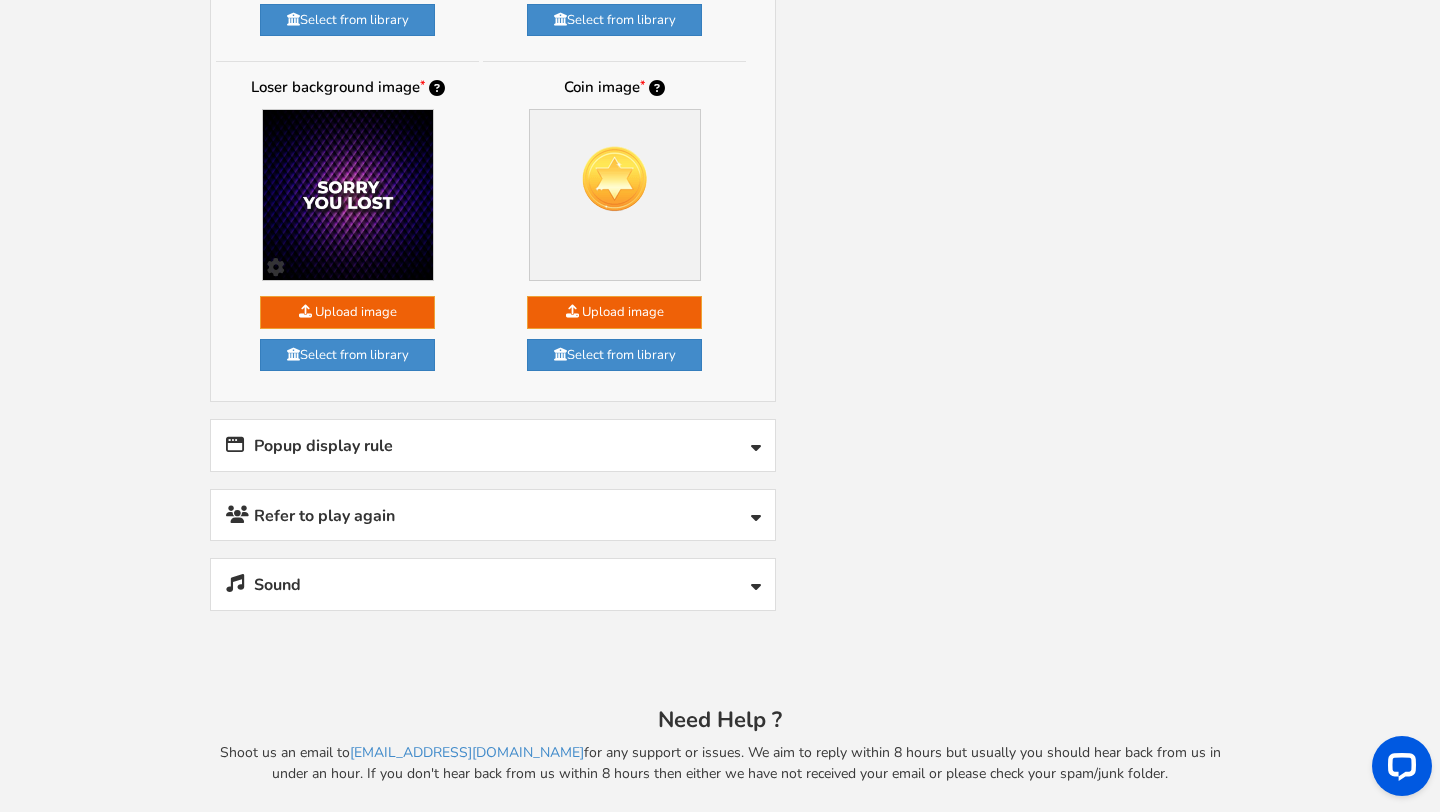 click on "Refer to play again" at bounding box center [493, 515] 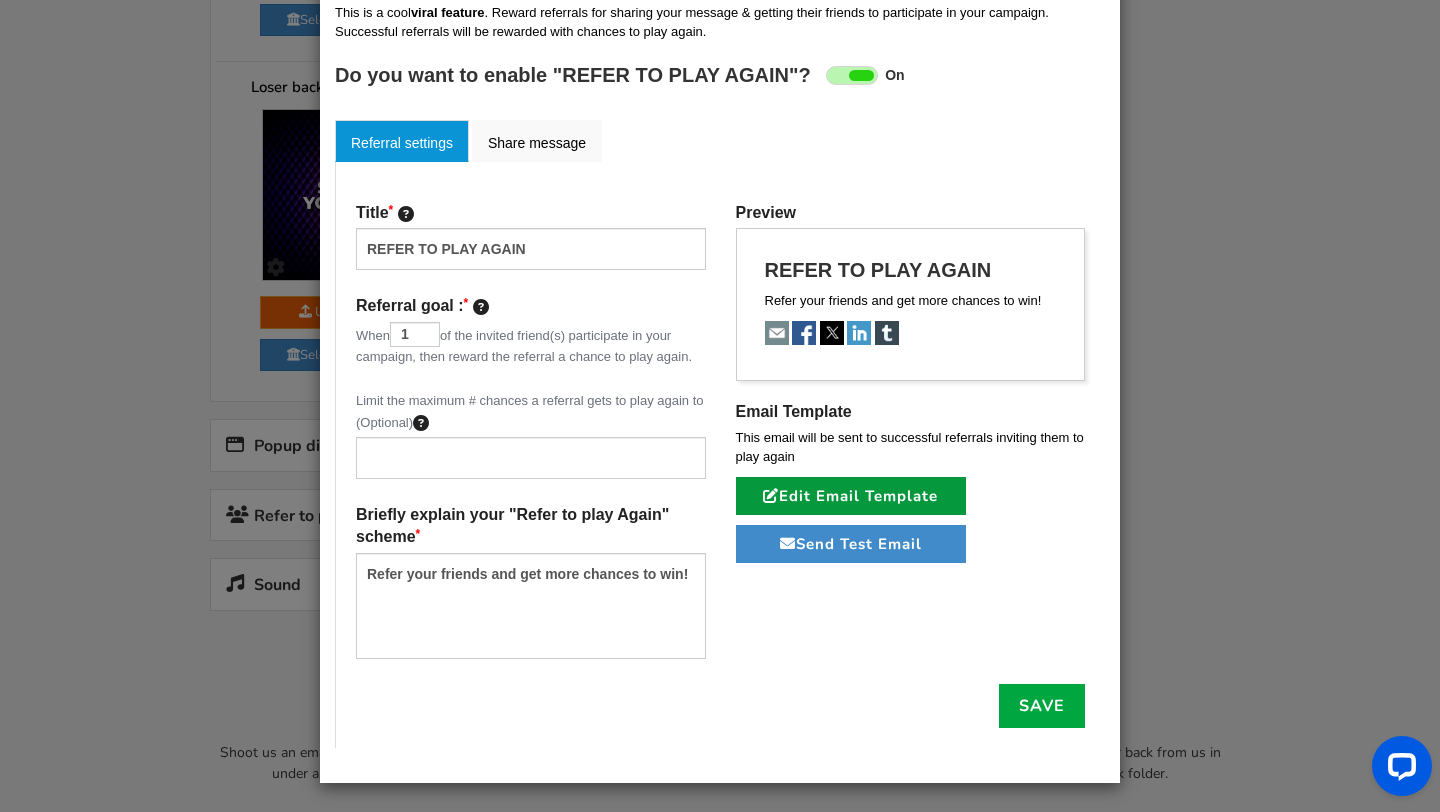 scroll, scrollTop: 0, scrollLeft: 0, axis: both 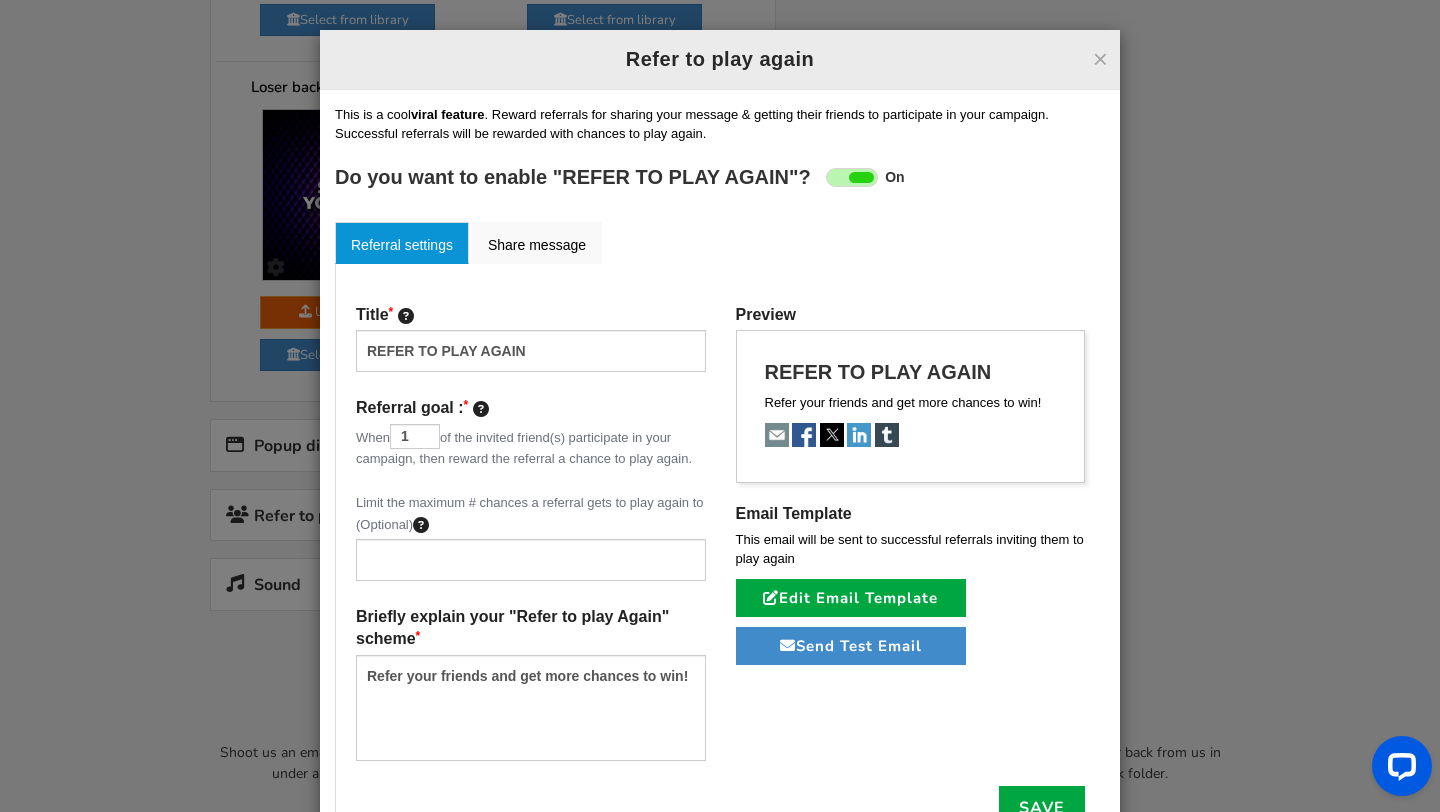 click at bounding box center (852, 177) 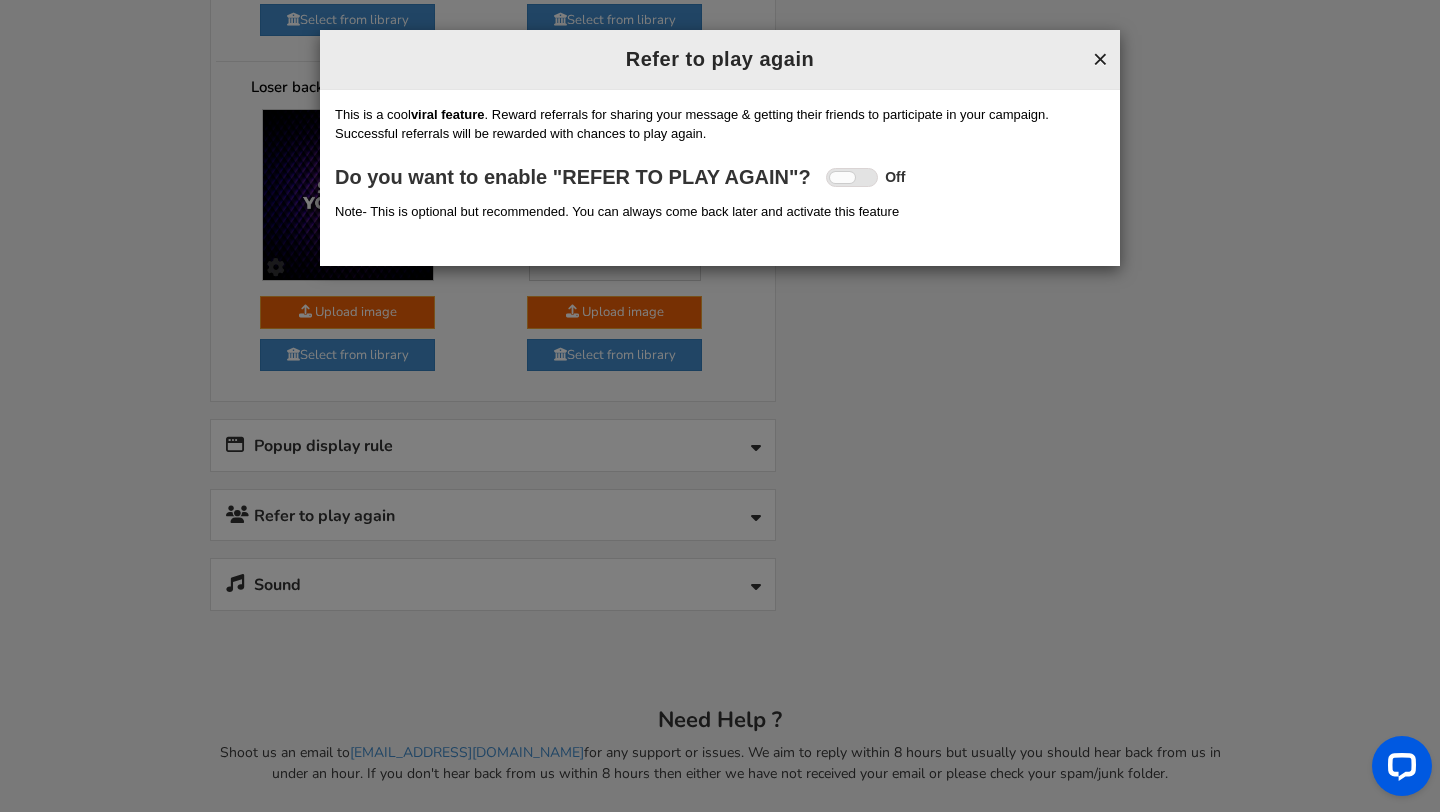 click on "×" at bounding box center (1100, 59) 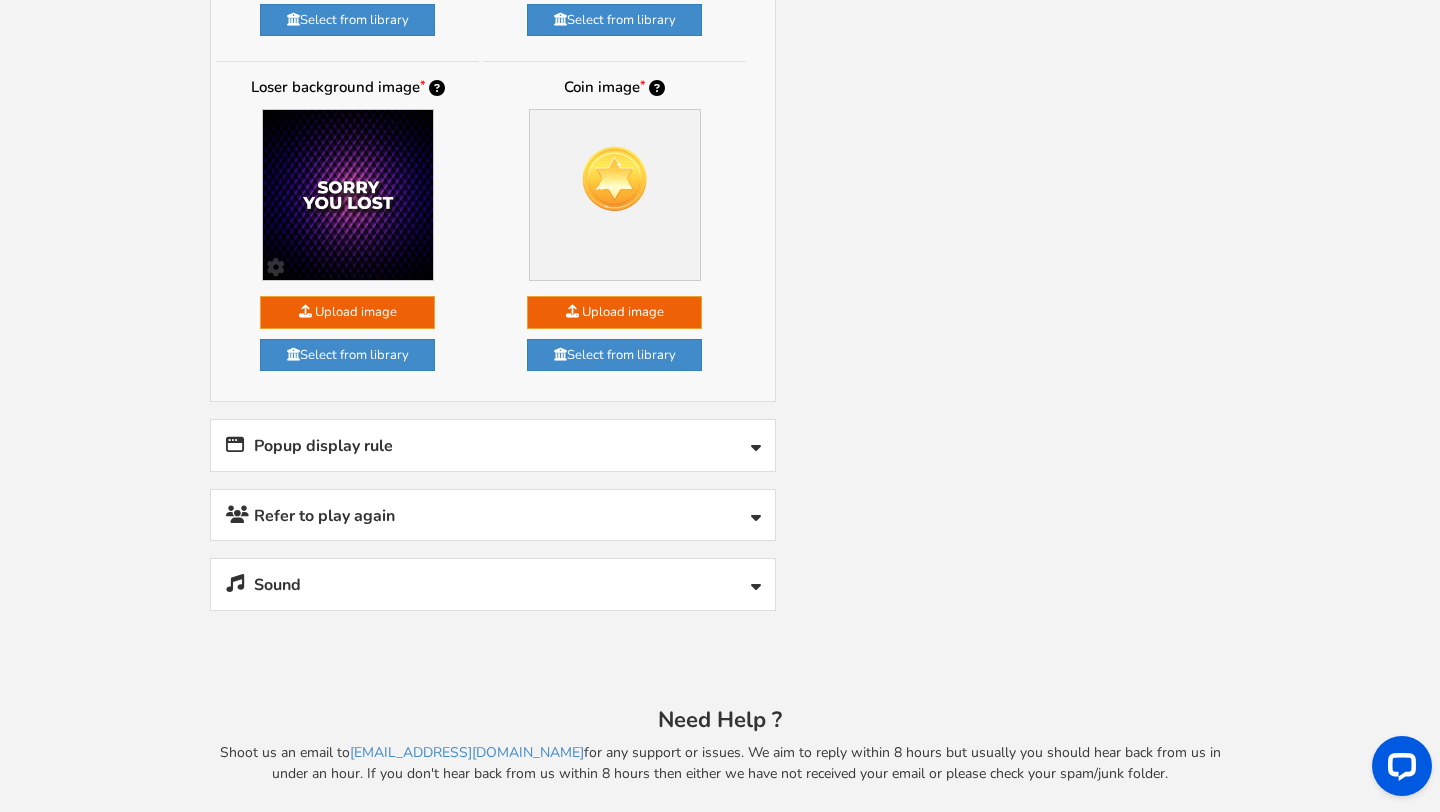 click on "Popup display rule" at bounding box center [493, 445] 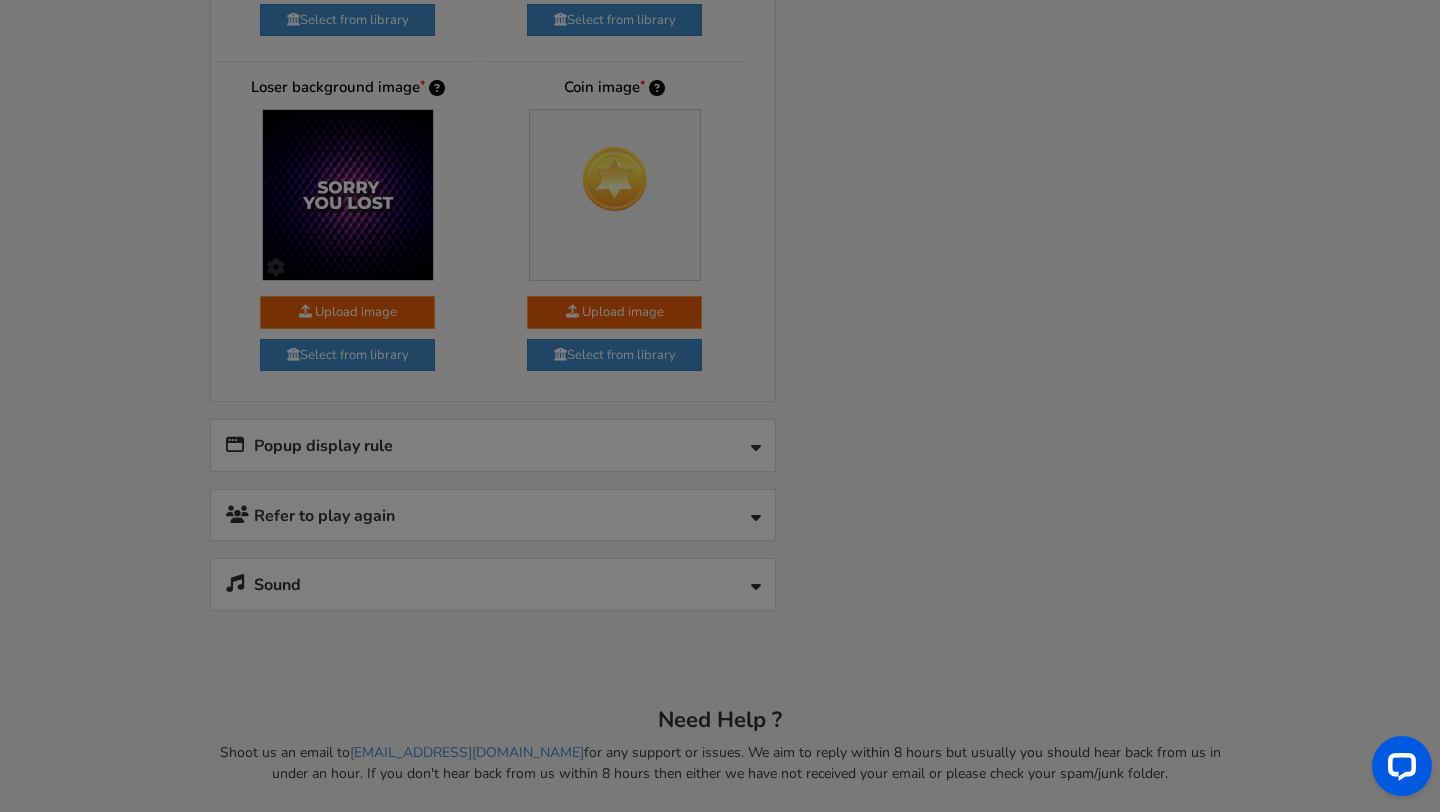scroll, scrollTop: 0, scrollLeft: 0, axis: both 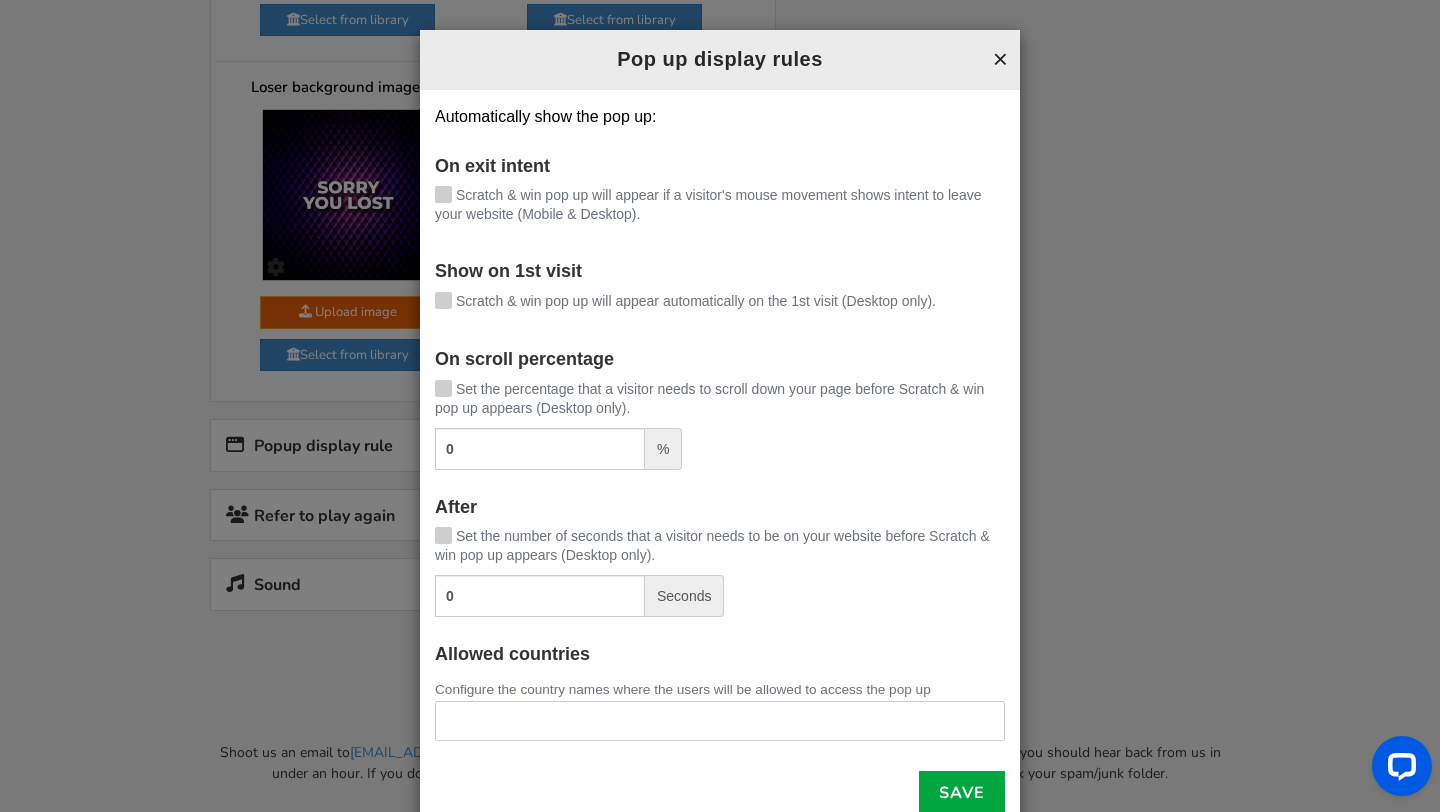 click on "×" at bounding box center [1000, 59] 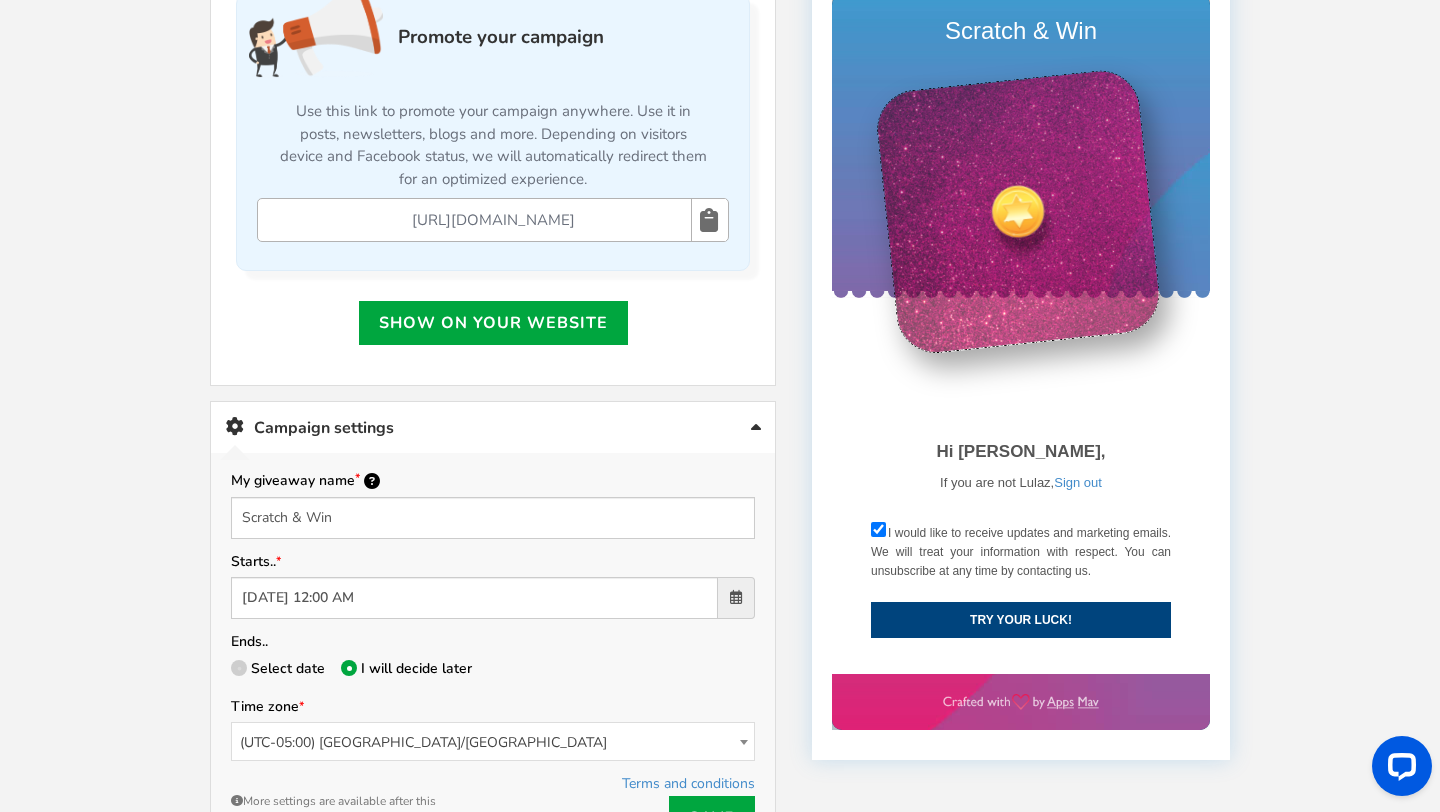 scroll, scrollTop: 565, scrollLeft: 0, axis: vertical 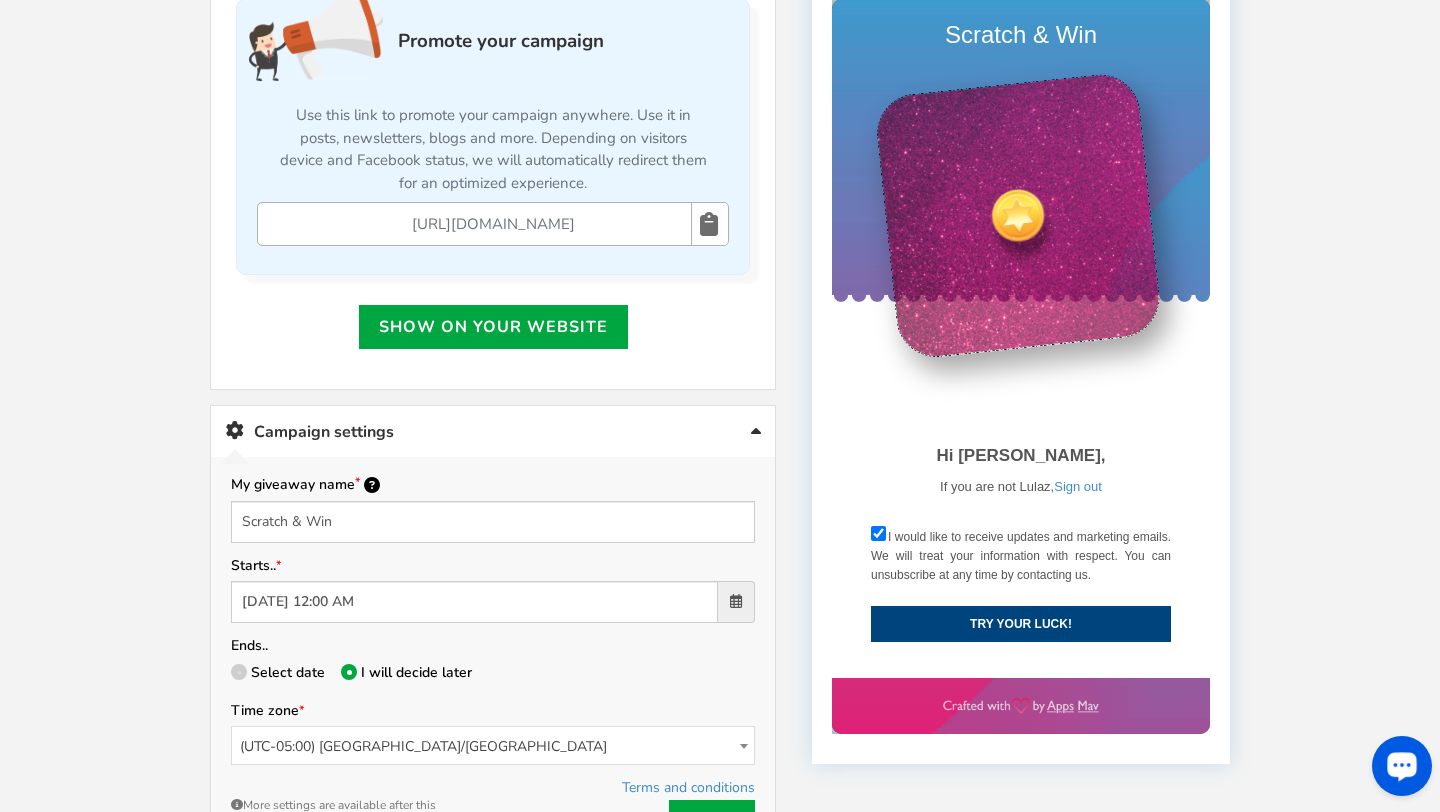 click at bounding box center [1402, 765] 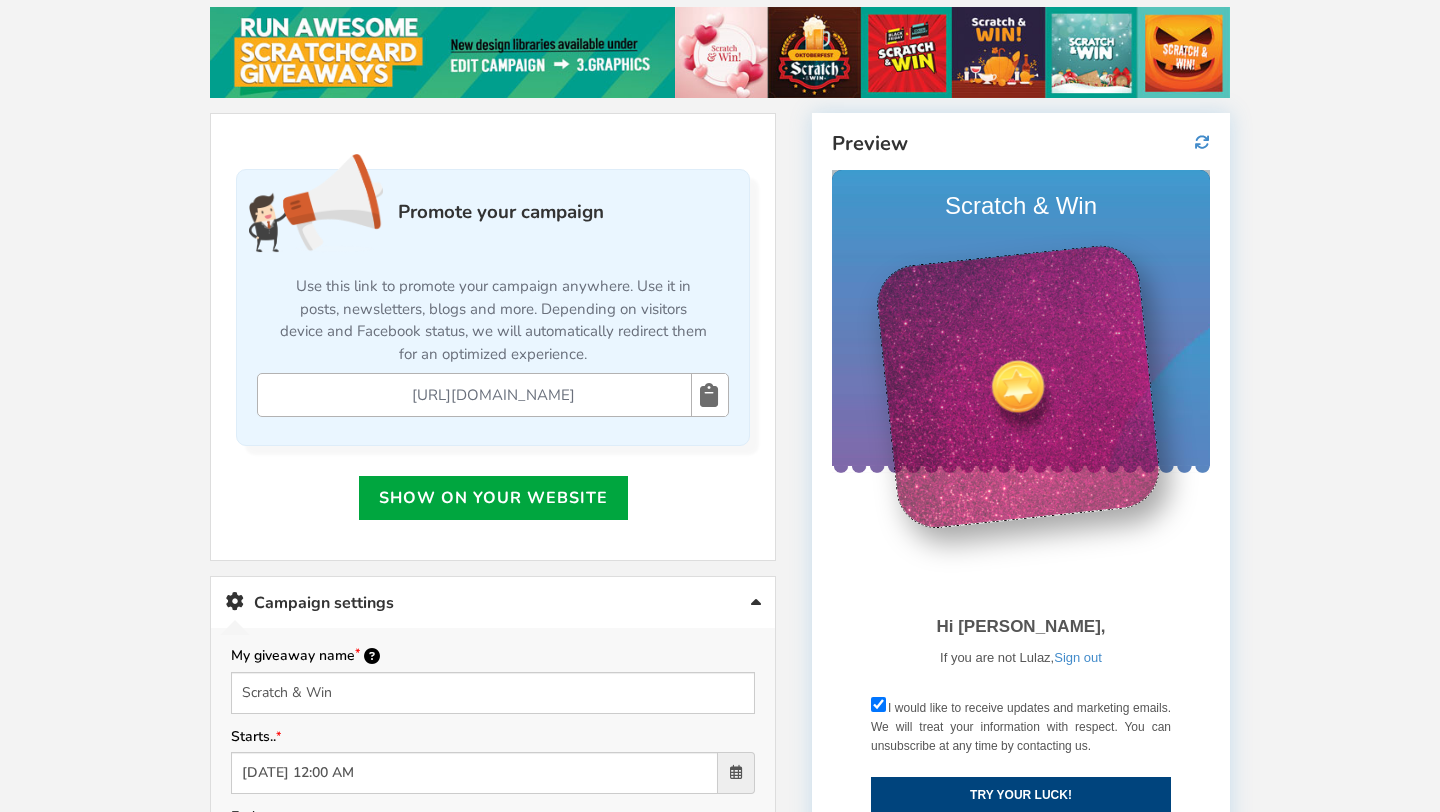 click on "Use this link to promote your campaign anywhere. Use it in posts, newsletters, blogs and more. Depending on visitors device and Facebook status, we will automatically redirect them for an optimized experience." at bounding box center (493, 318) 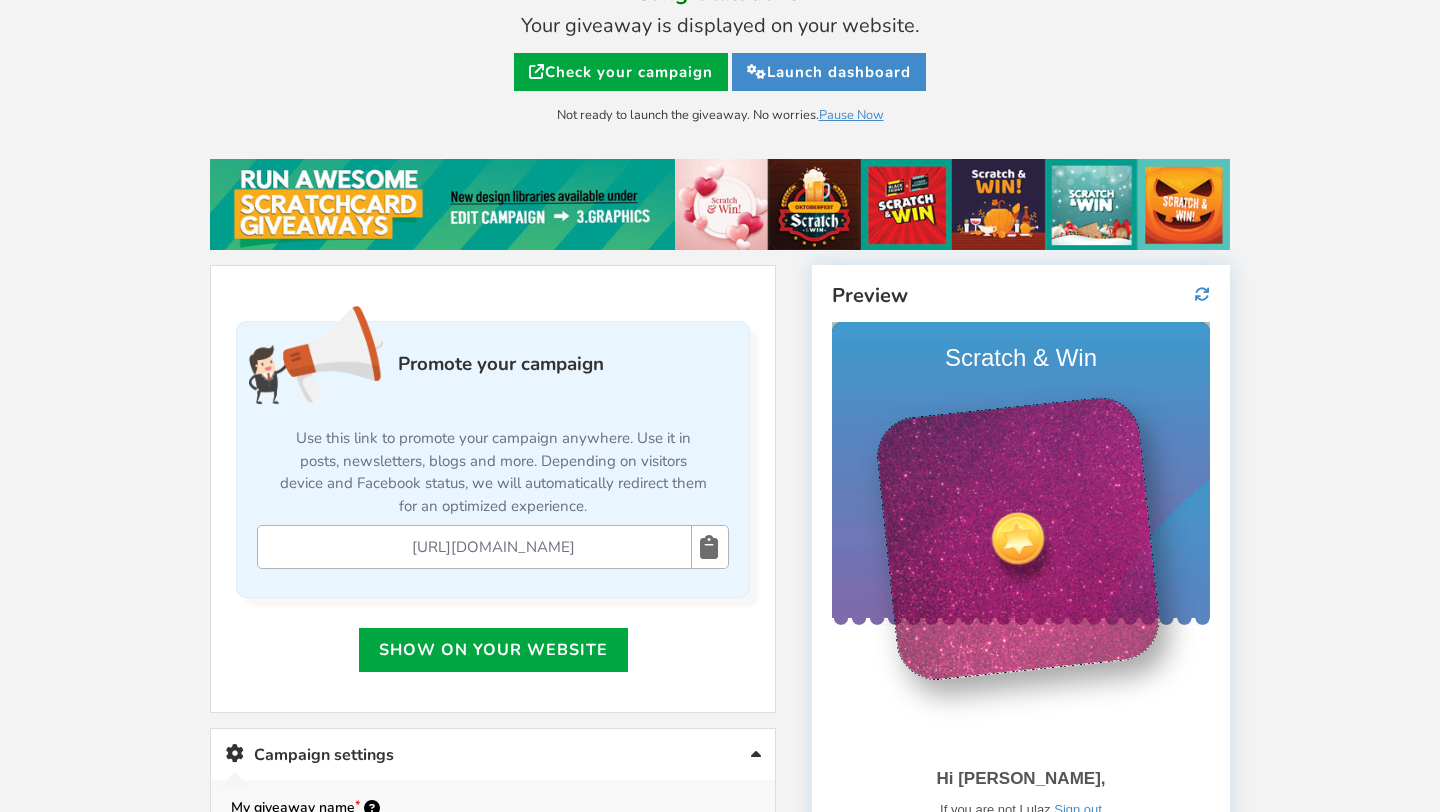 scroll, scrollTop: 0, scrollLeft: 0, axis: both 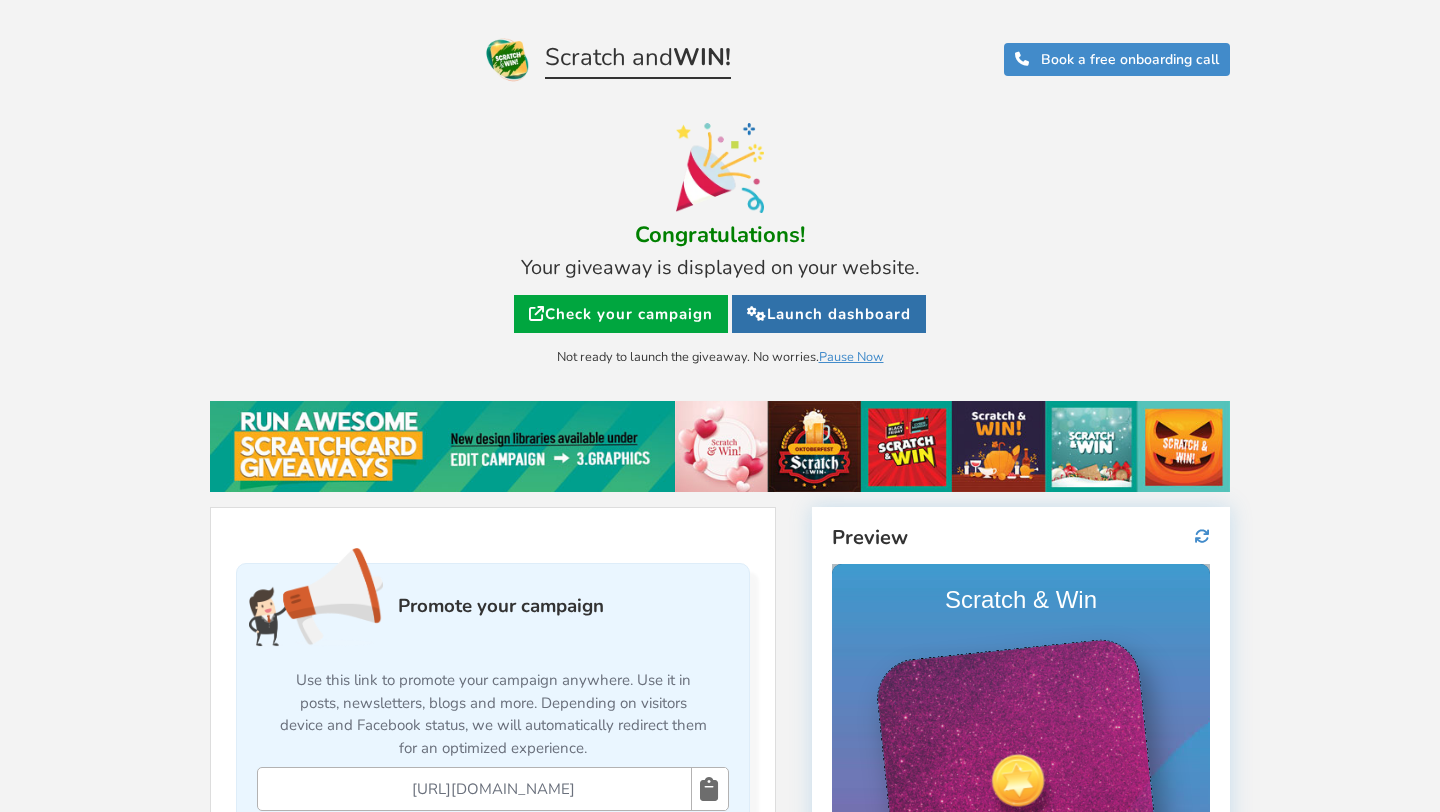 click on "Launch dashboard" at bounding box center [829, 314] 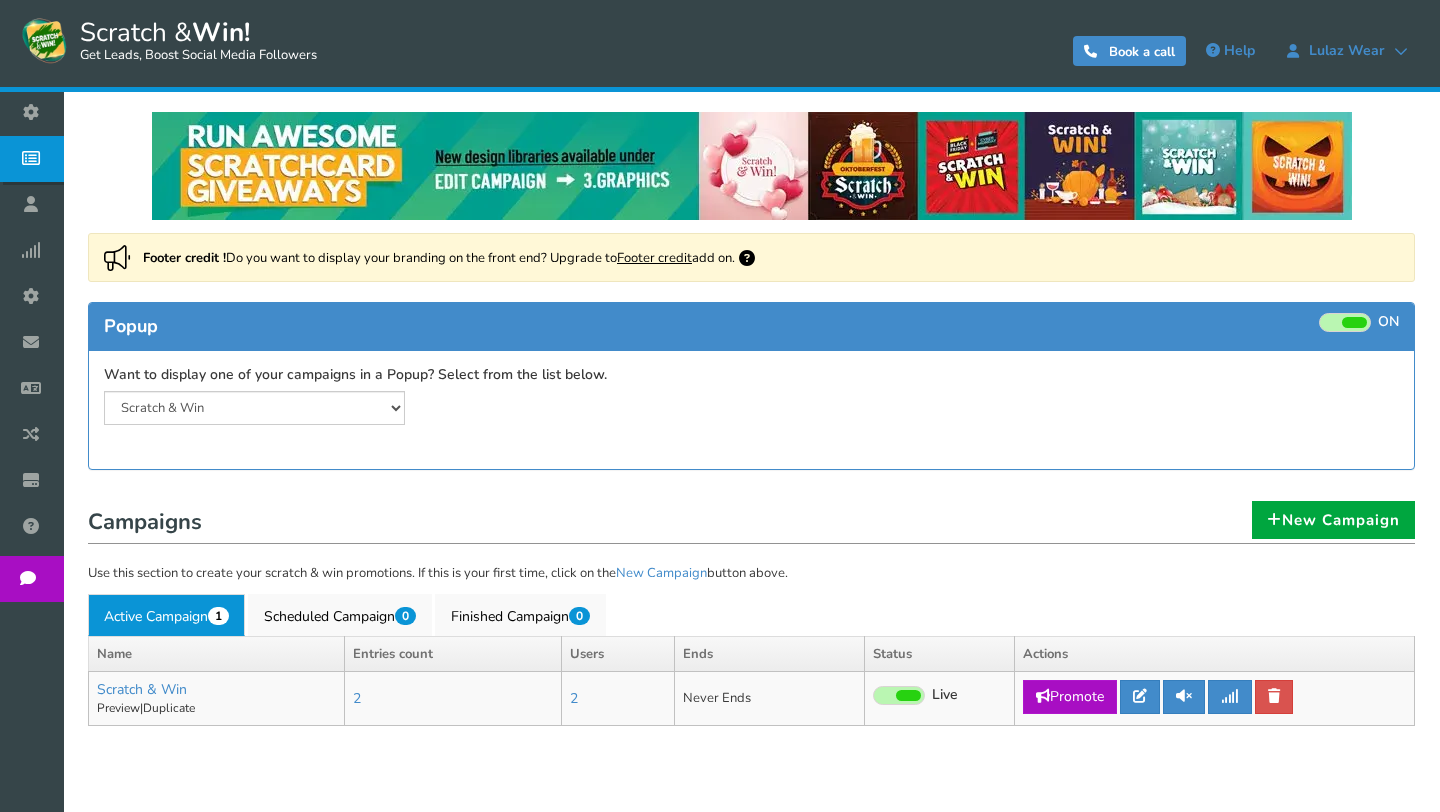scroll, scrollTop: 13, scrollLeft: 0, axis: vertical 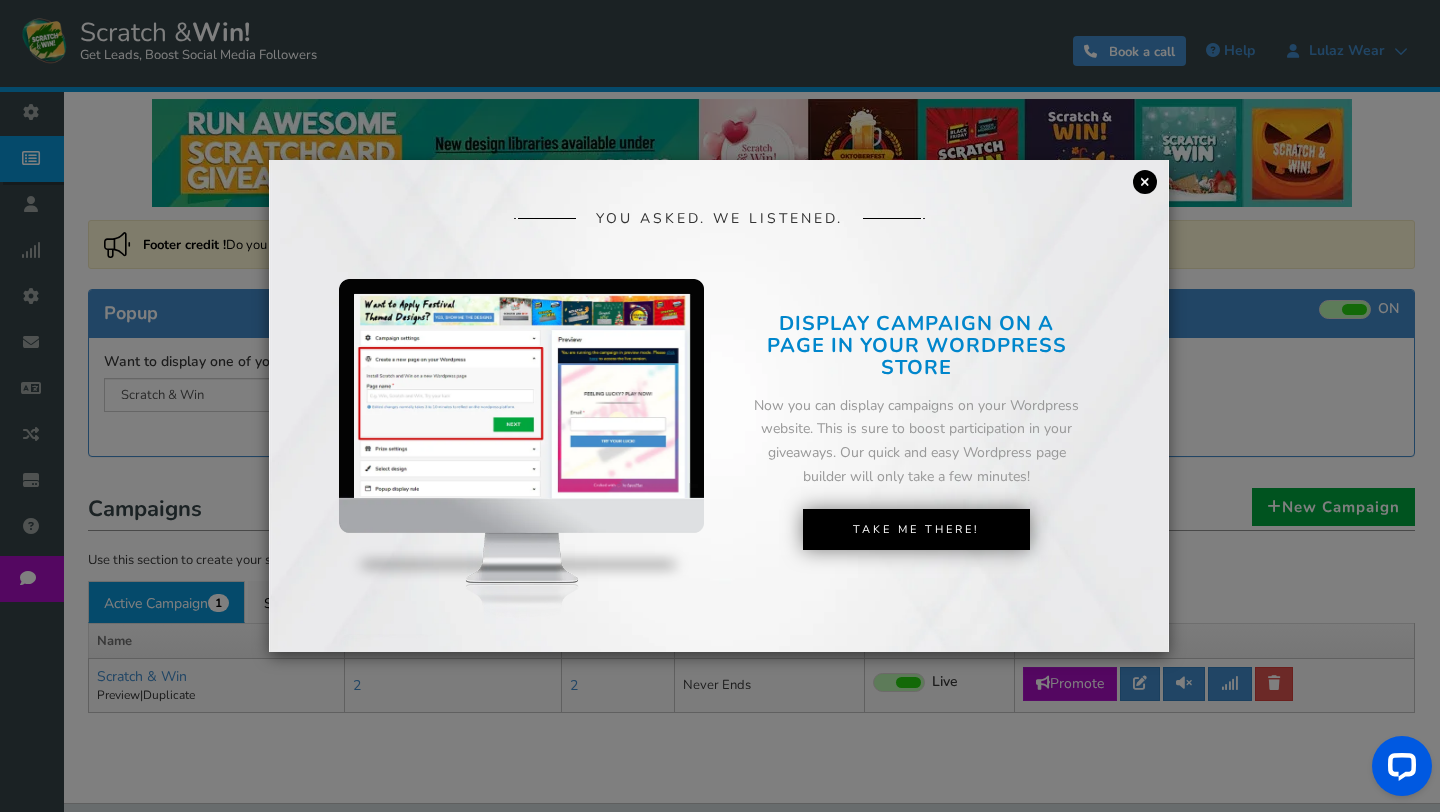 click on "×" at bounding box center [1145, 182] 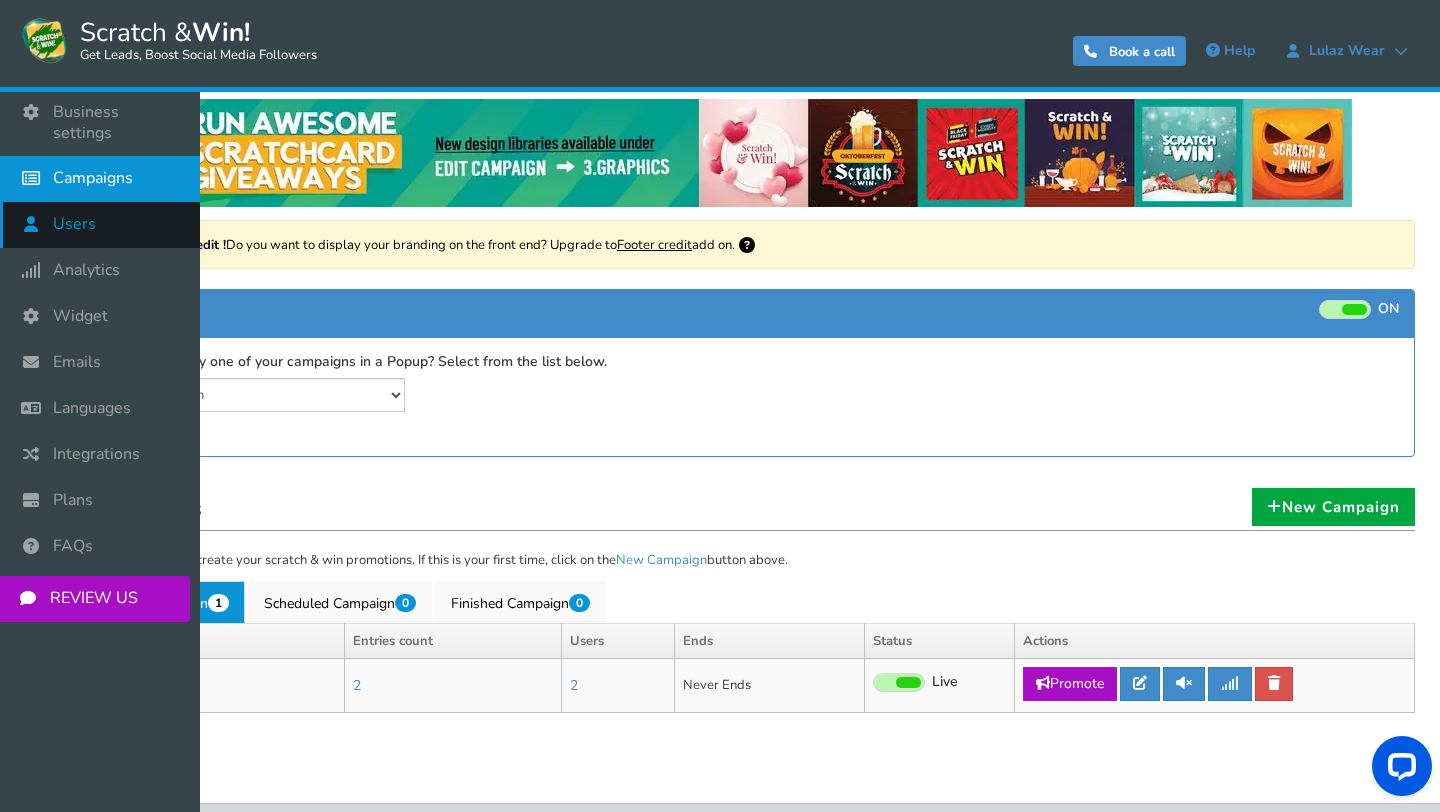 click on "Users" at bounding box center [74, 224] 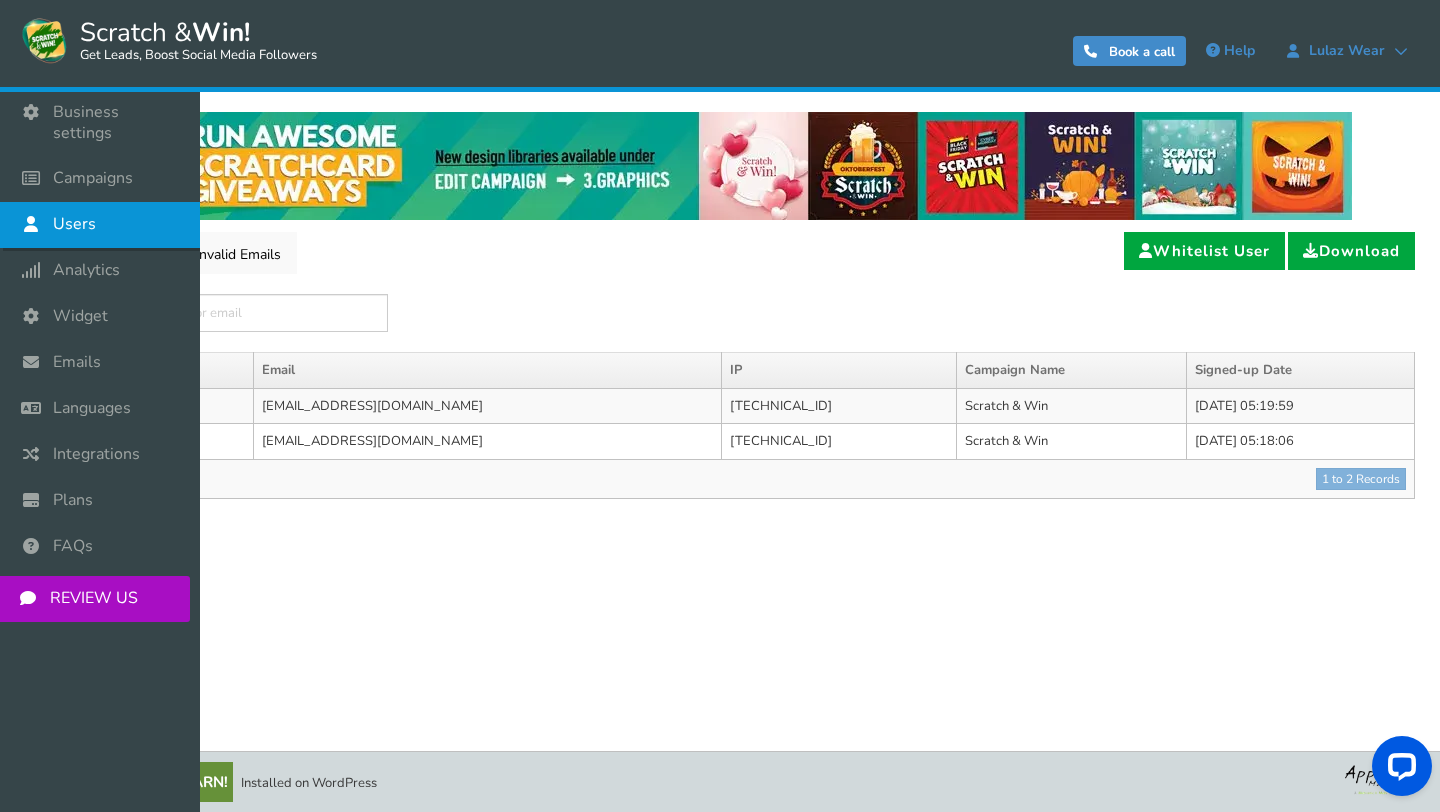 scroll, scrollTop: 0, scrollLeft: 0, axis: both 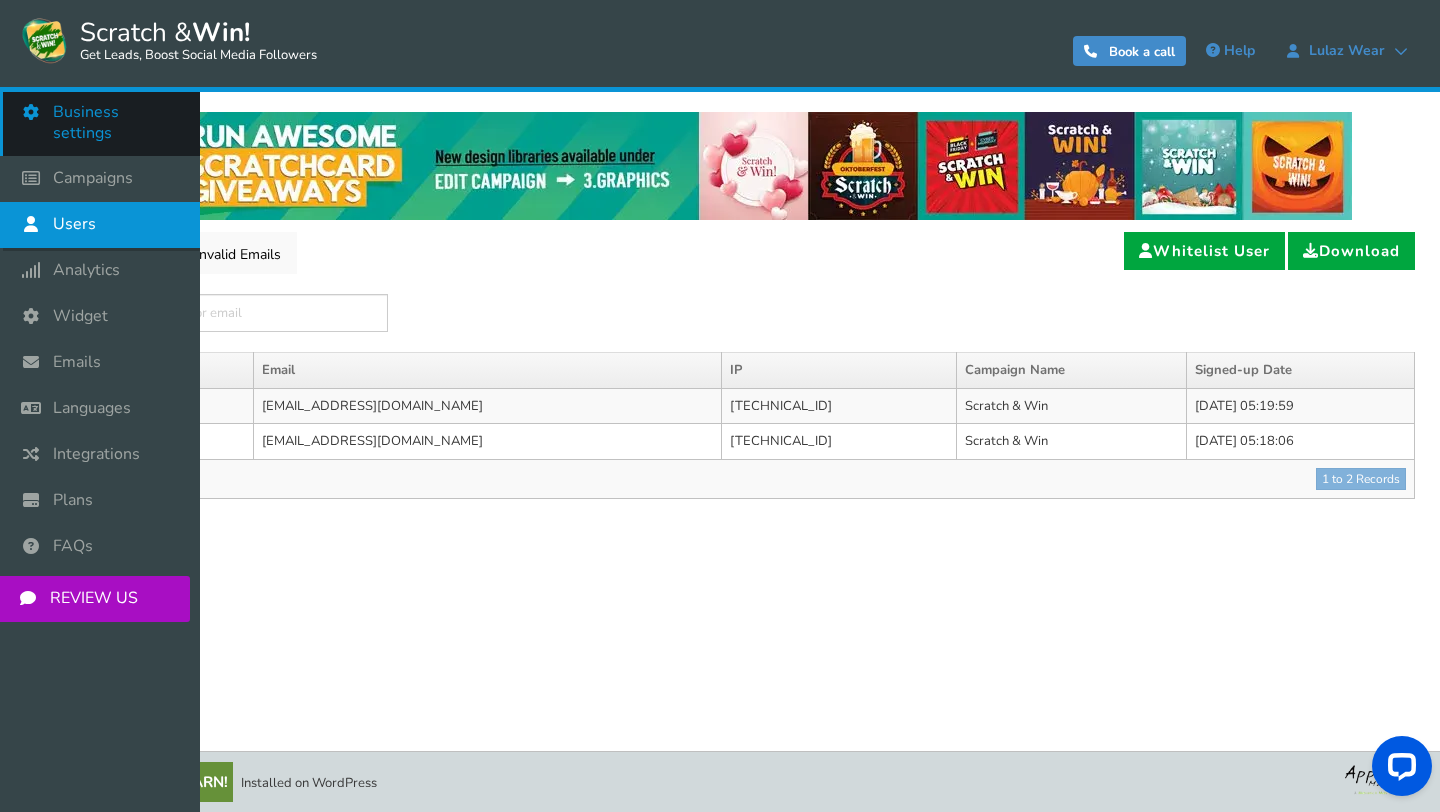 click on "Business settings" at bounding box center (100, 123) 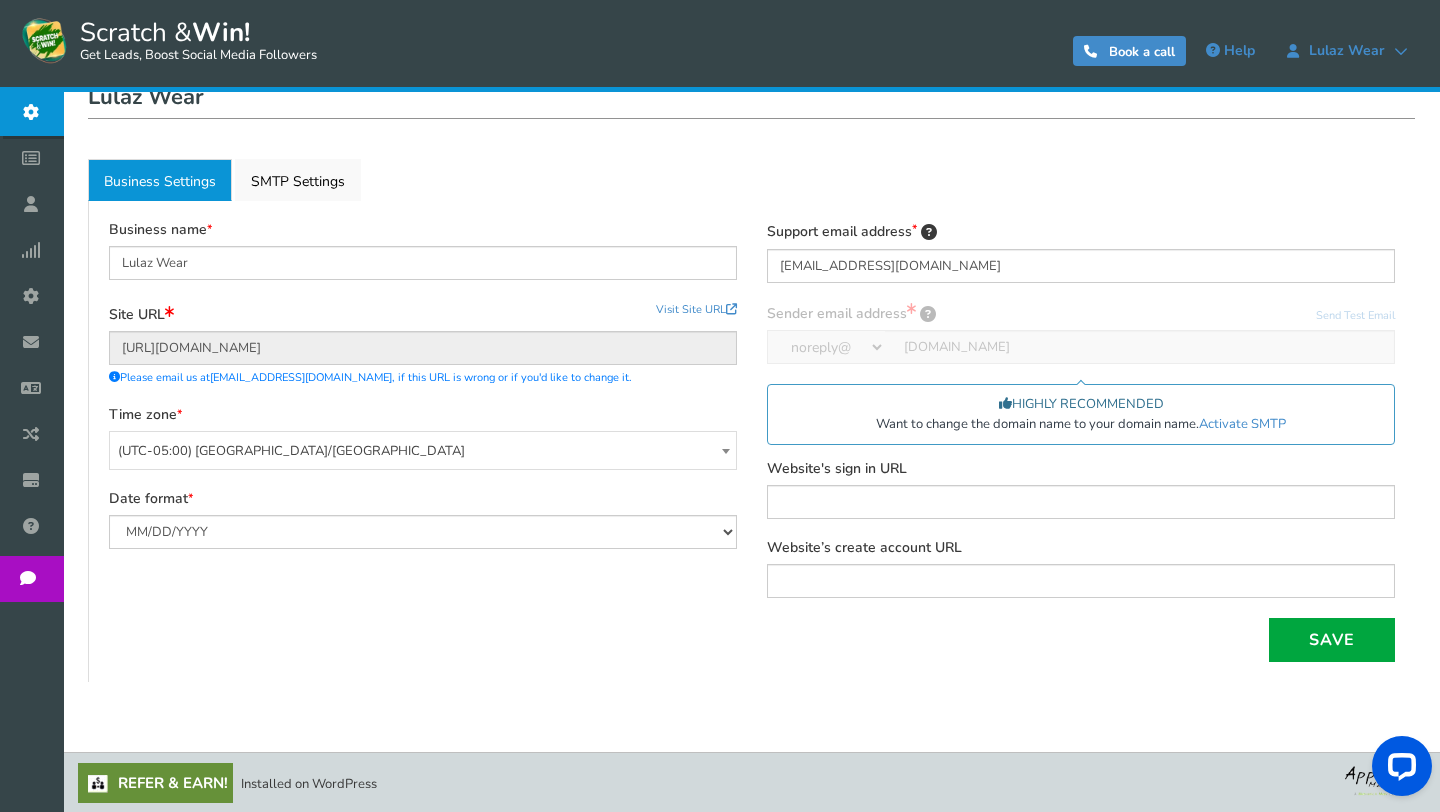 scroll, scrollTop: 215, scrollLeft: 0, axis: vertical 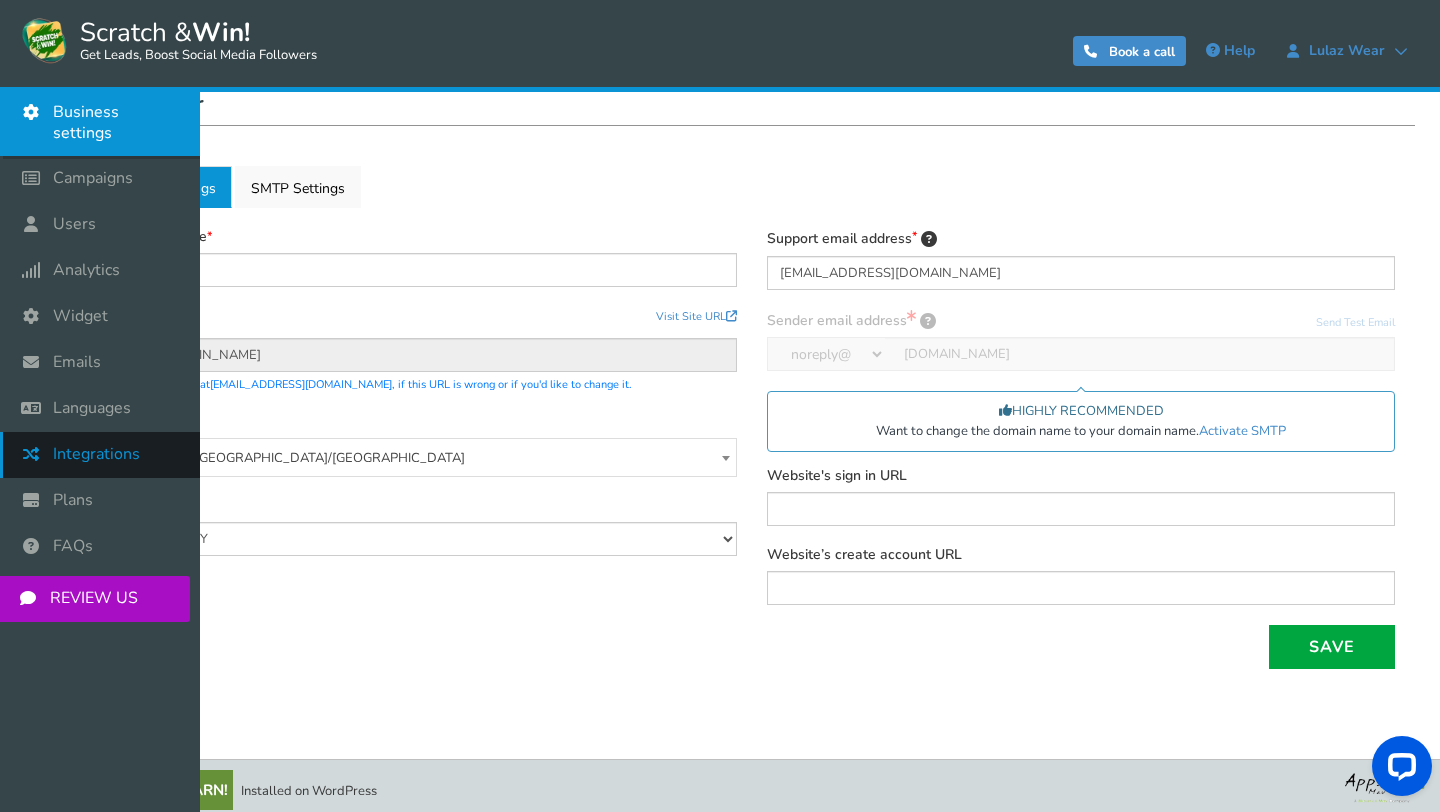 click on "Integrations" at bounding box center [100, 455] 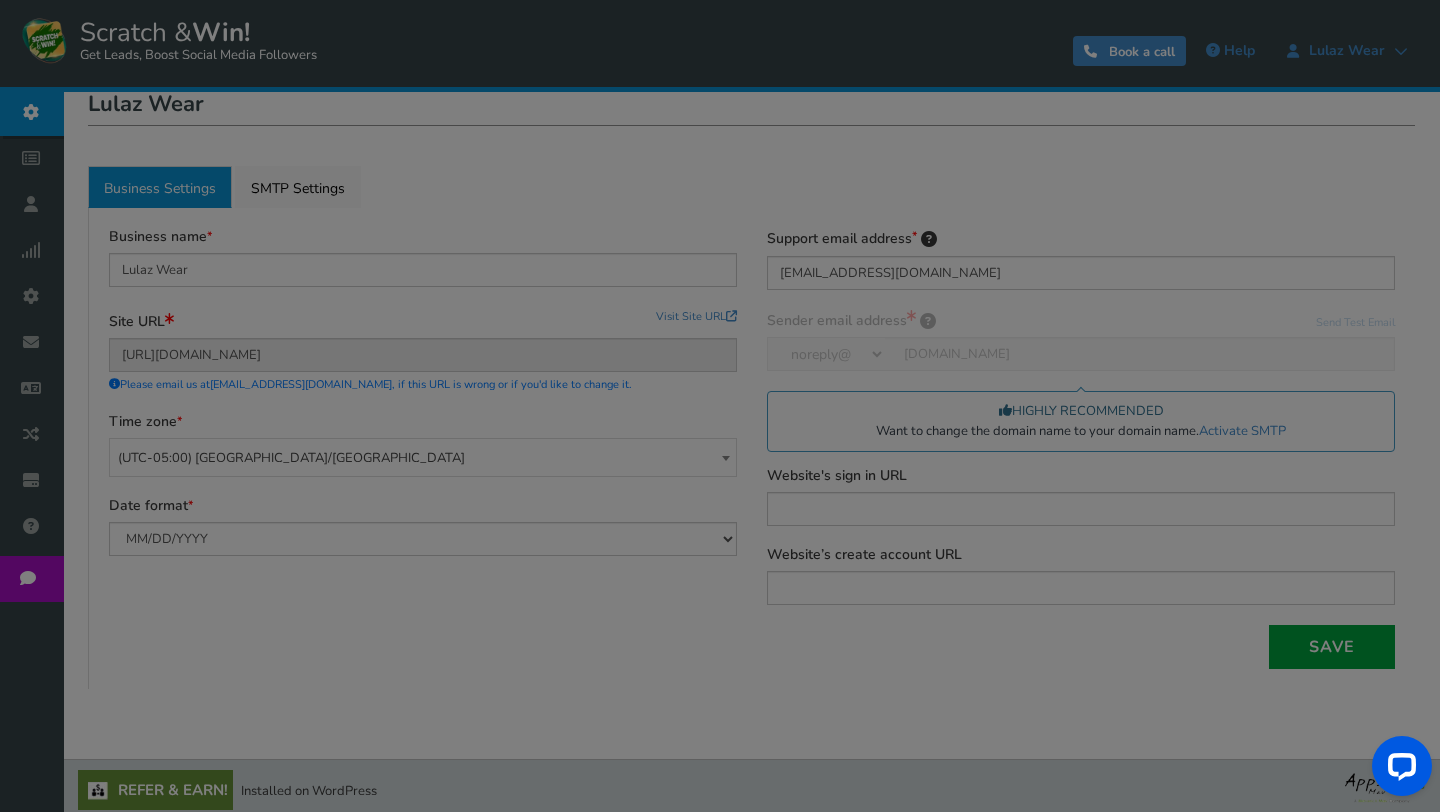 scroll, scrollTop: 0, scrollLeft: 0, axis: both 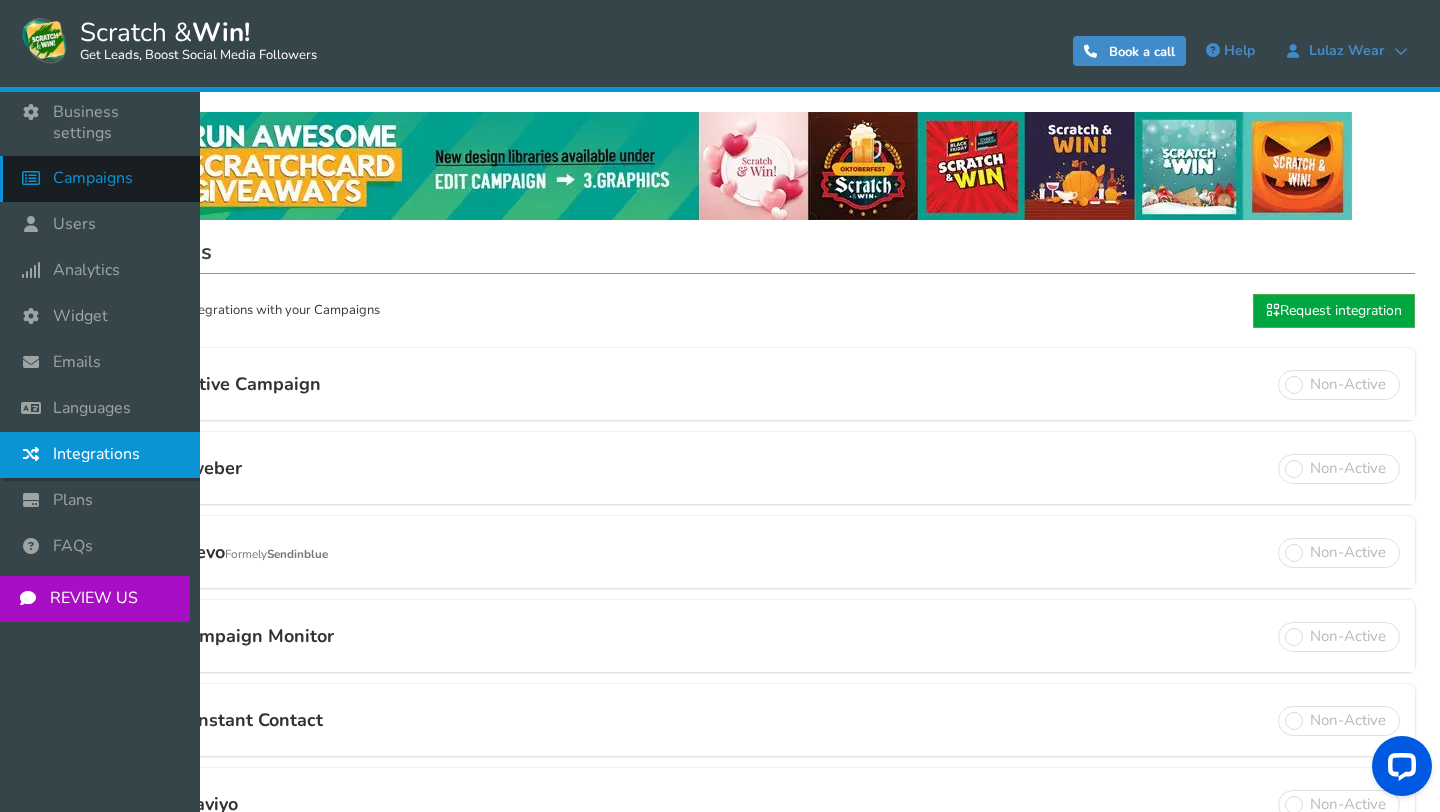 click on "Campaigns" at bounding box center [93, 178] 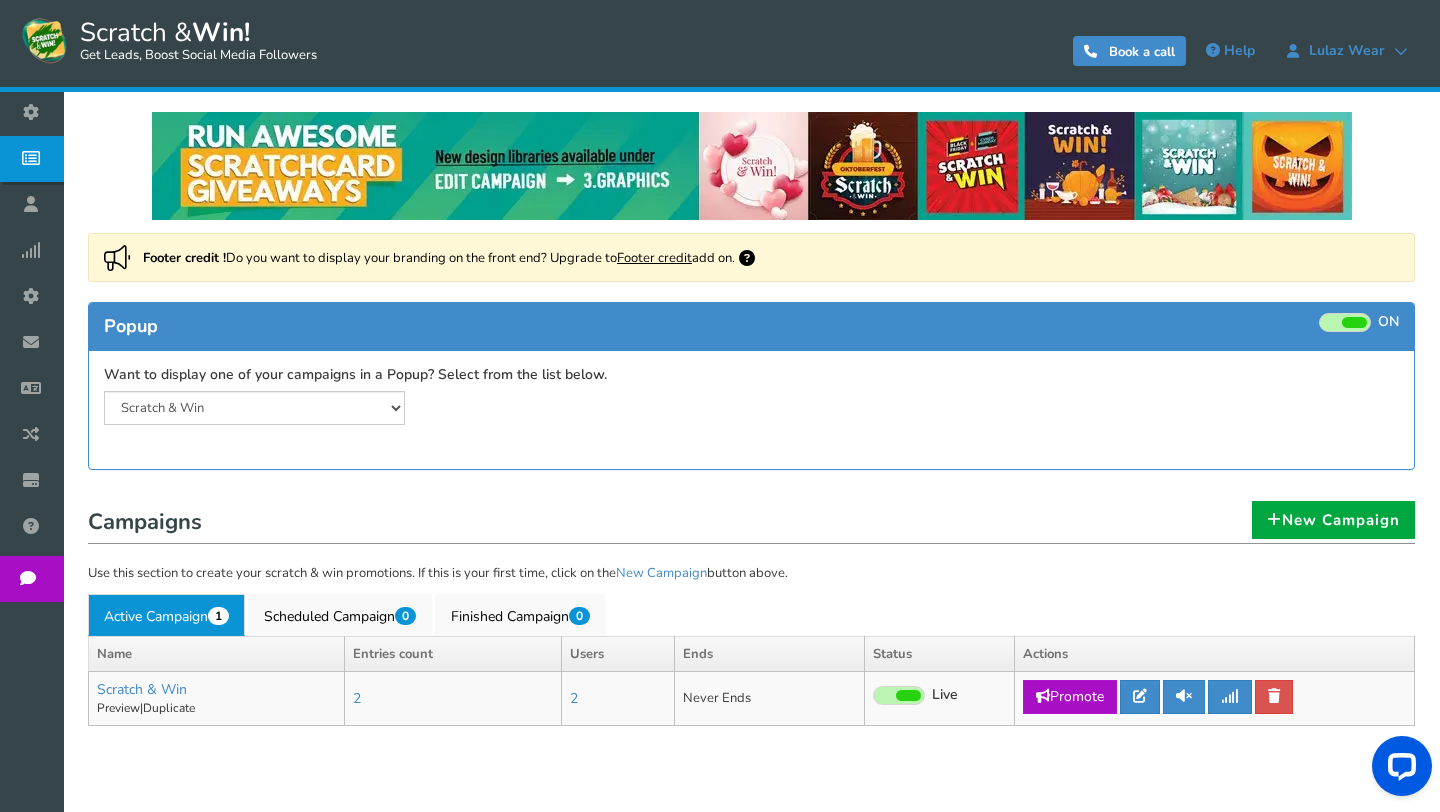 scroll, scrollTop: 66, scrollLeft: 0, axis: vertical 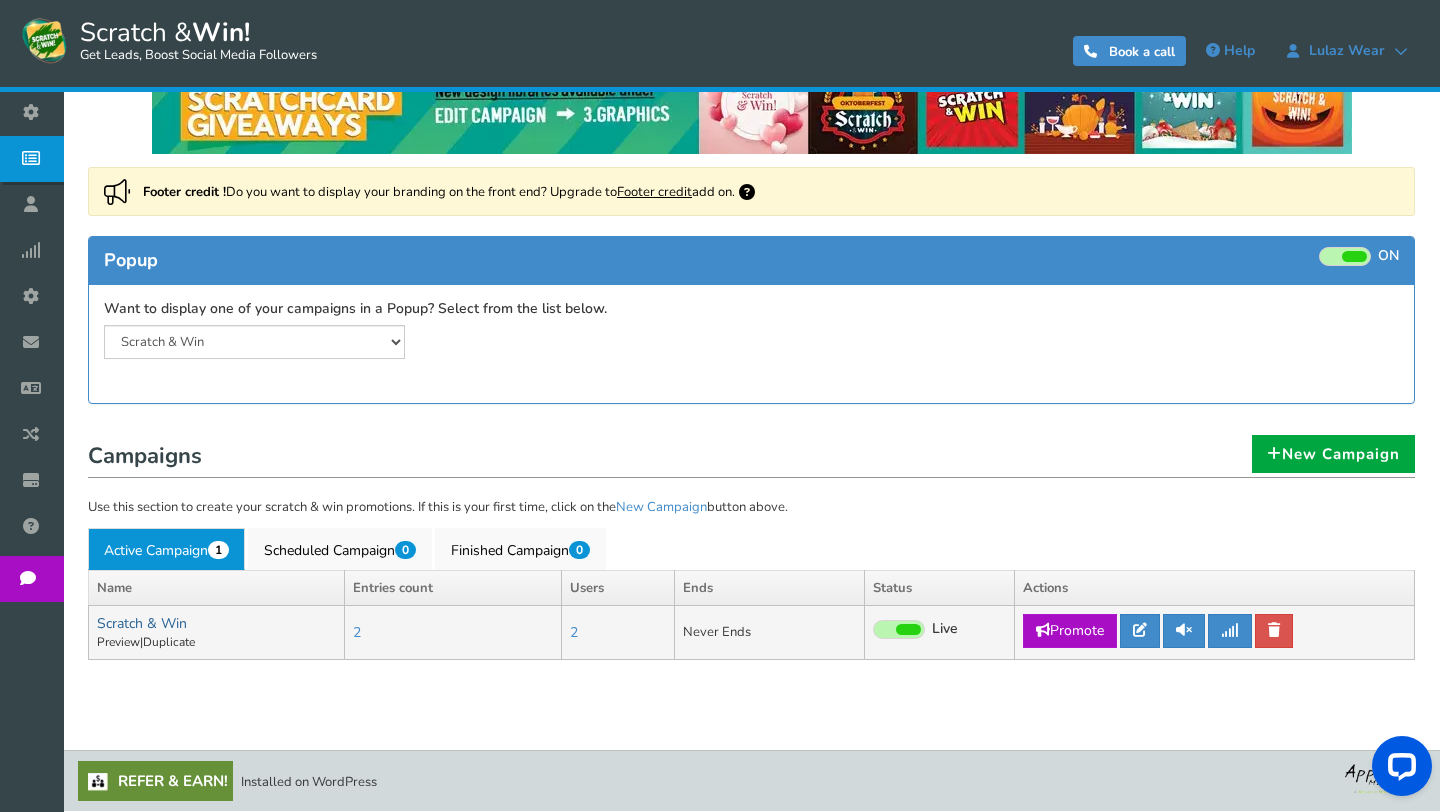 click on "Scratch & Win" at bounding box center (142, 623) 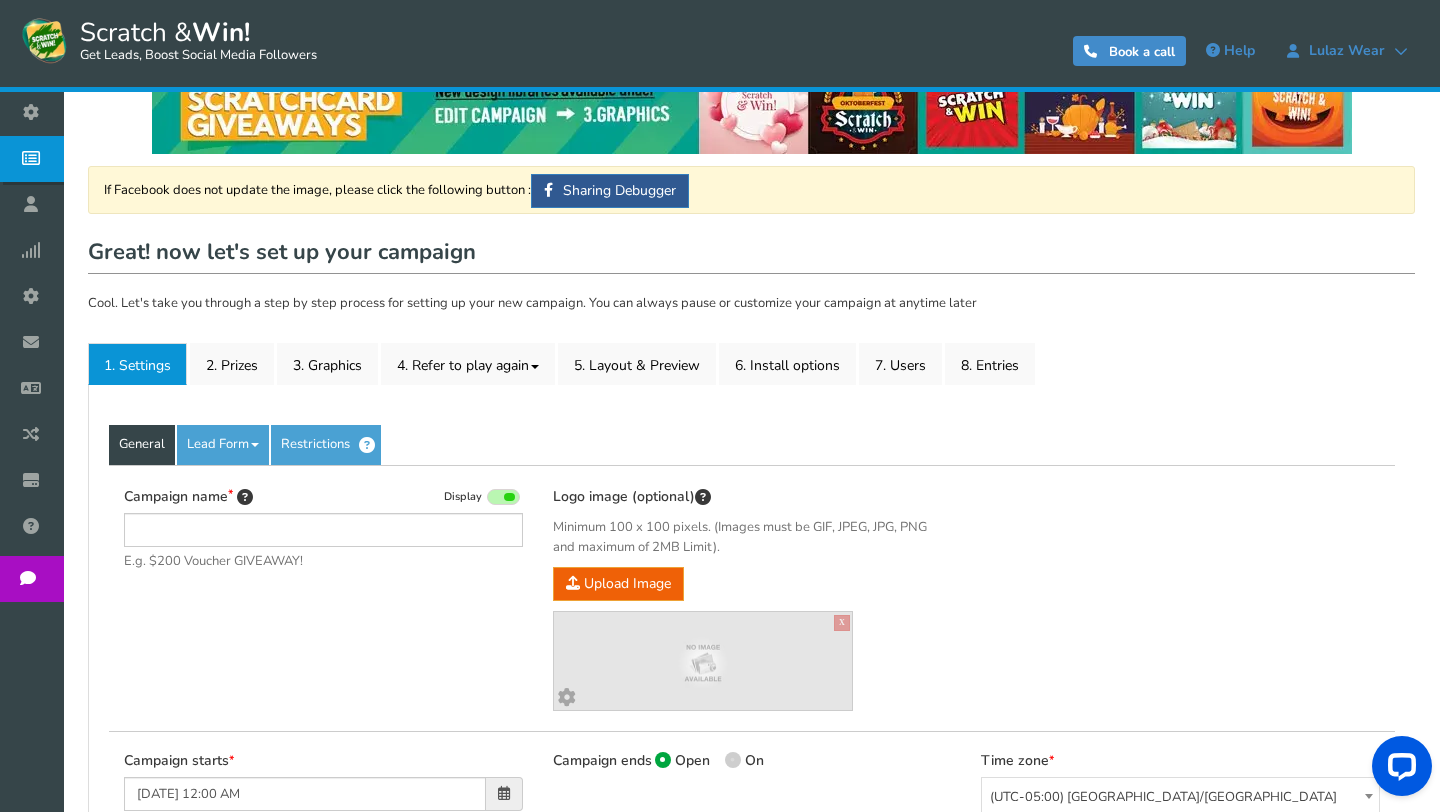 scroll, scrollTop: 0, scrollLeft: 0, axis: both 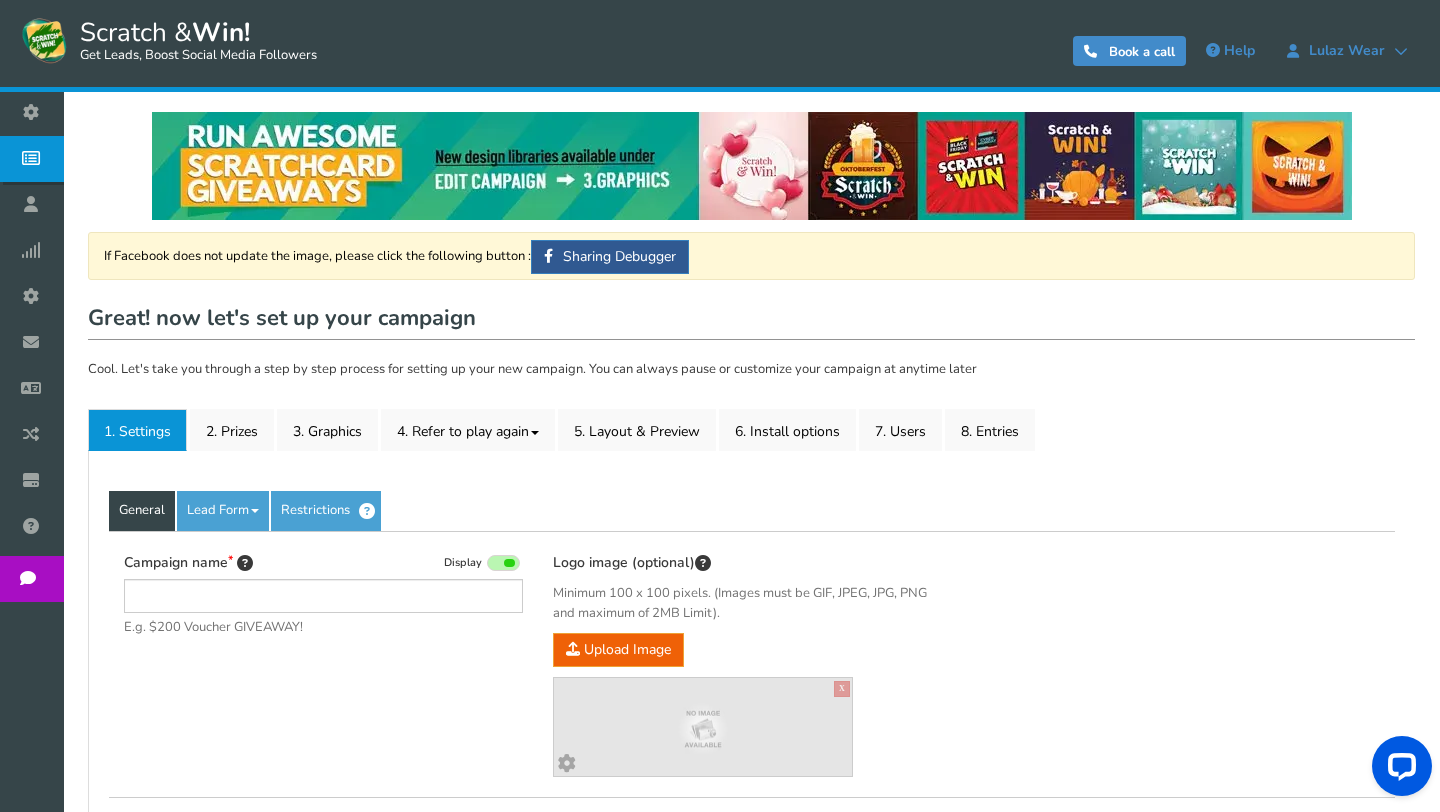 type on "Scratch & Win" 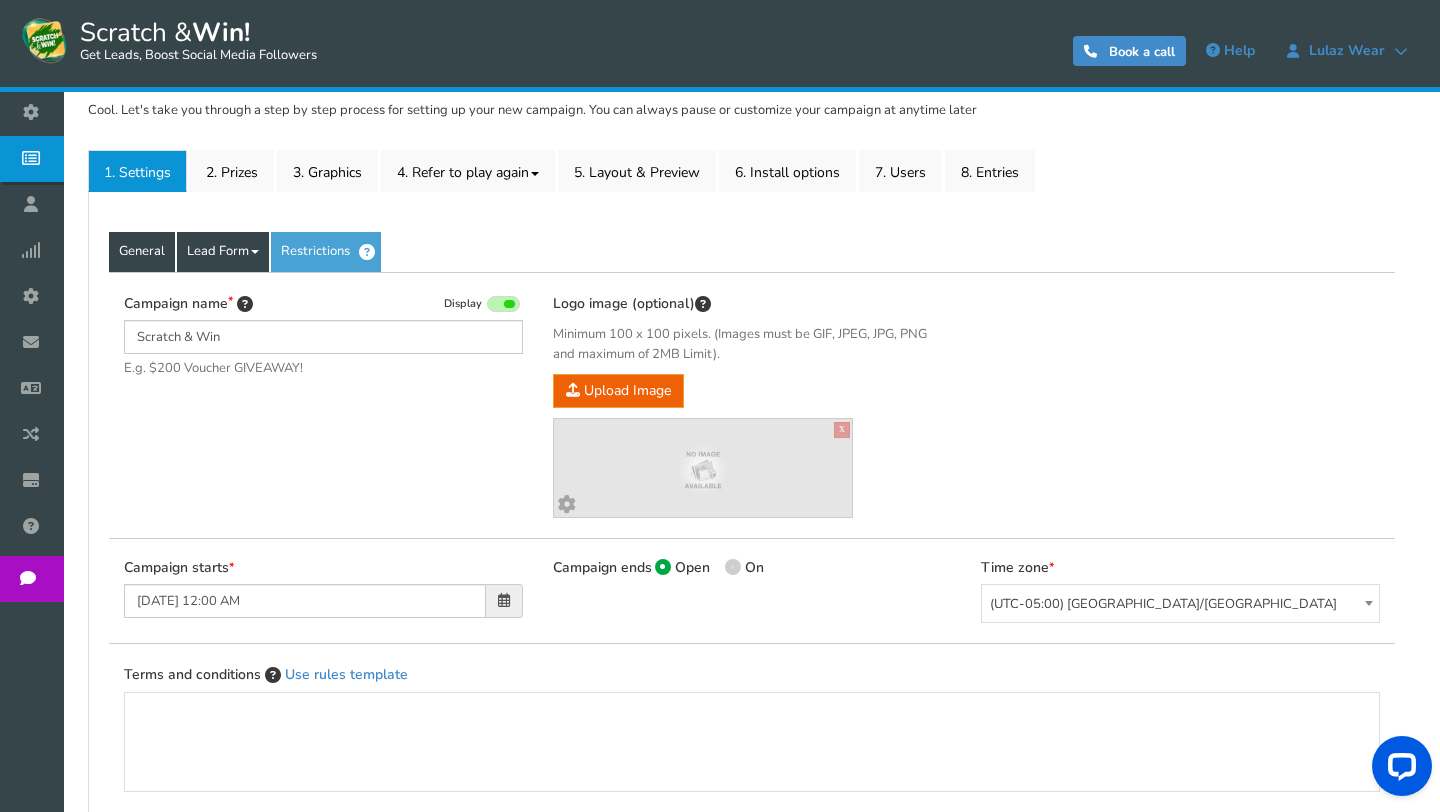 scroll, scrollTop: 217, scrollLeft: 0, axis: vertical 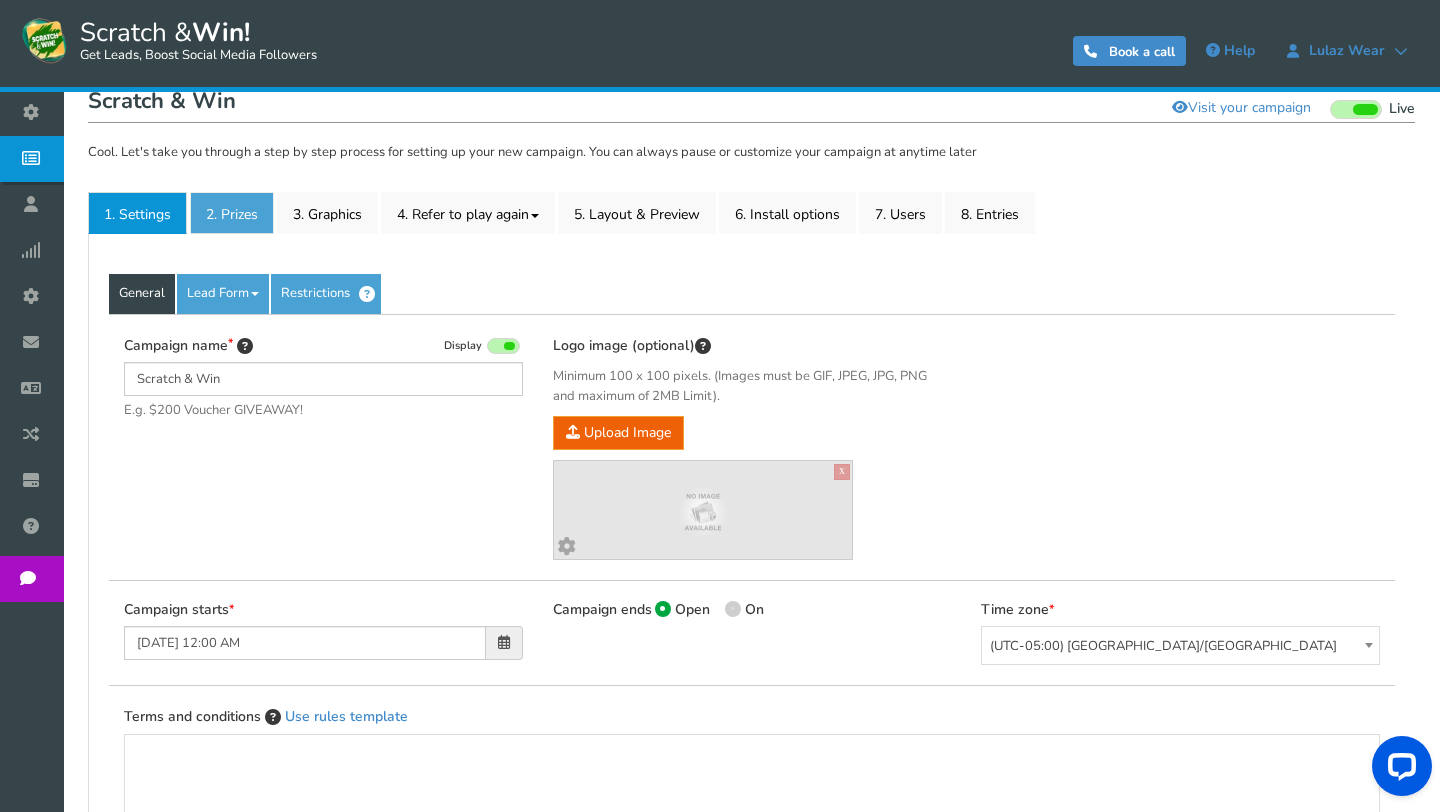 click on "2. Prizes" at bounding box center (232, 213) 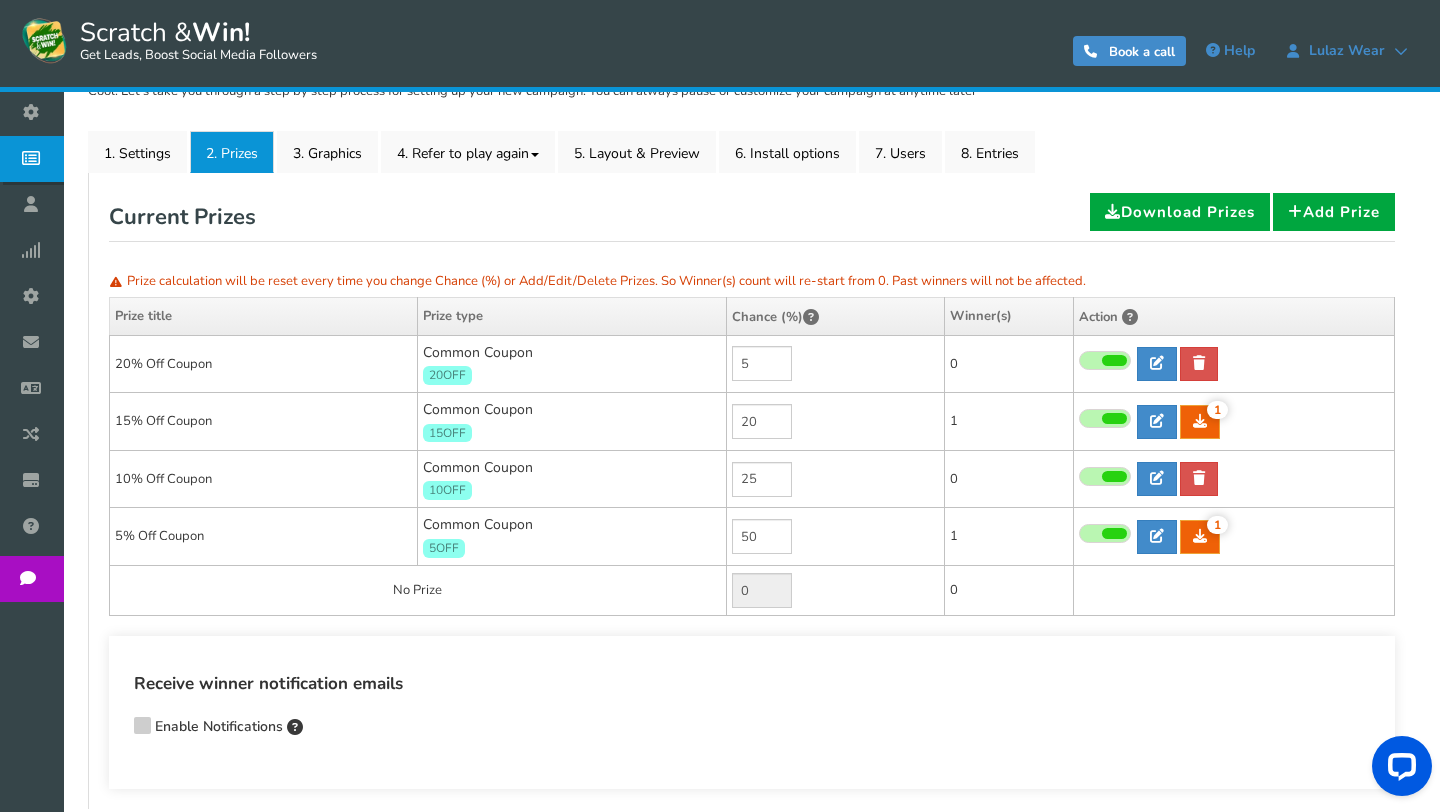 scroll, scrollTop: 301, scrollLeft: 0, axis: vertical 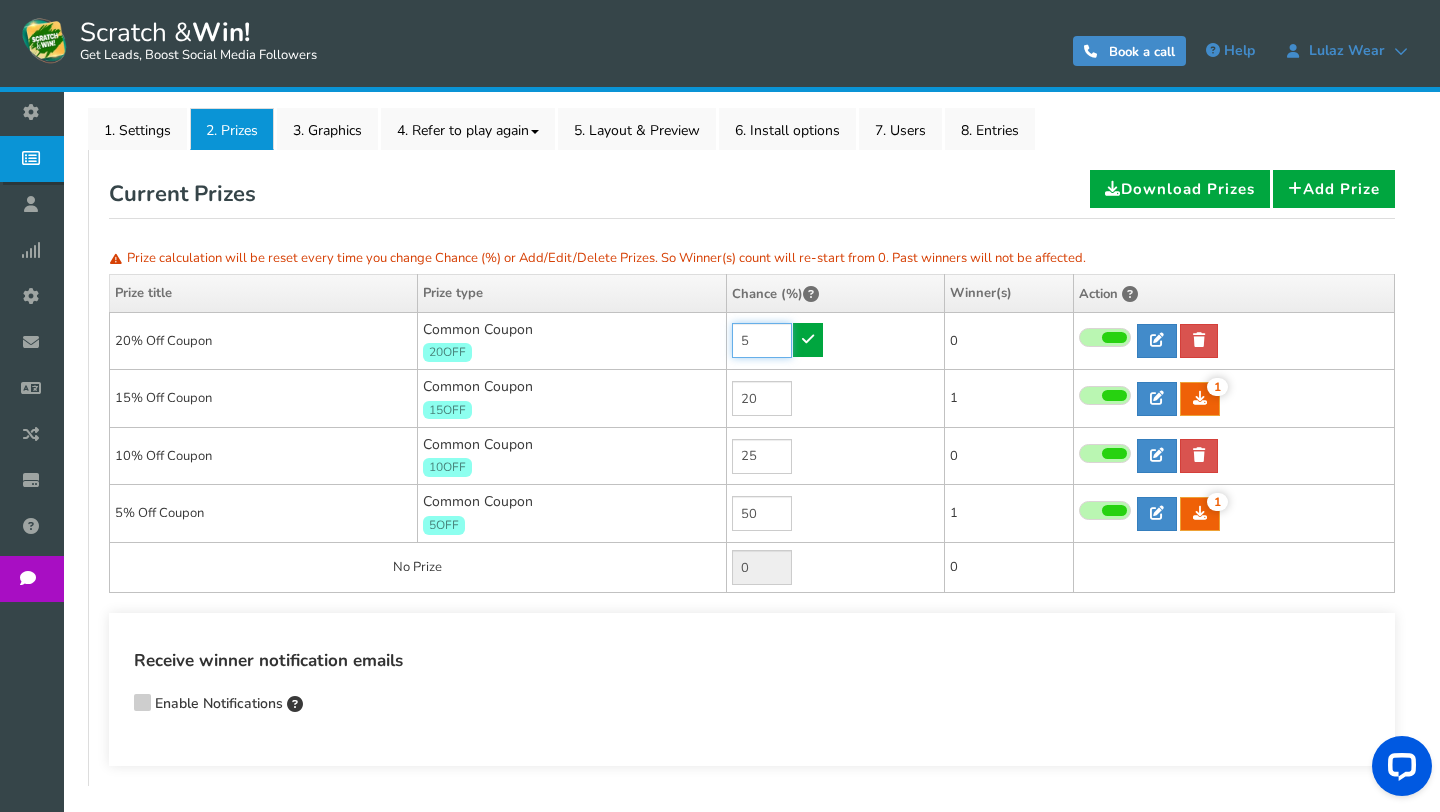 click on "5" at bounding box center (762, 340) 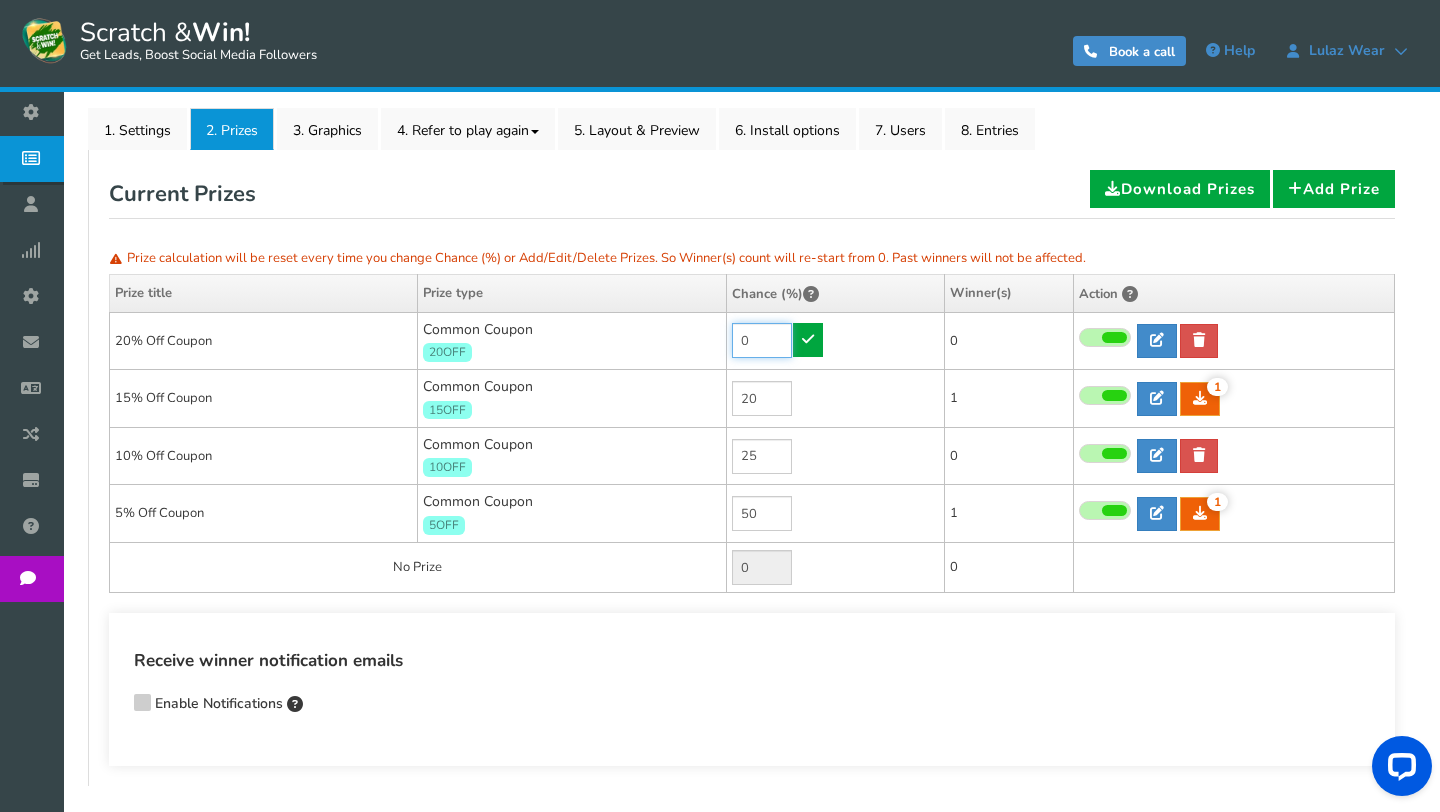 type on "0" 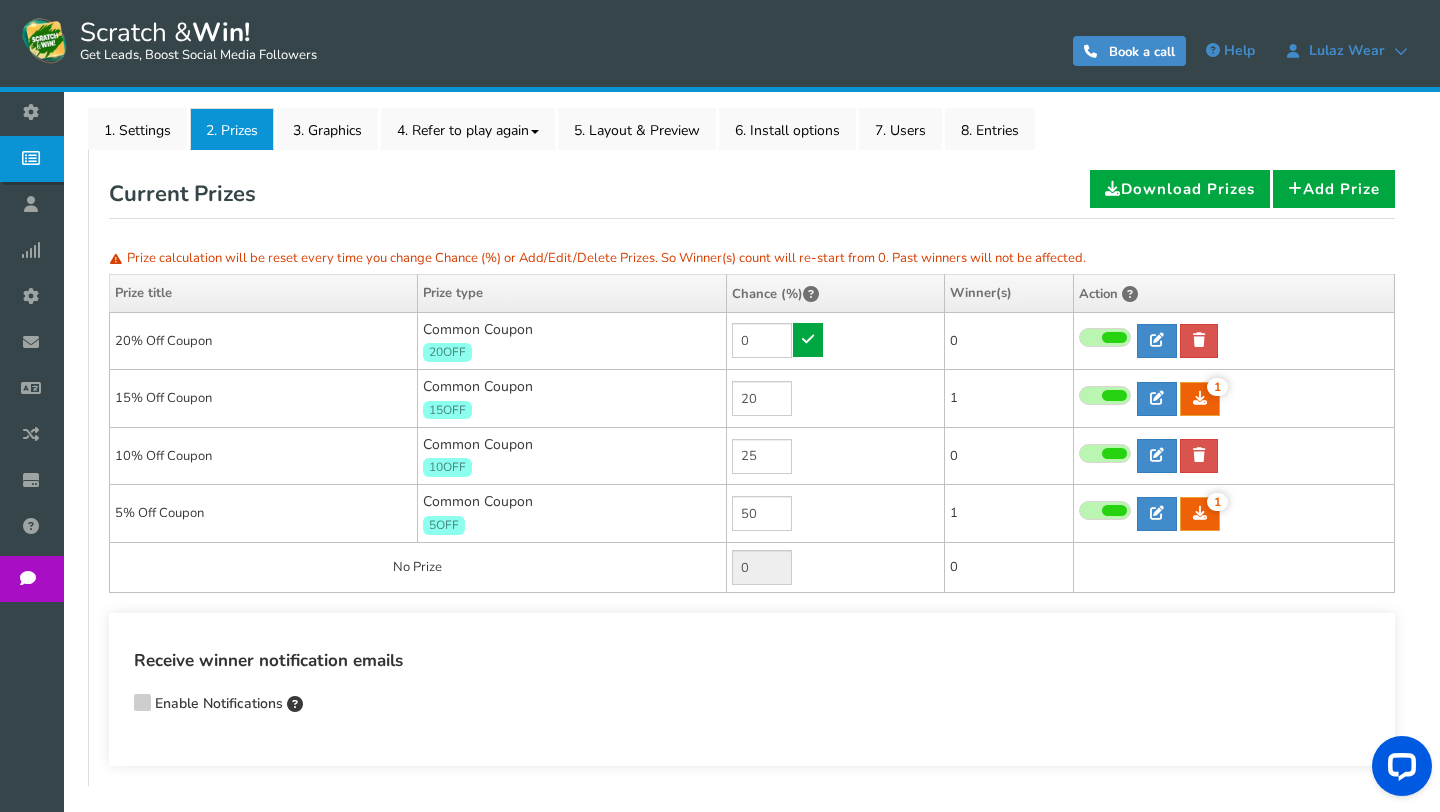 click on "NOTE:  Scratch and Win plugin is deleted or deactivated. Please check and re-install.
●
●
●
●
●
●
X
Attention!  Your account is 1. Please activate the plugin.
If Facebook does not update the image, please click the following button :   Sharing Debugger
Great! now let's set up your campaign" at bounding box center [751, 298] 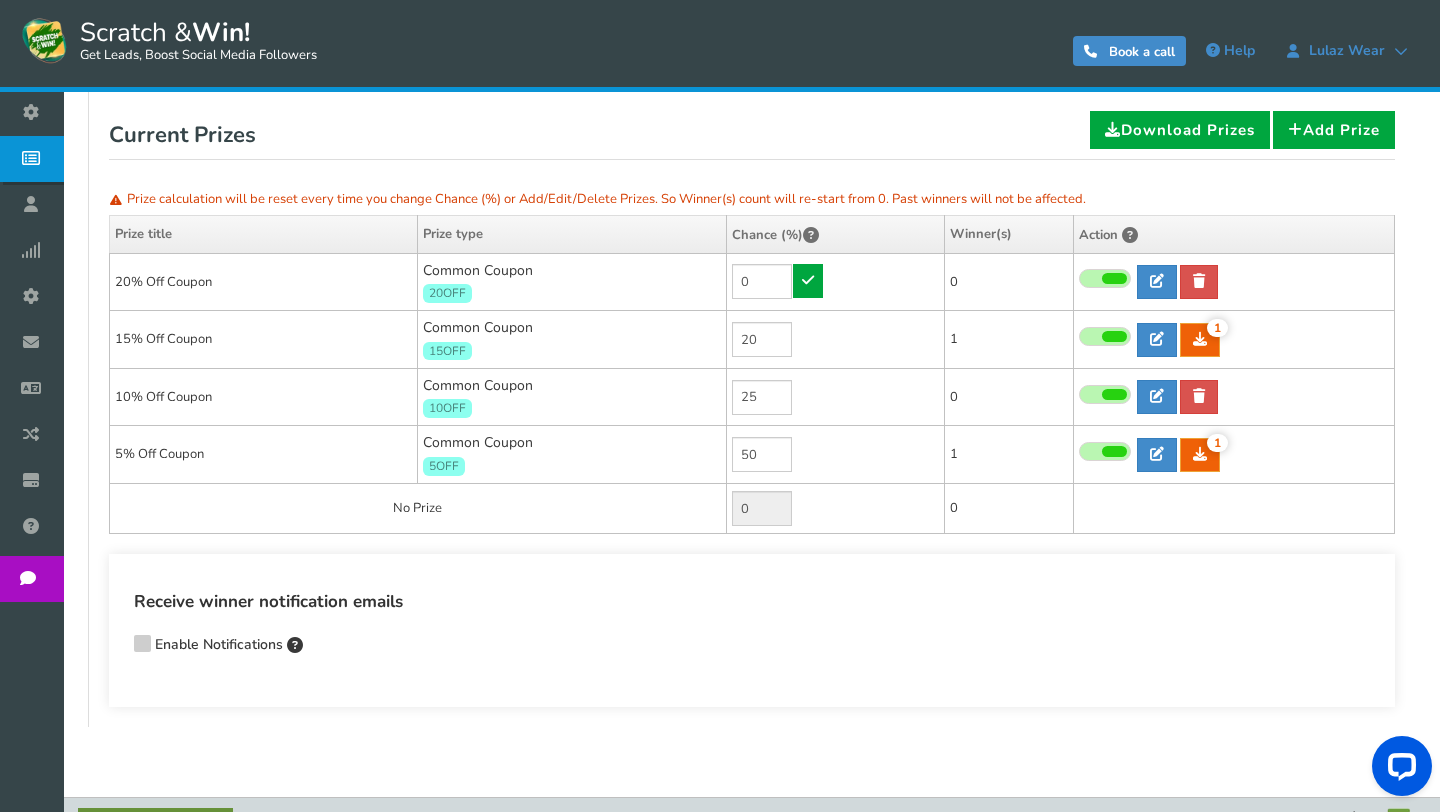 scroll, scrollTop: 0, scrollLeft: 0, axis: both 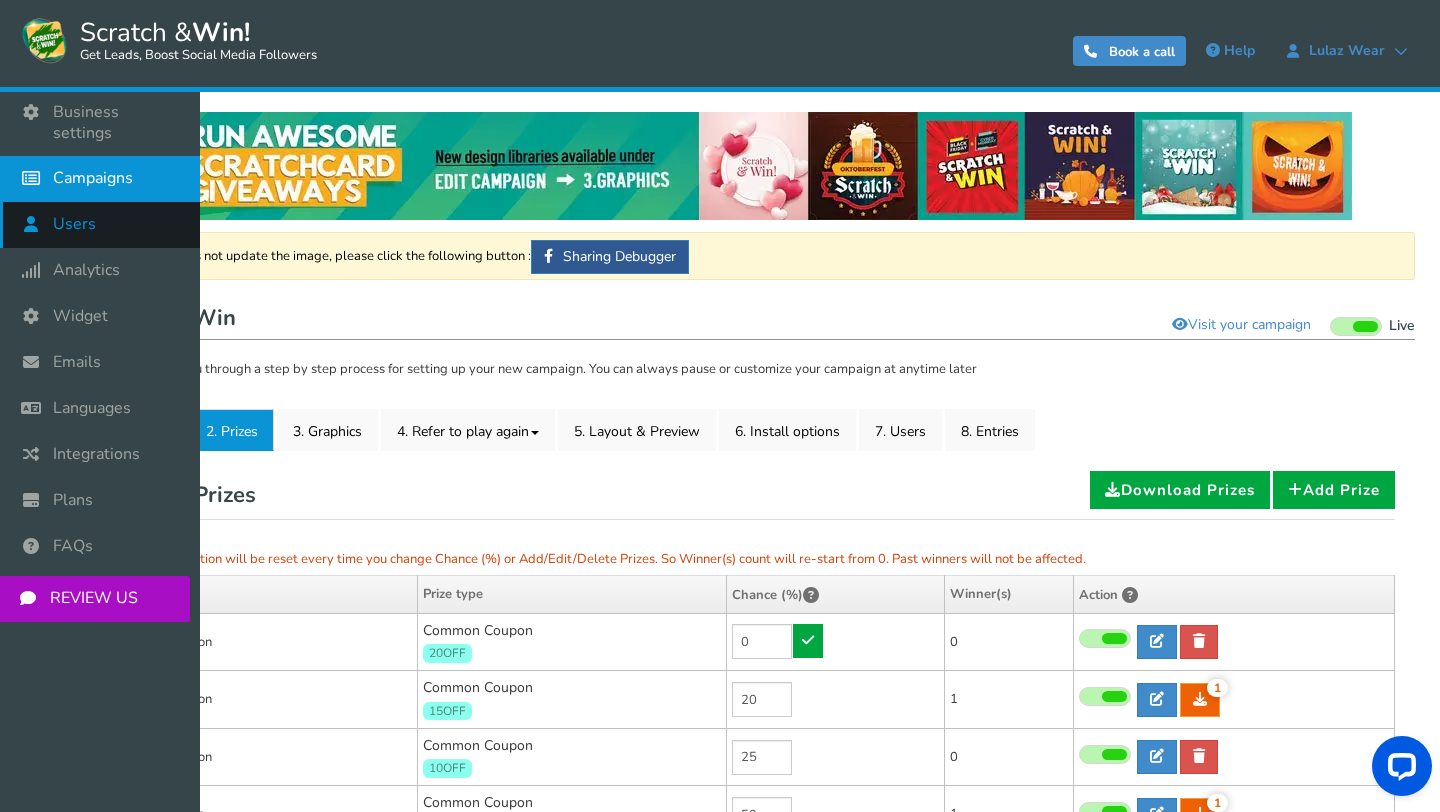 click on "Users" at bounding box center (100, 225) 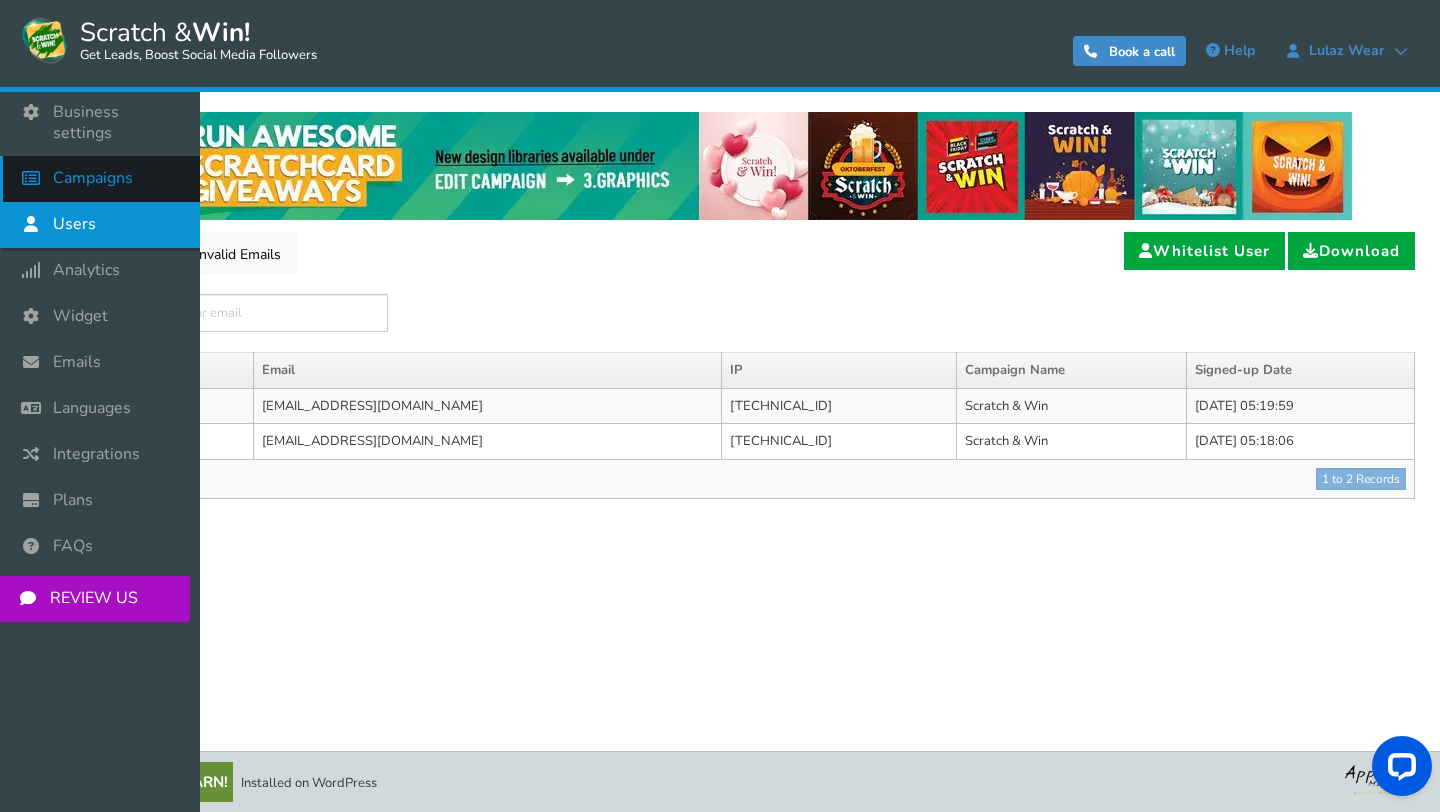 click on "Campaigns" at bounding box center (100, 179) 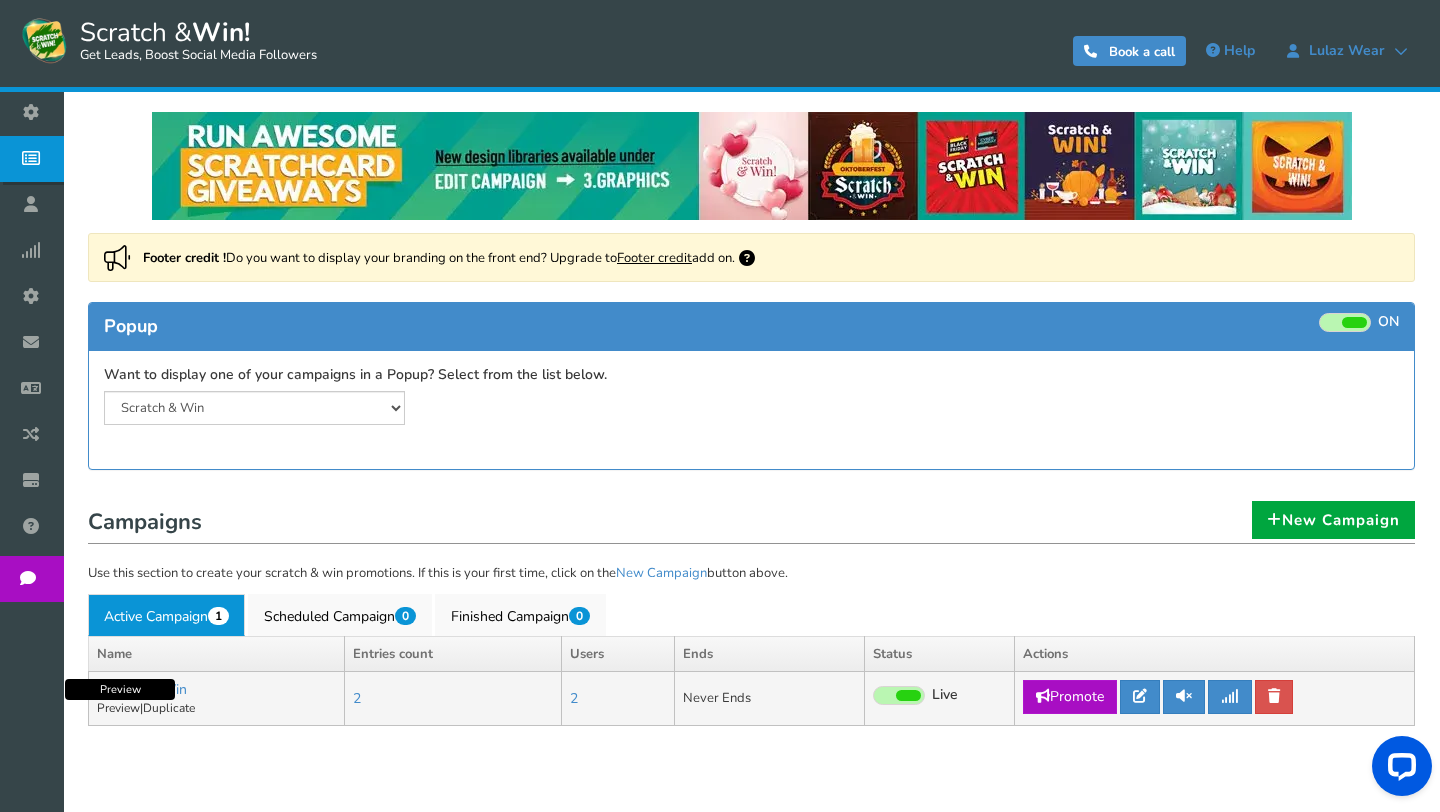 click on "Preview" at bounding box center [118, 708] 